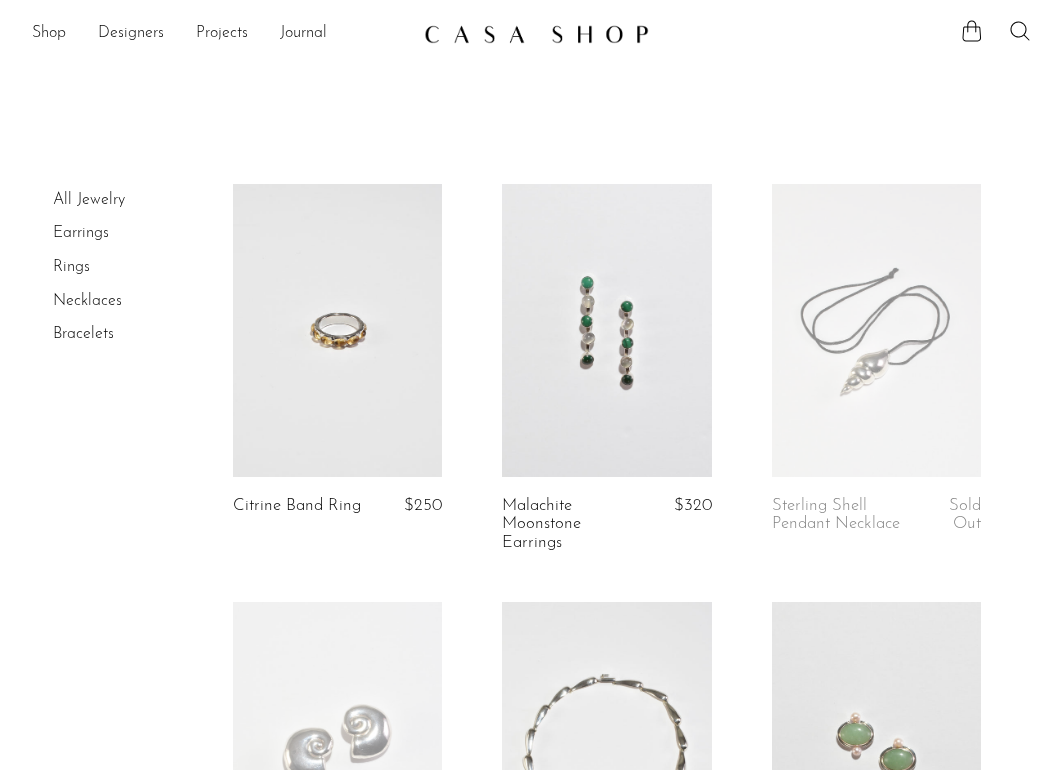 scroll, scrollTop: 0, scrollLeft: 0, axis: both 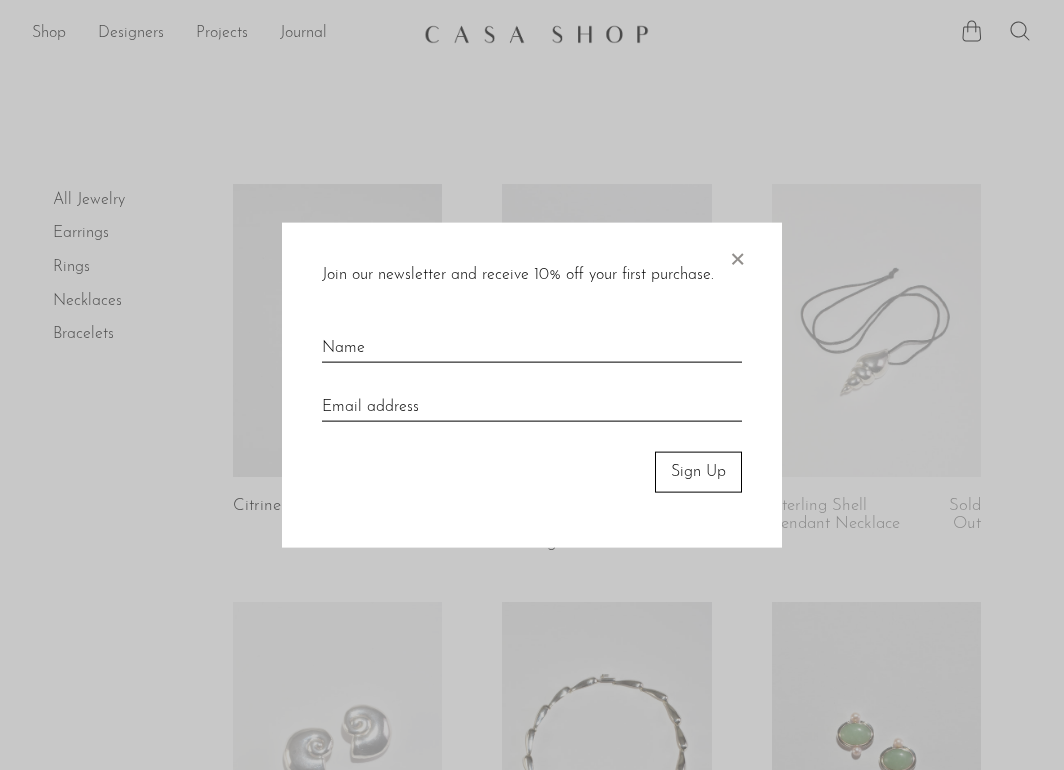 click on "×" at bounding box center (737, 255) 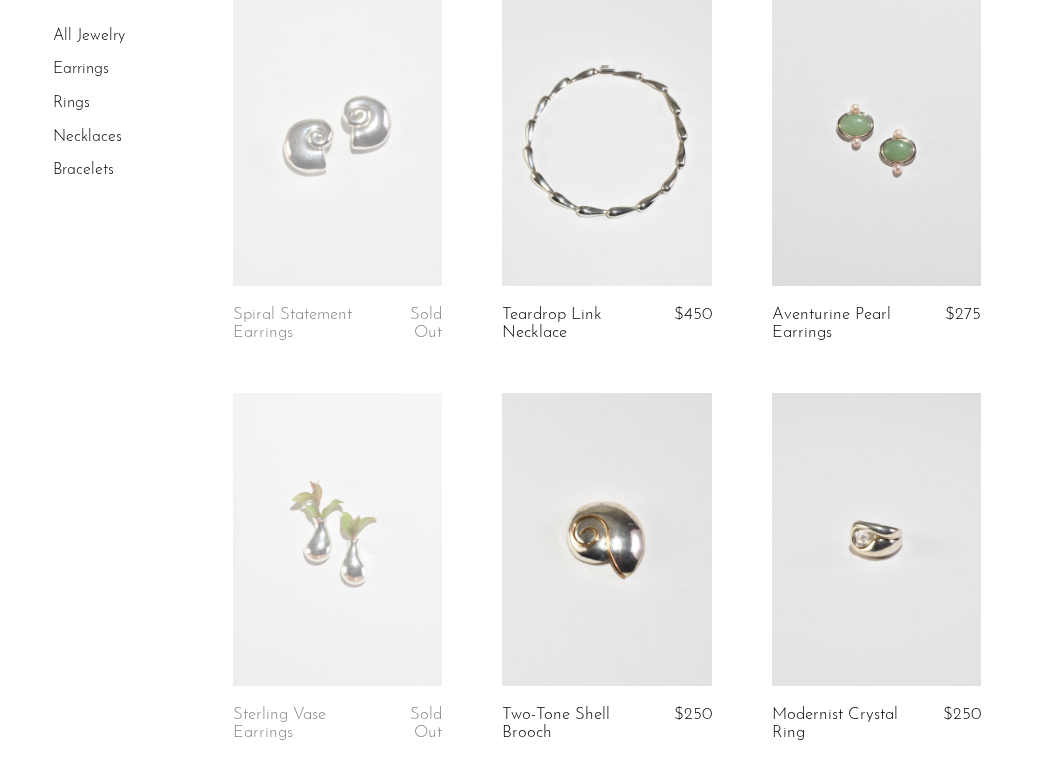 scroll, scrollTop: 0, scrollLeft: 0, axis: both 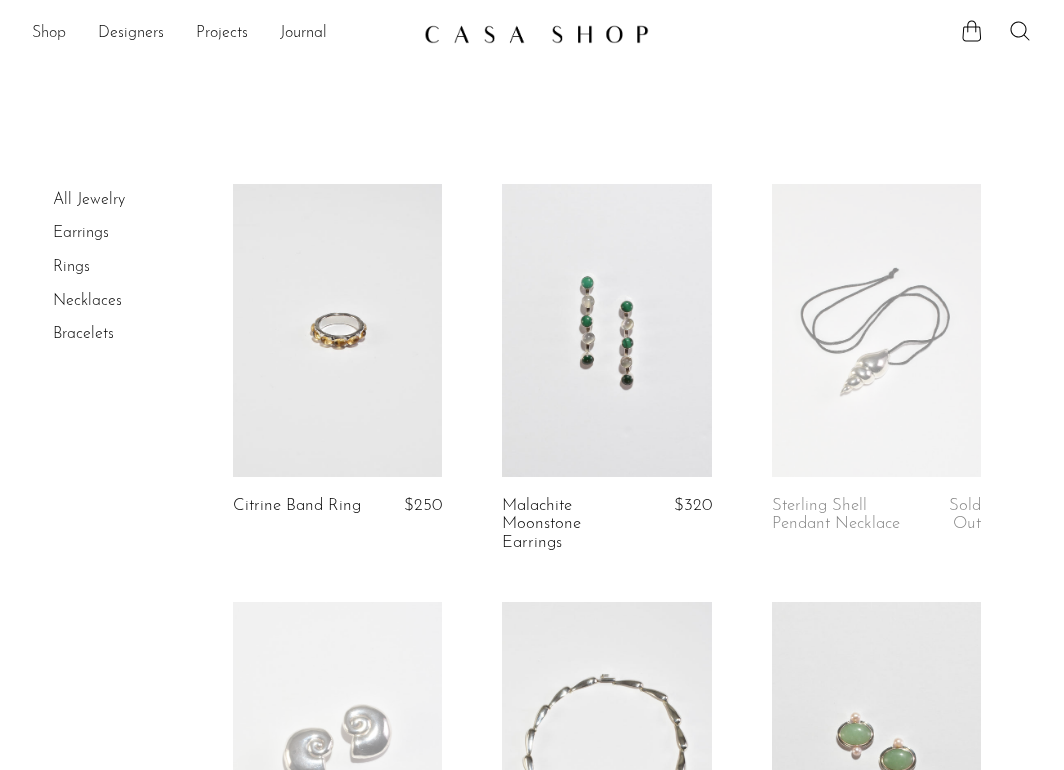 click on "Shop" at bounding box center (49, 34) 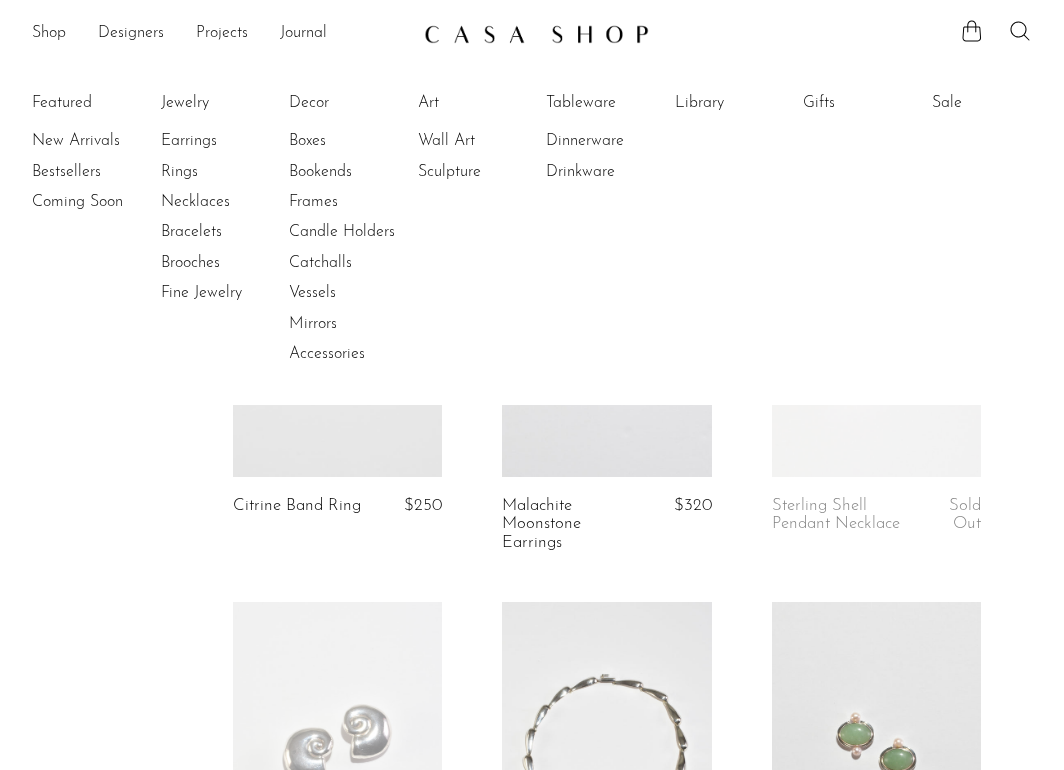 click on "All Jewelry
Earrings
Rings
Necklaces
Bracelets" at bounding box center (532, 2591) 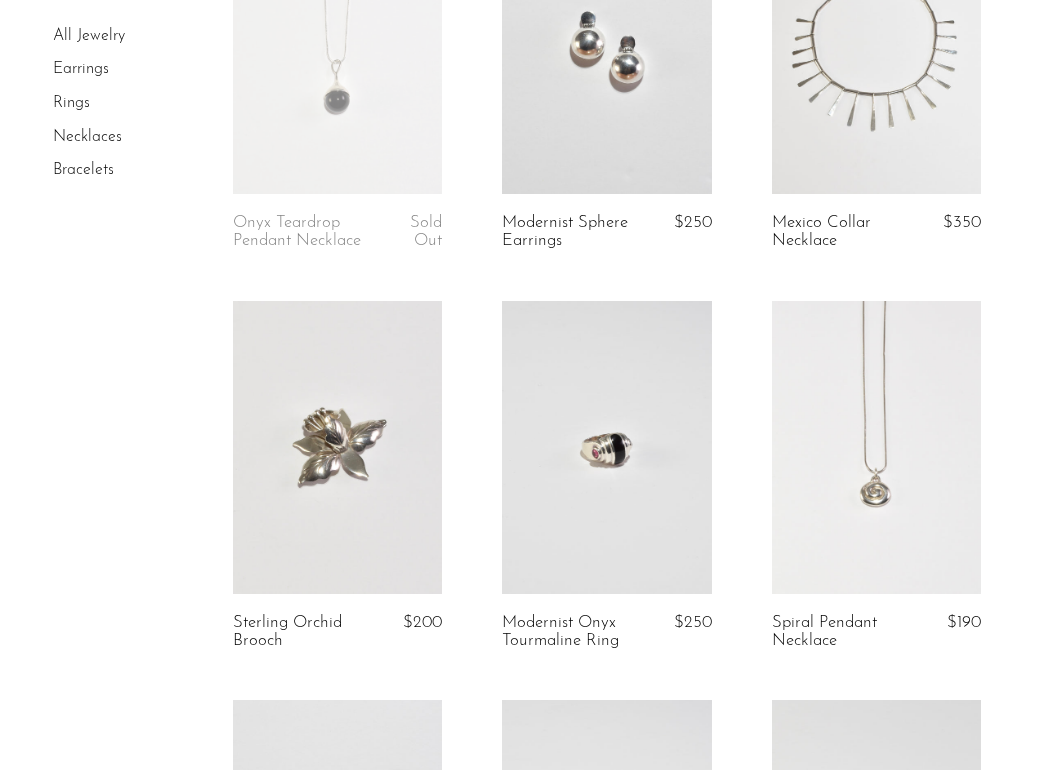 scroll, scrollTop: 3901, scrollLeft: 0, axis: vertical 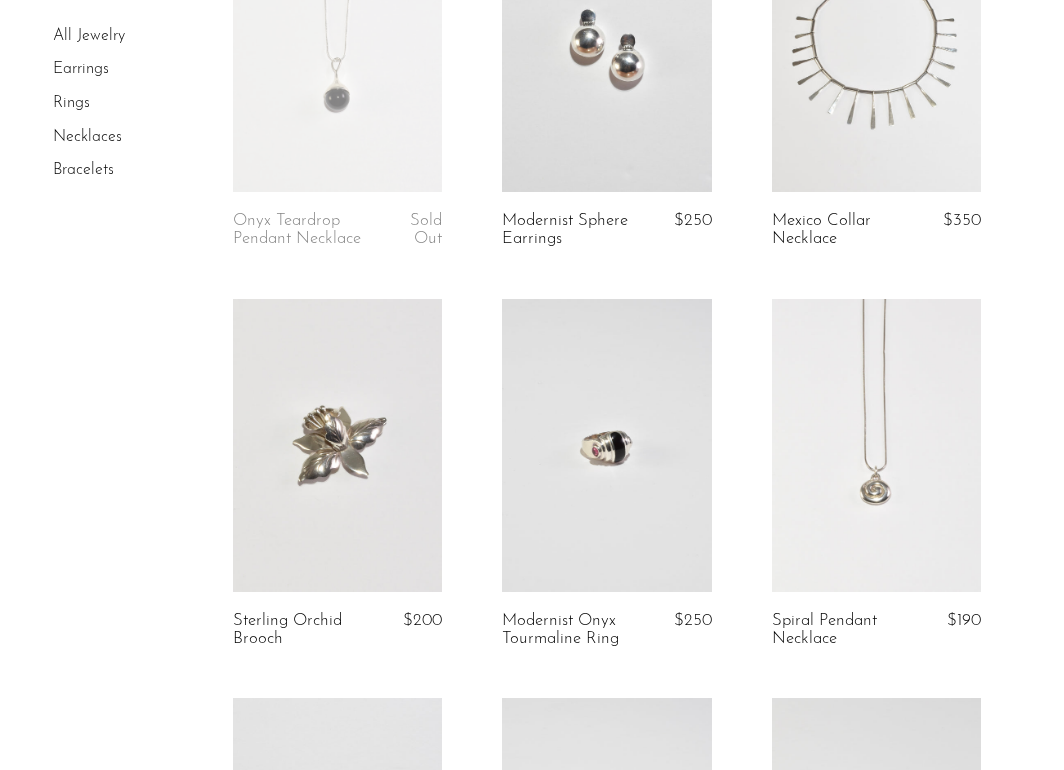 click at bounding box center (606, 445) 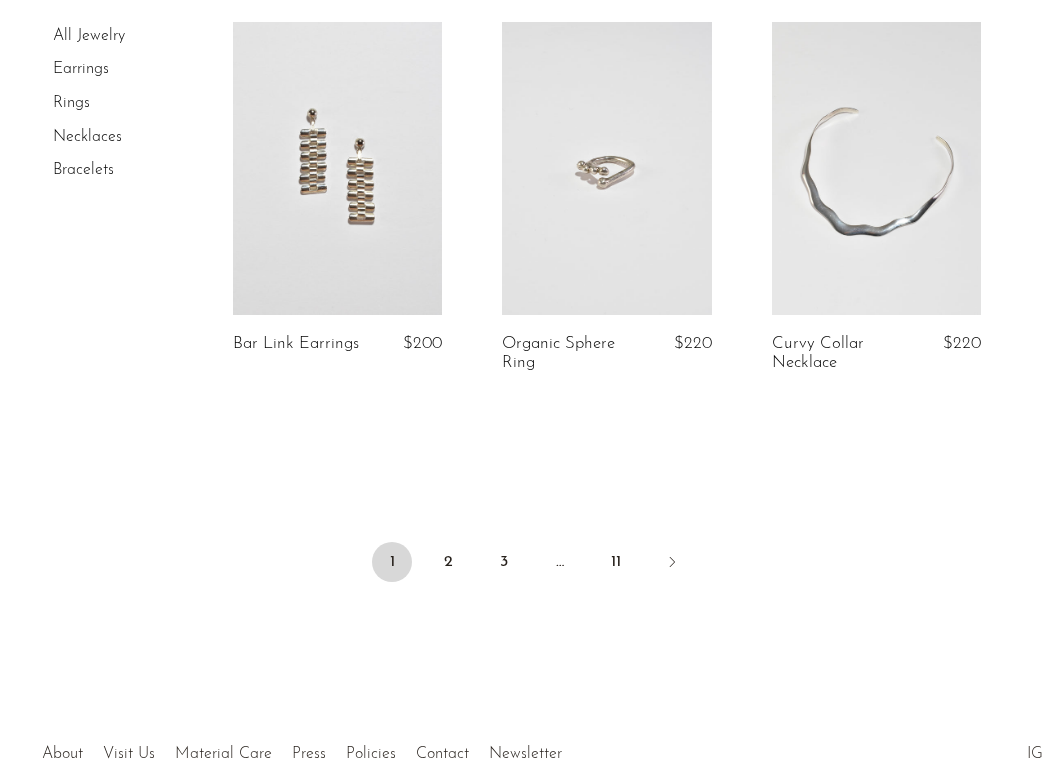 scroll, scrollTop: 4695, scrollLeft: 0, axis: vertical 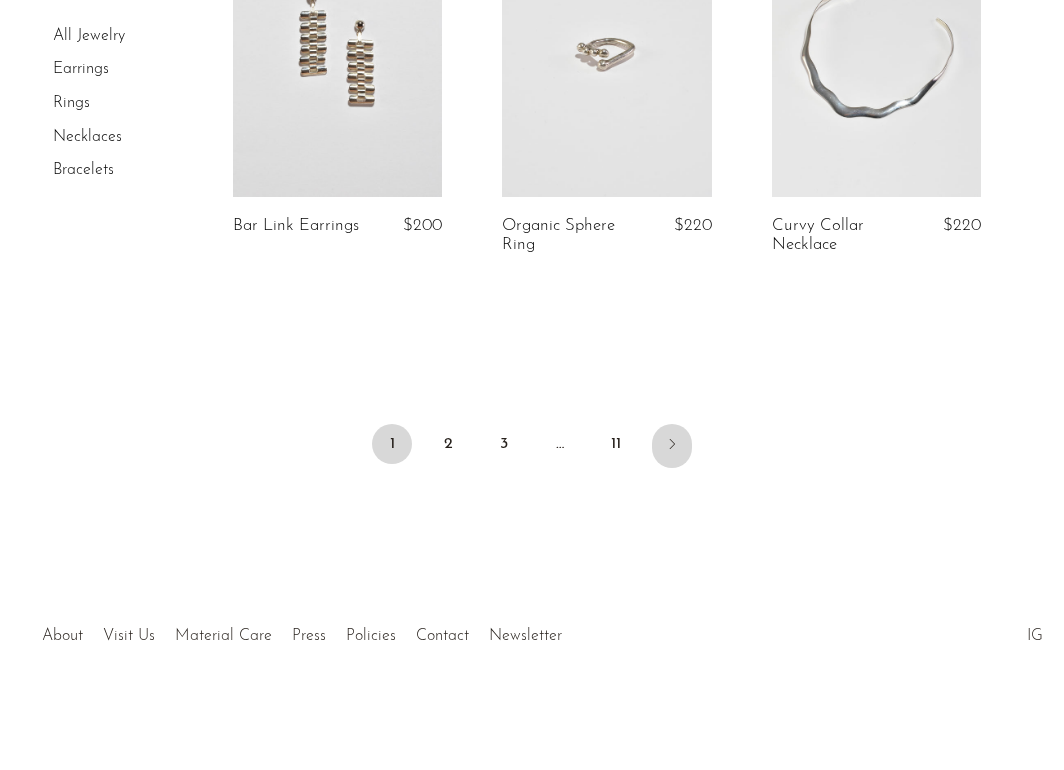 click 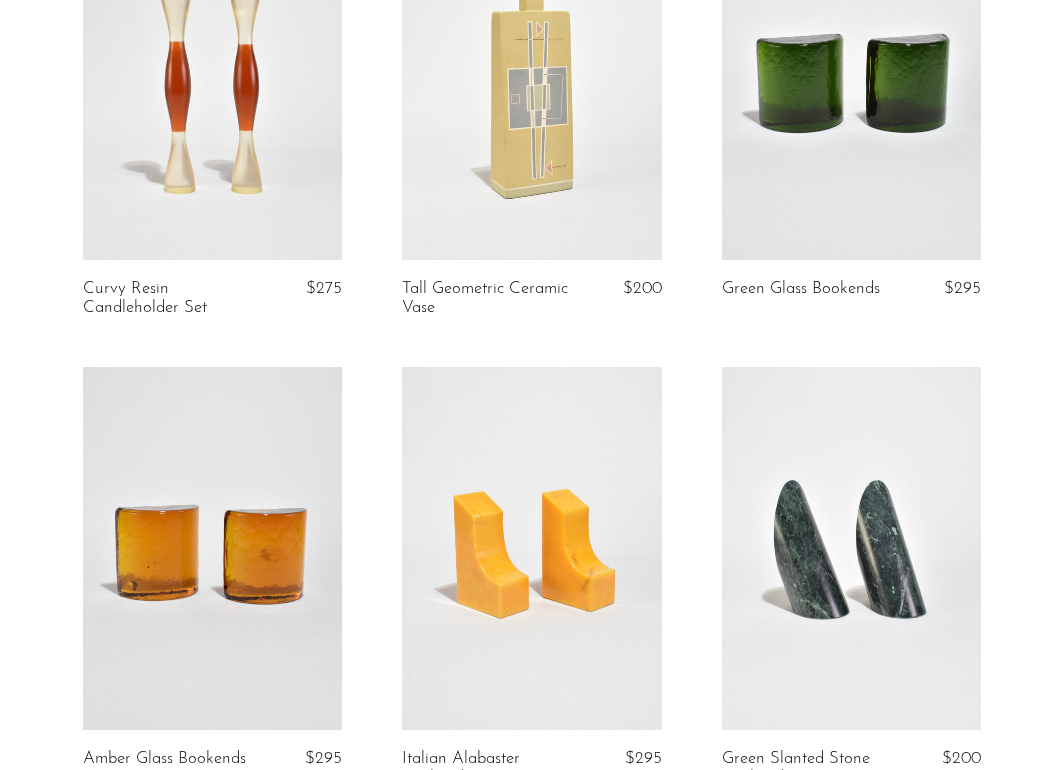 scroll, scrollTop: 872, scrollLeft: 0, axis: vertical 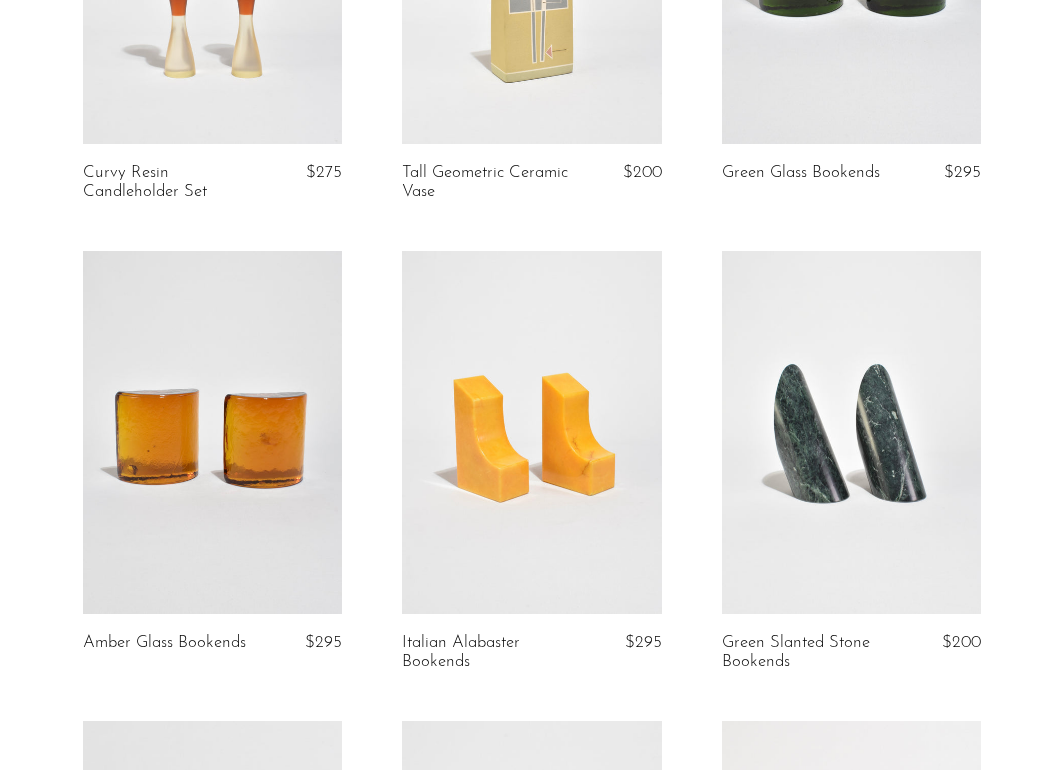 click at bounding box center (851, 432) 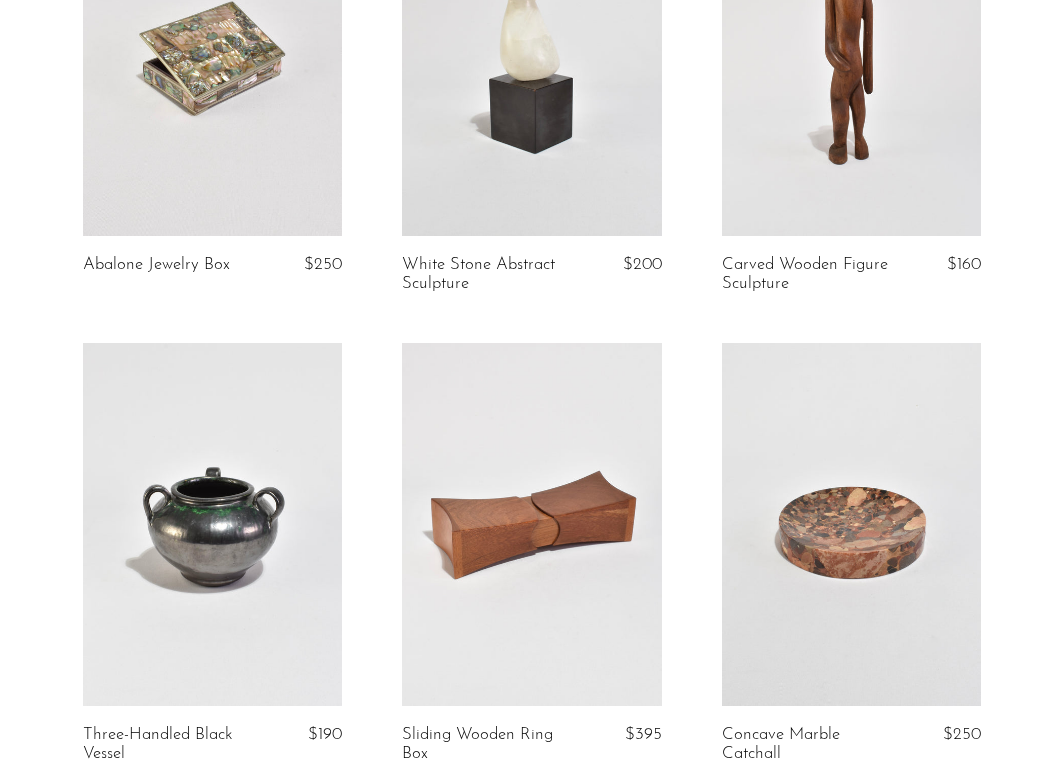 scroll, scrollTop: 2669, scrollLeft: 0, axis: vertical 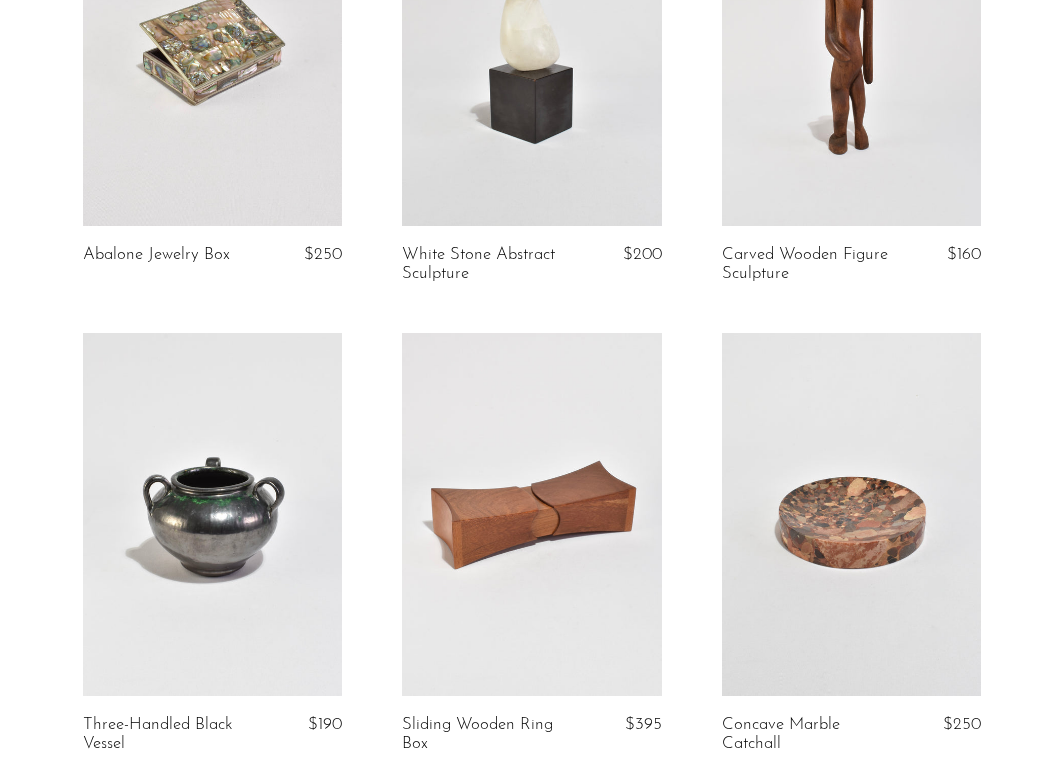 click at bounding box center (531, 514) 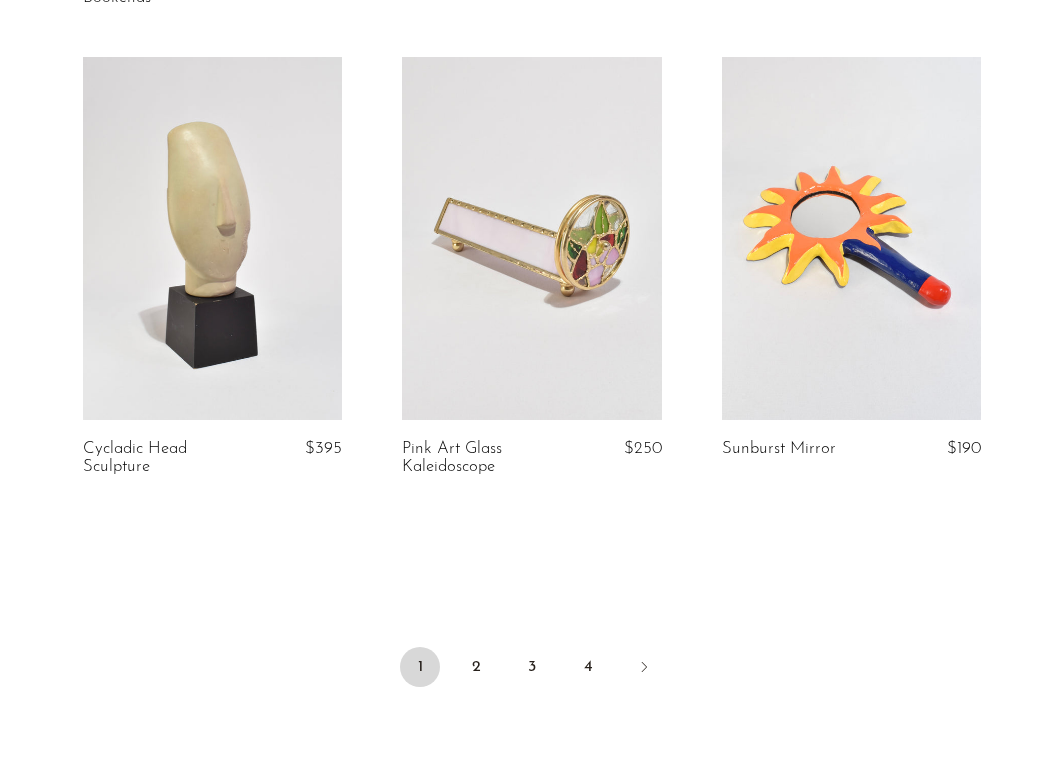 scroll, scrollTop: 5298, scrollLeft: 0, axis: vertical 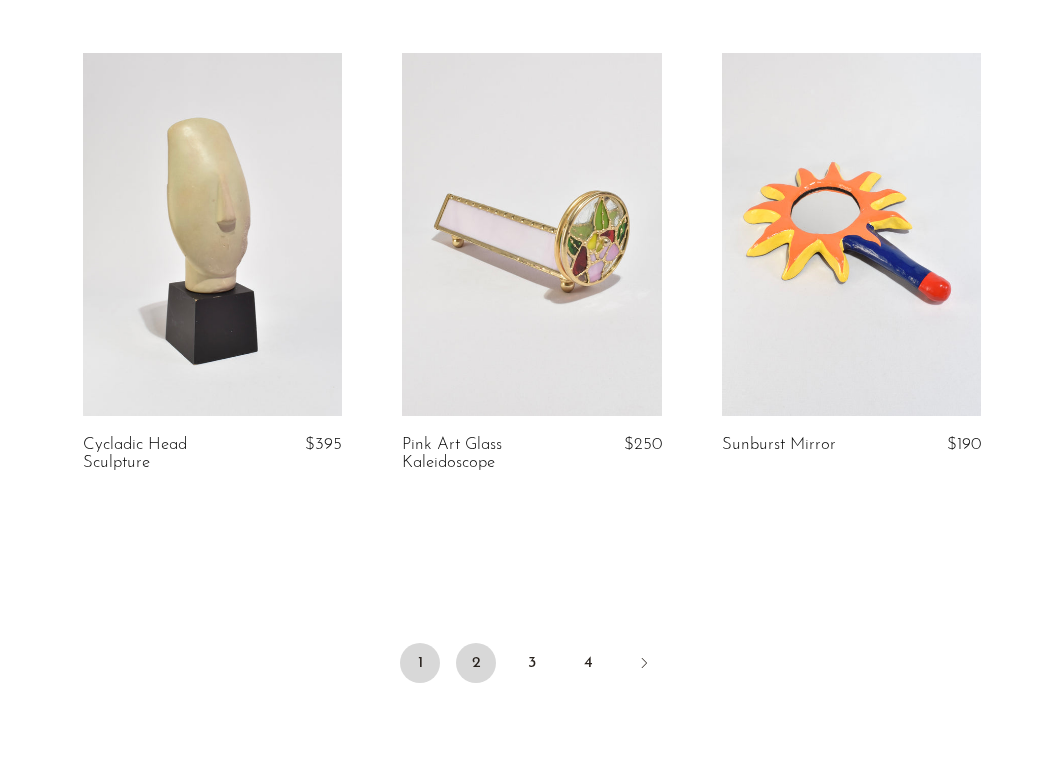 click on "2" at bounding box center [476, 663] 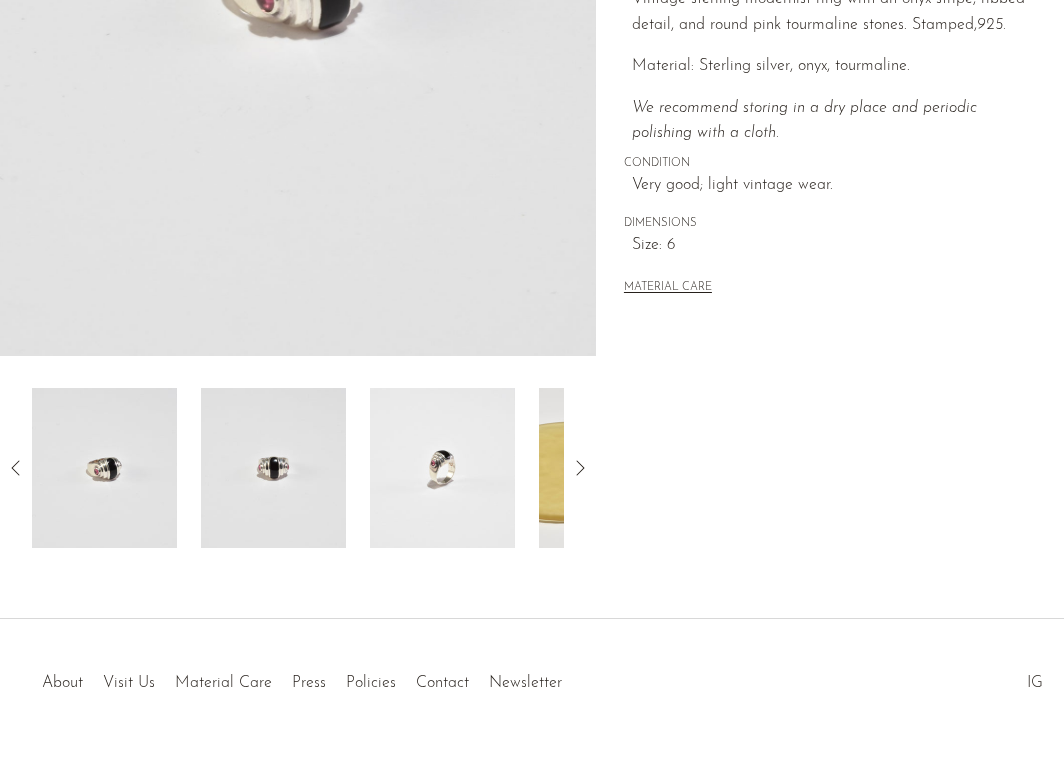scroll, scrollTop: 532, scrollLeft: 0, axis: vertical 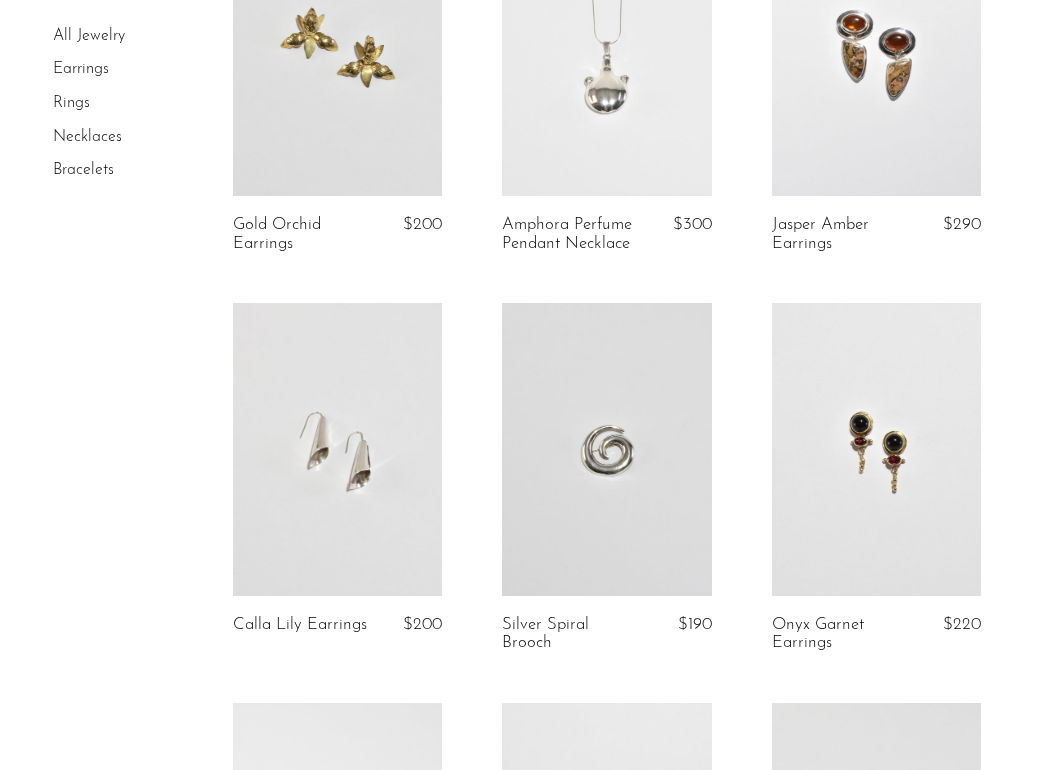 click at bounding box center (337, 449) 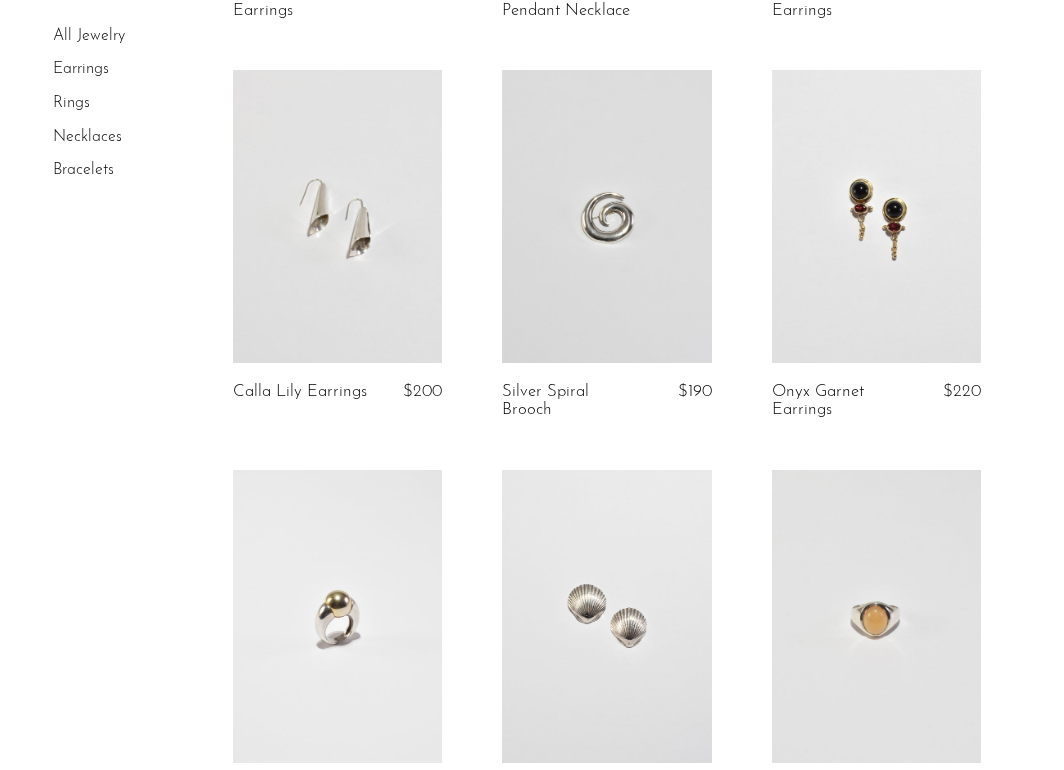 scroll, scrollTop: 1358, scrollLeft: 0, axis: vertical 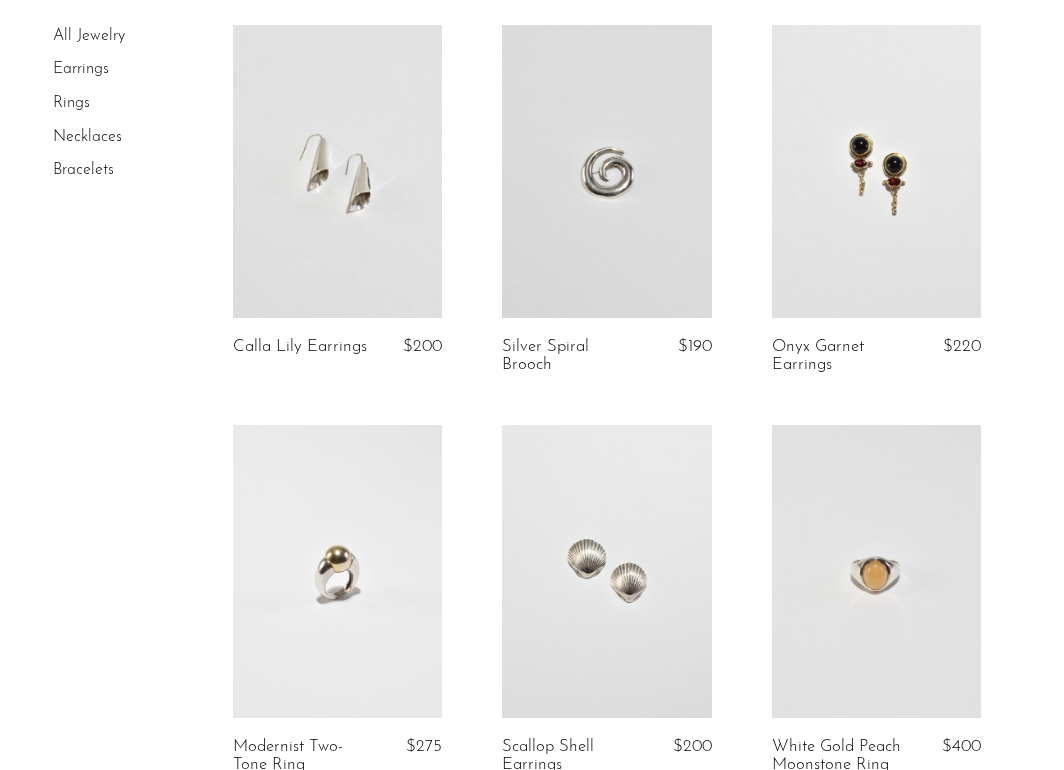click at bounding box center [337, 571] 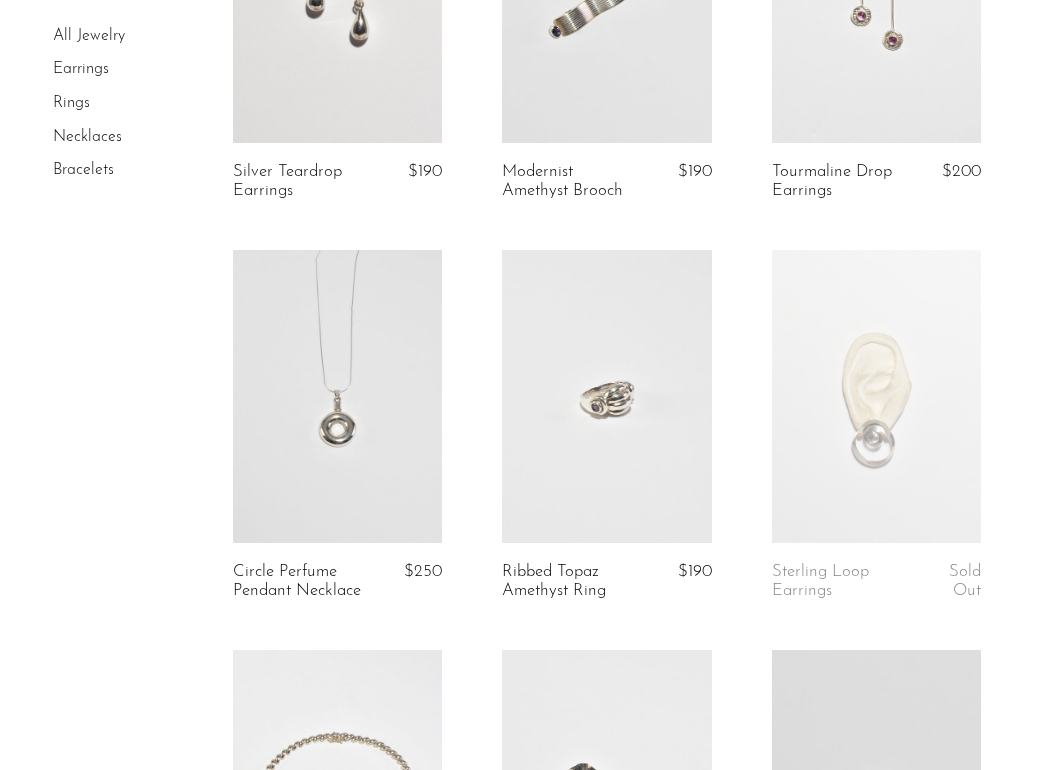 scroll, scrollTop: 2335, scrollLeft: 0, axis: vertical 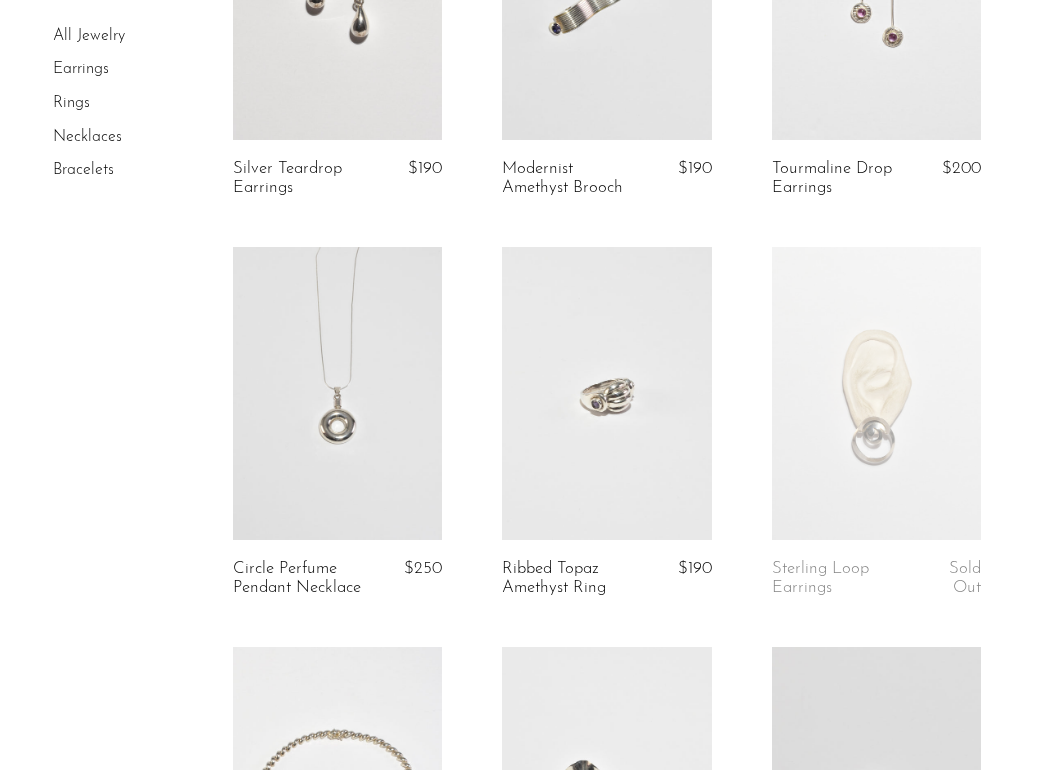 click at bounding box center [606, 393] 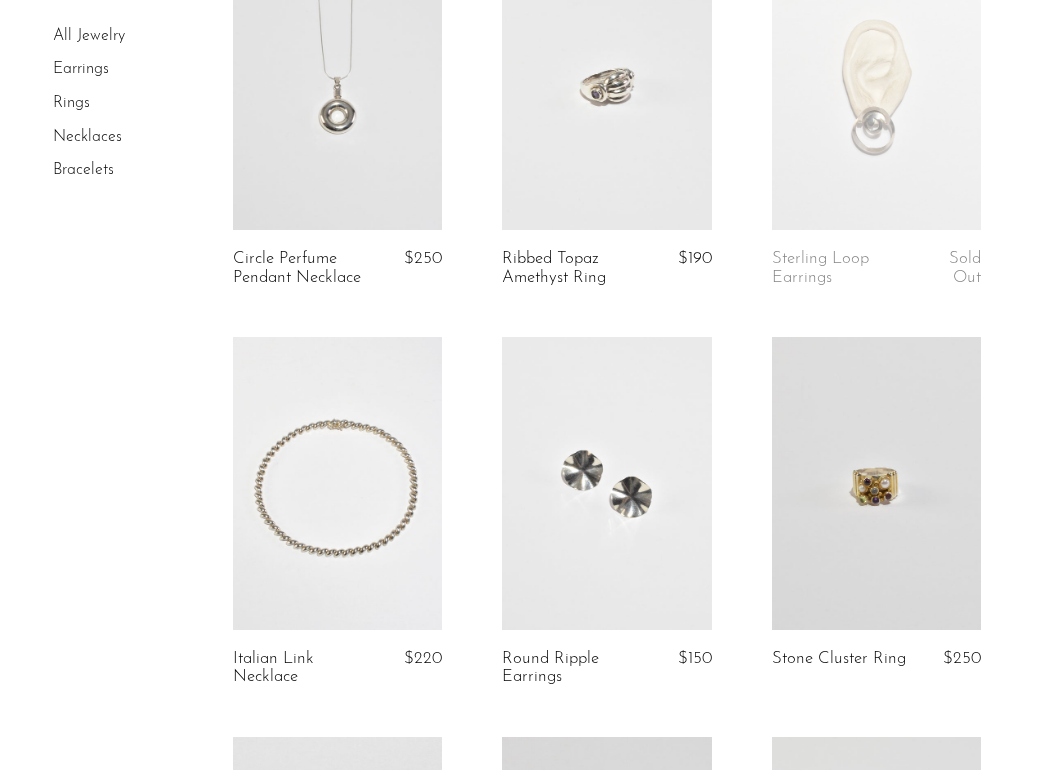 scroll, scrollTop: 2647, scrollLeft: 0, axis: vertical 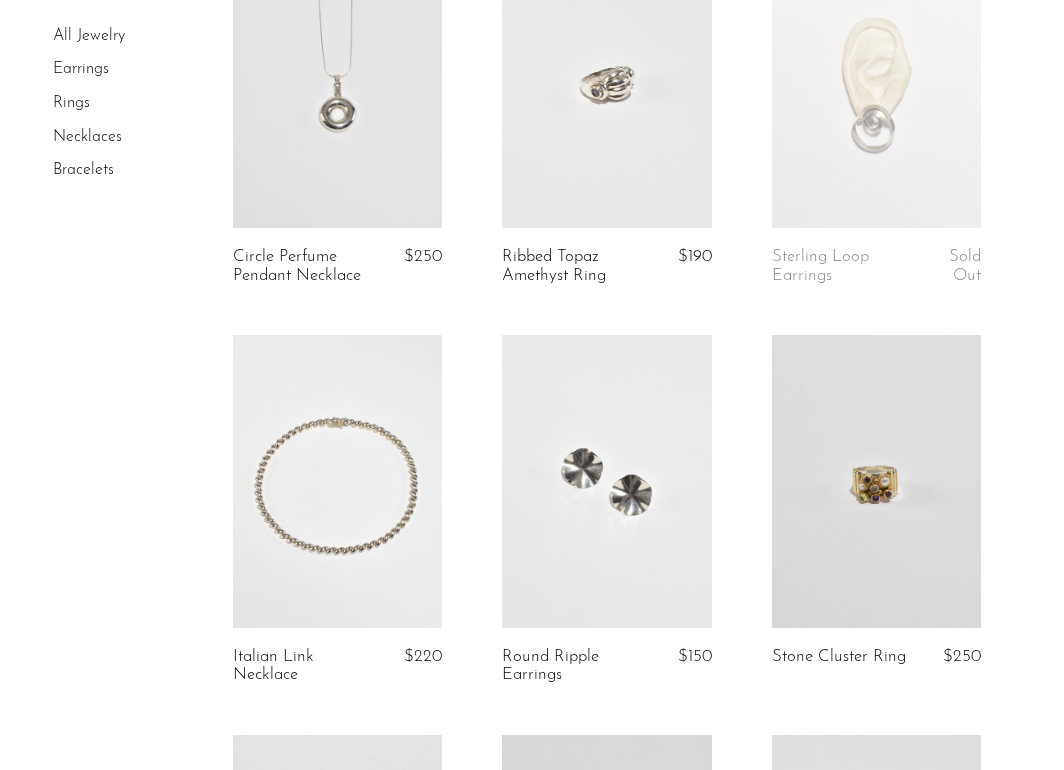 click at bounding box center [606, 481] 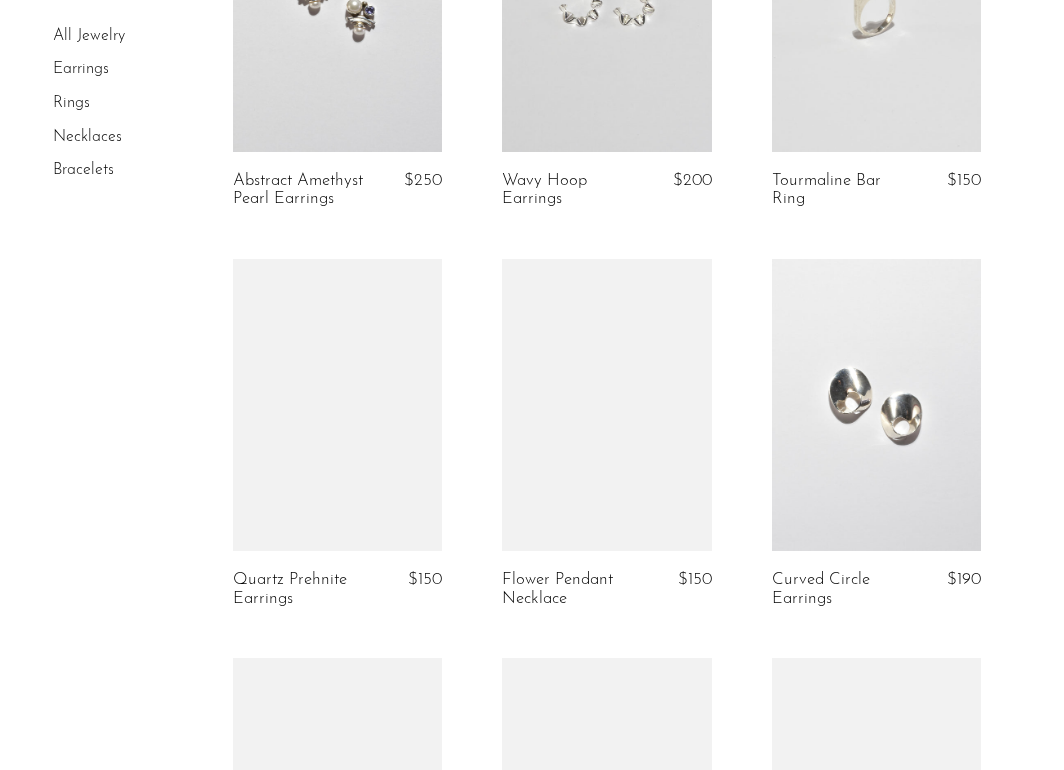 scroll, scrollTop: 3525, scrollLeft: 0, axis: vertical 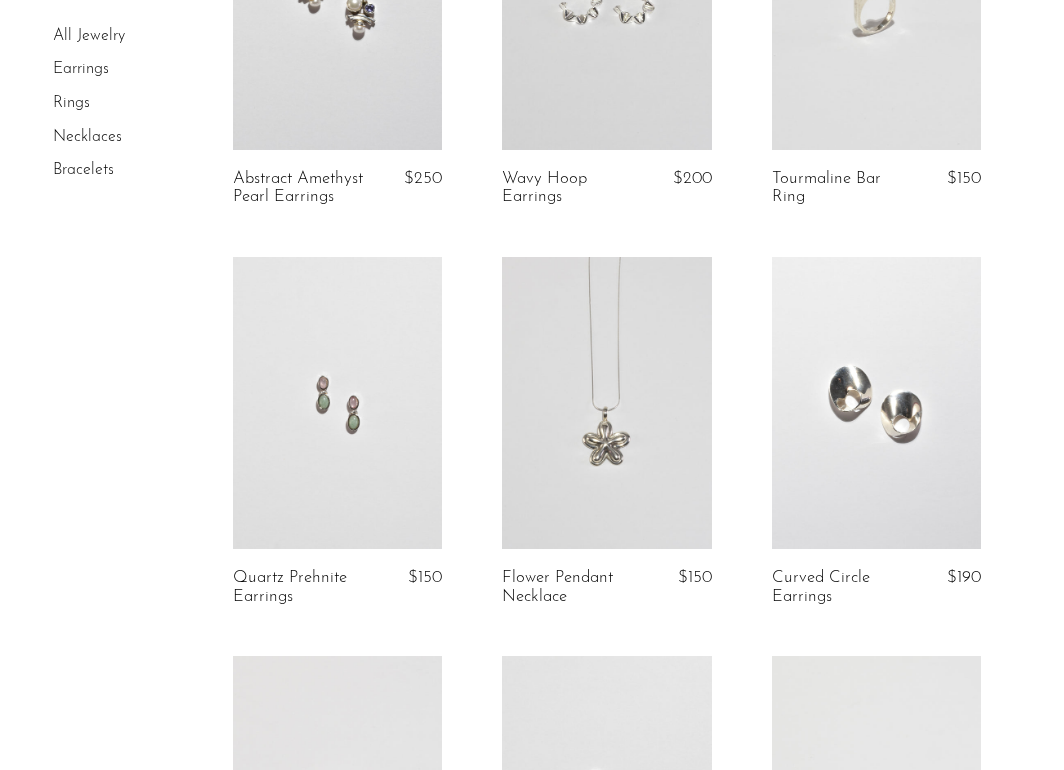 click at bounding box center [606, 3] 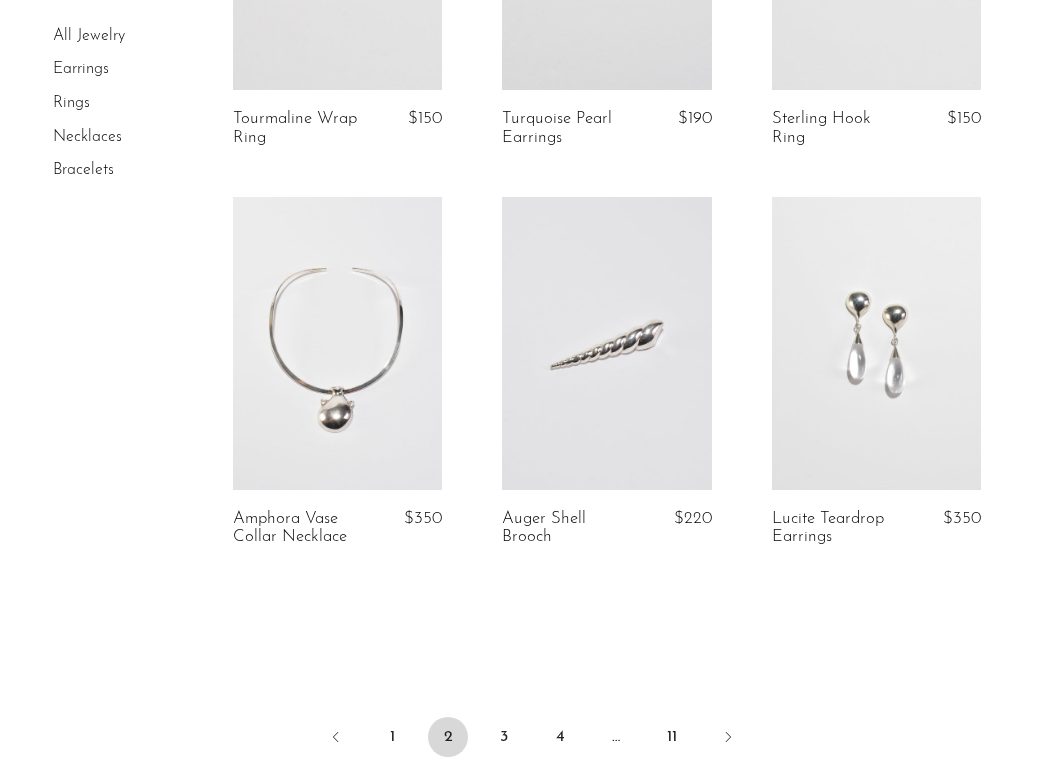 scroll, scrollTop: 4385, scrollLeft: 0, axis: vertical 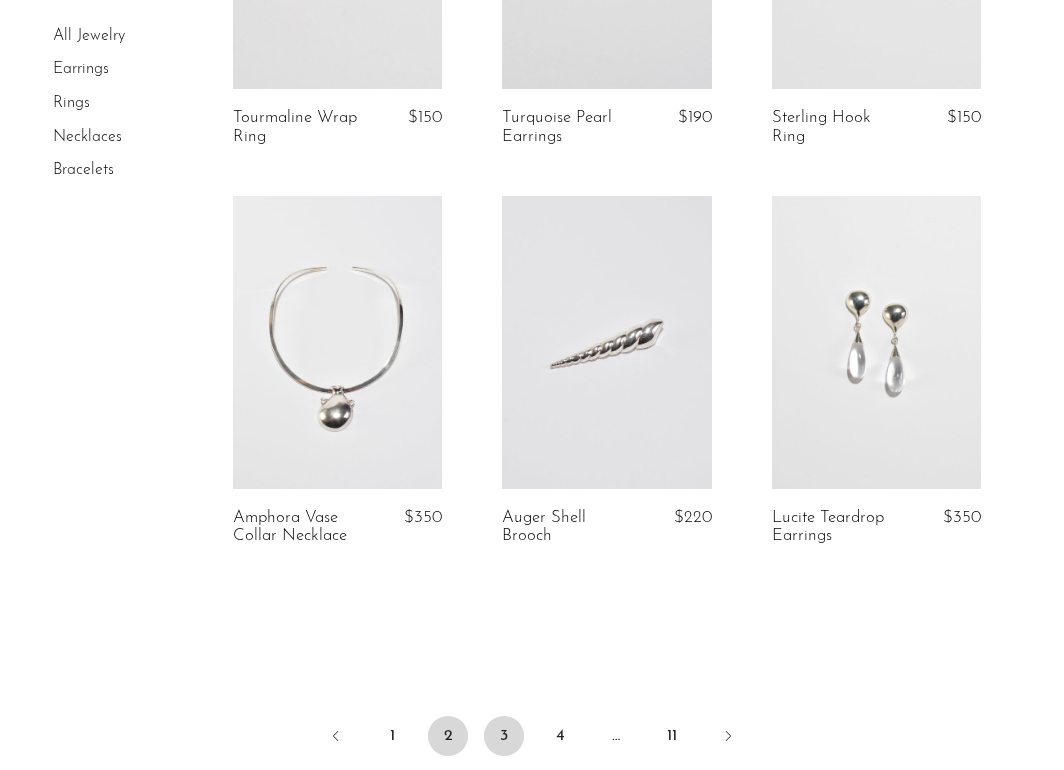 click on "3" at bounding box center (504, 736) 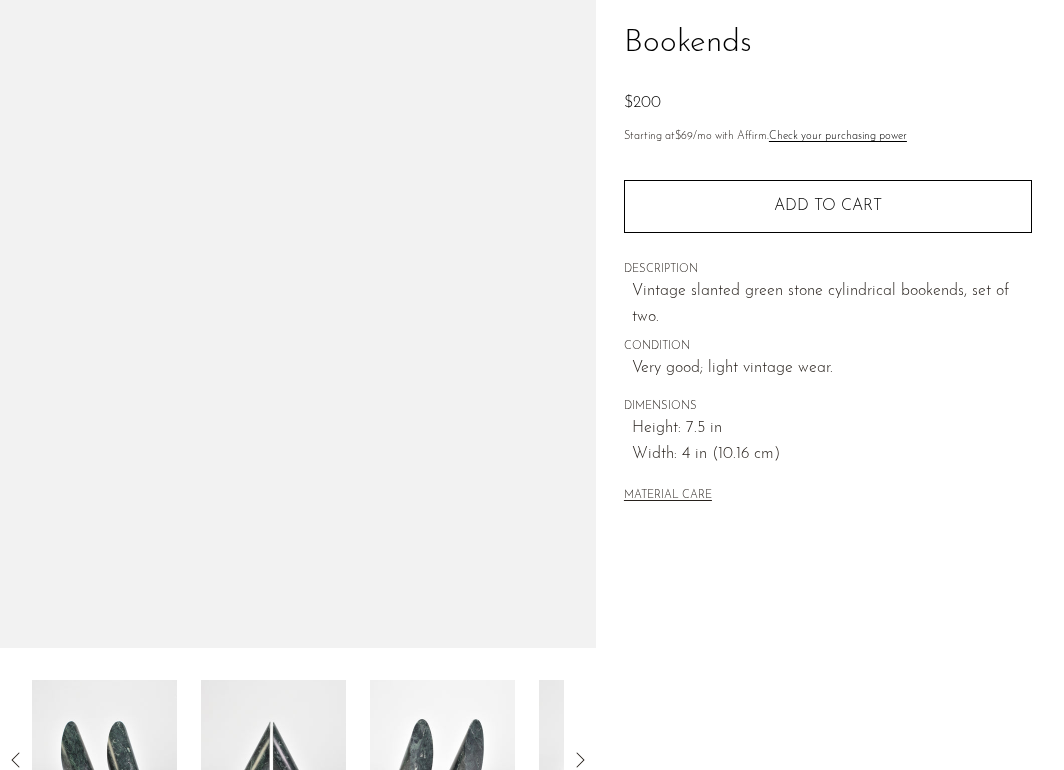 scroll, scrollTop: 263, scrollLeft: 0, axis: vertical 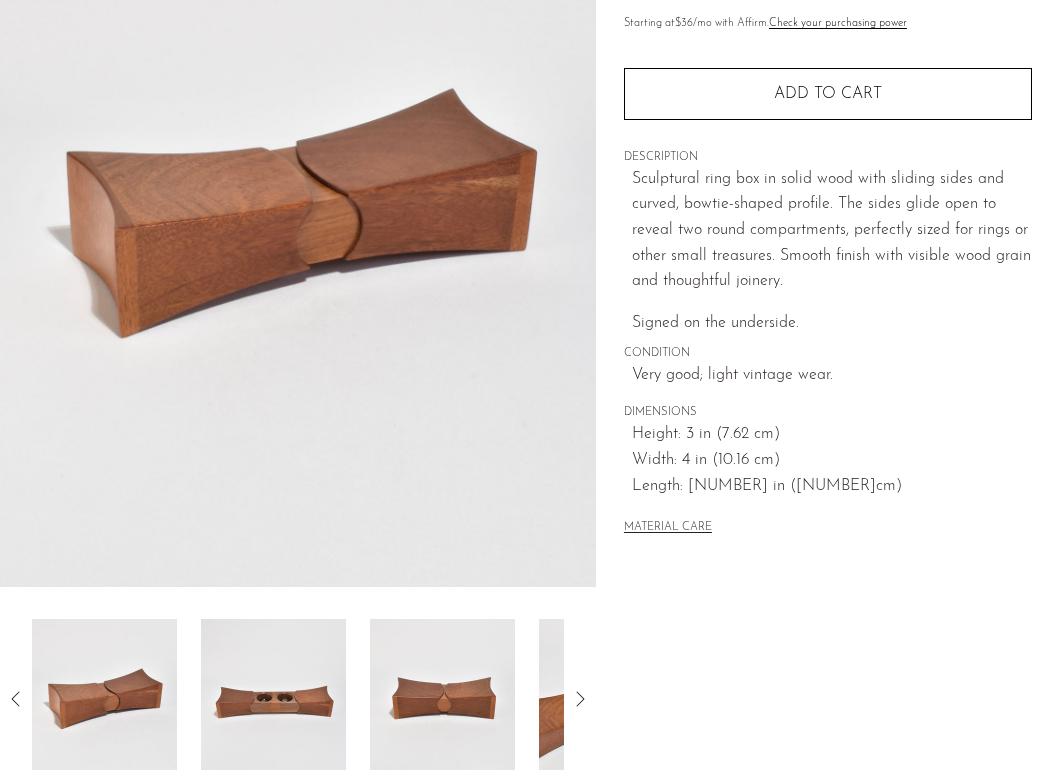 click at bounding box center [273, 699] 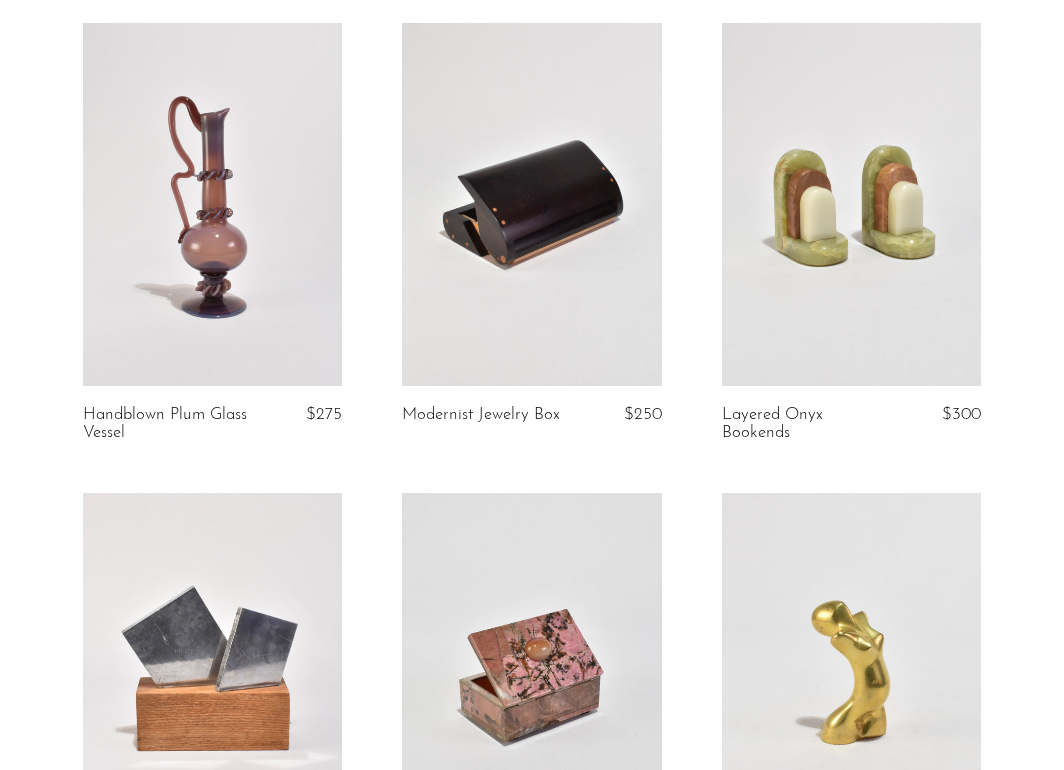 scroll, scrollTop: 399, scrollLeft: 0, axis: vertical 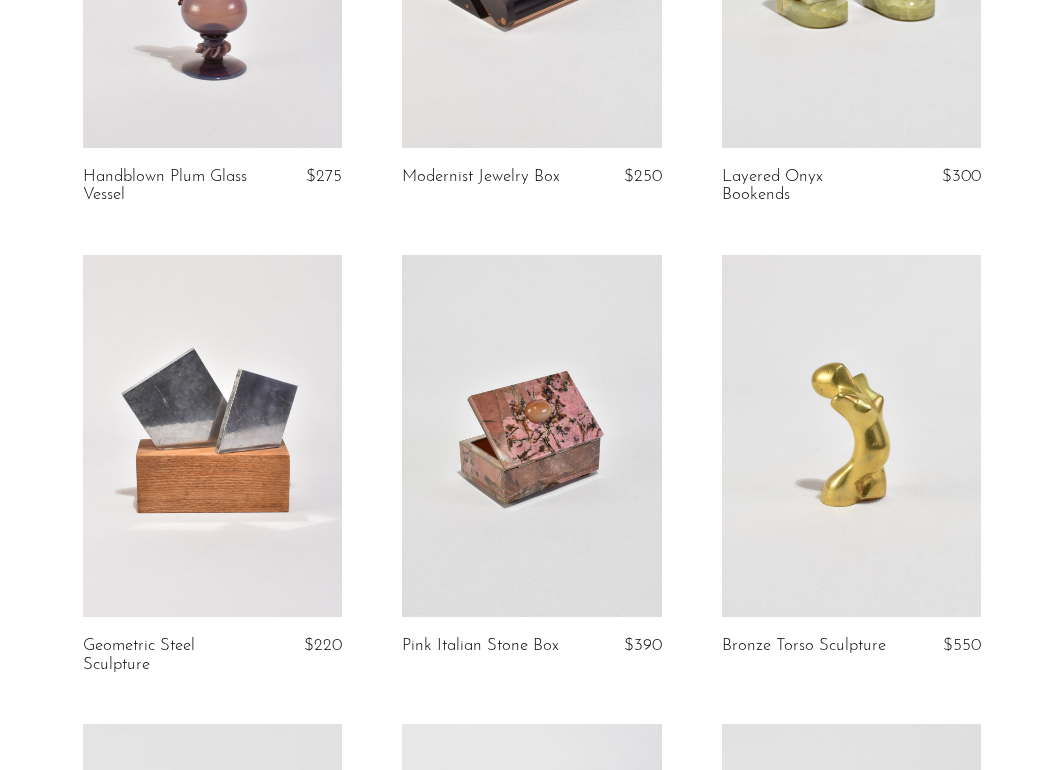 click at bounding box center (212, 436) 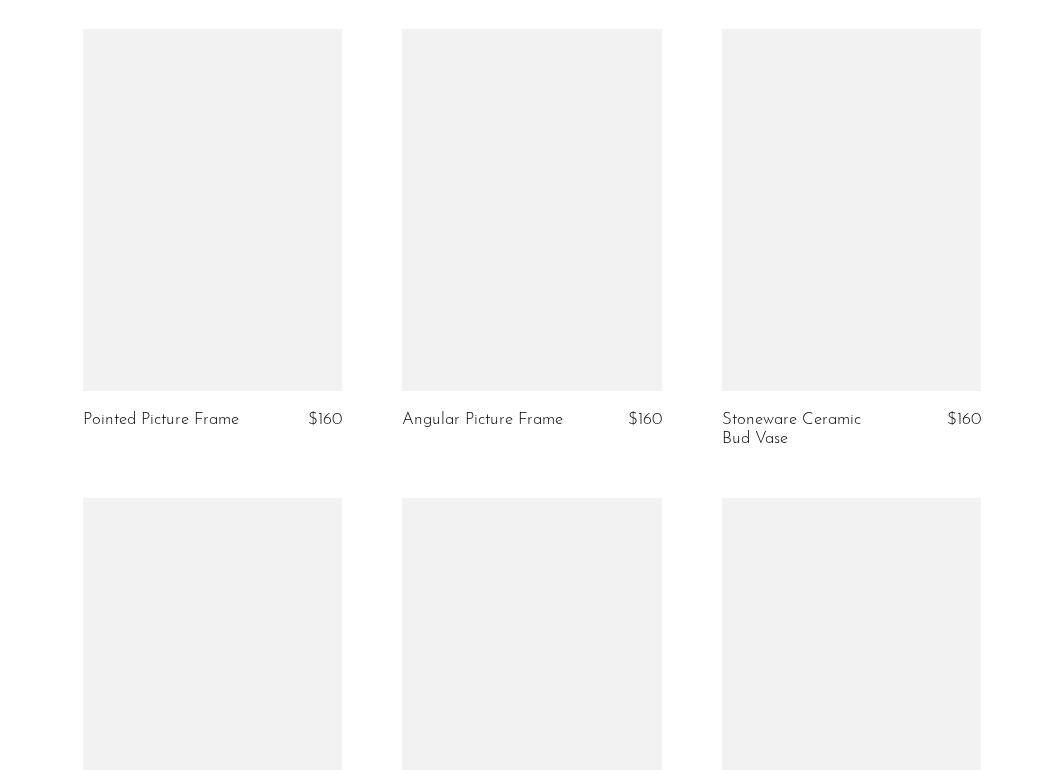 scroll, scrollTop: 2502, scrollLeft: 0, axis: vertical 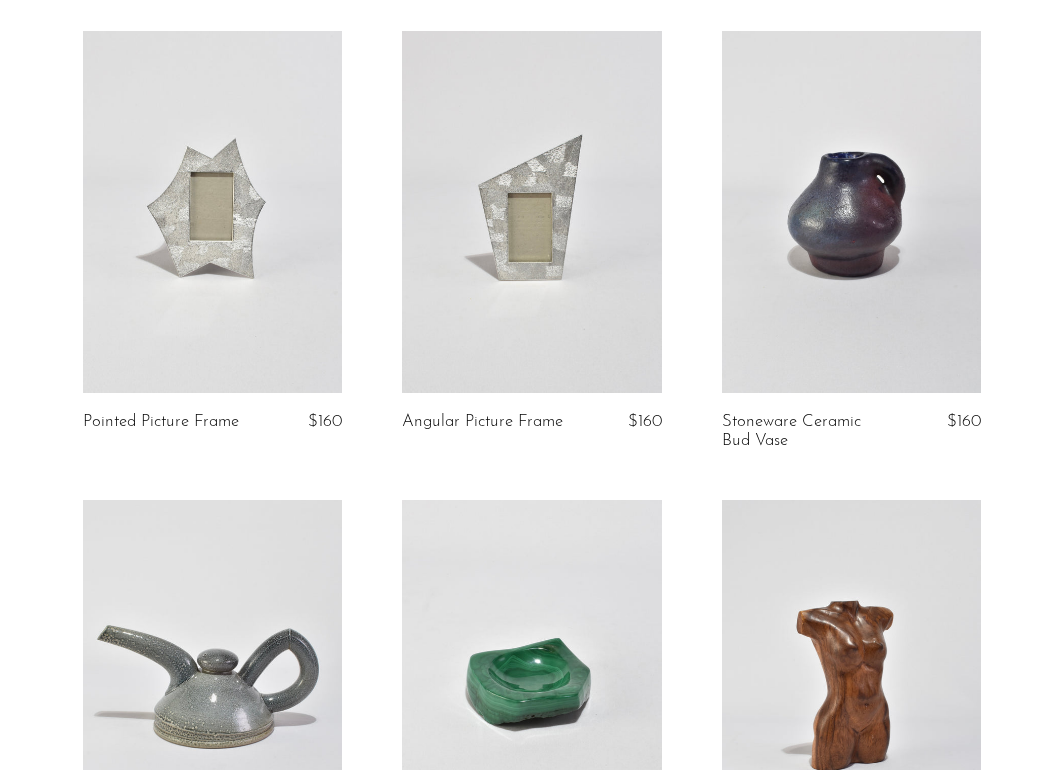 click at bounding box center (212, 681) 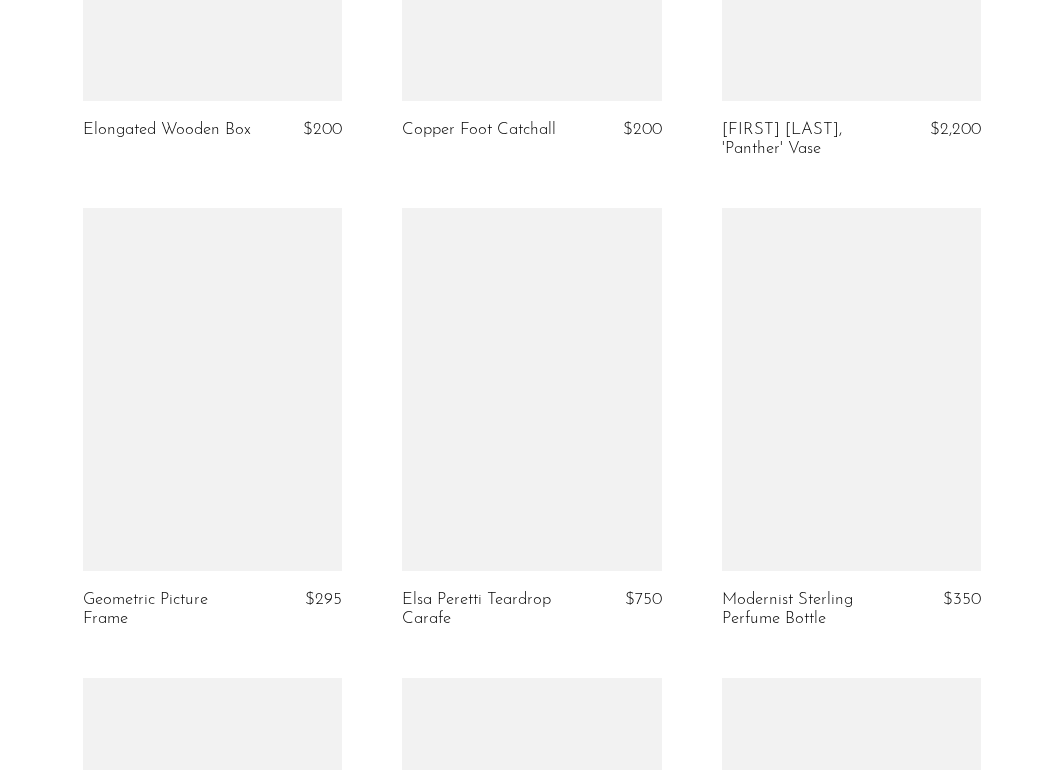 scroll, scrollTop: 4674, scrollLeft: 0, axis: vertical 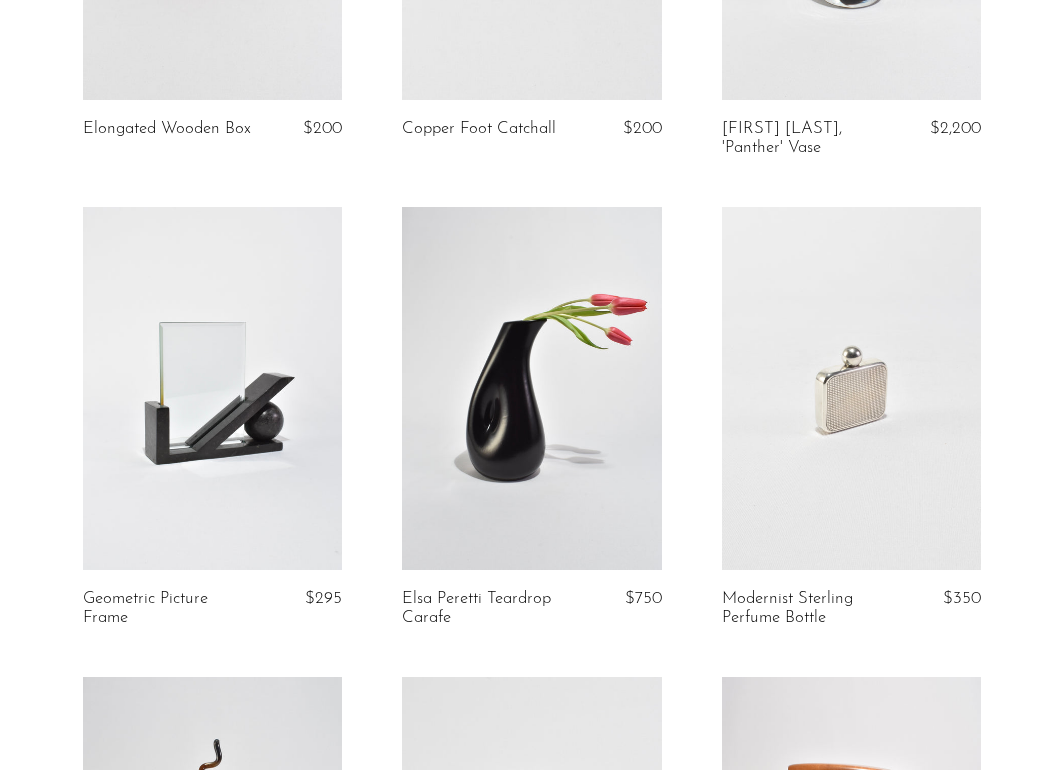 click at bounding box center (531, 388) 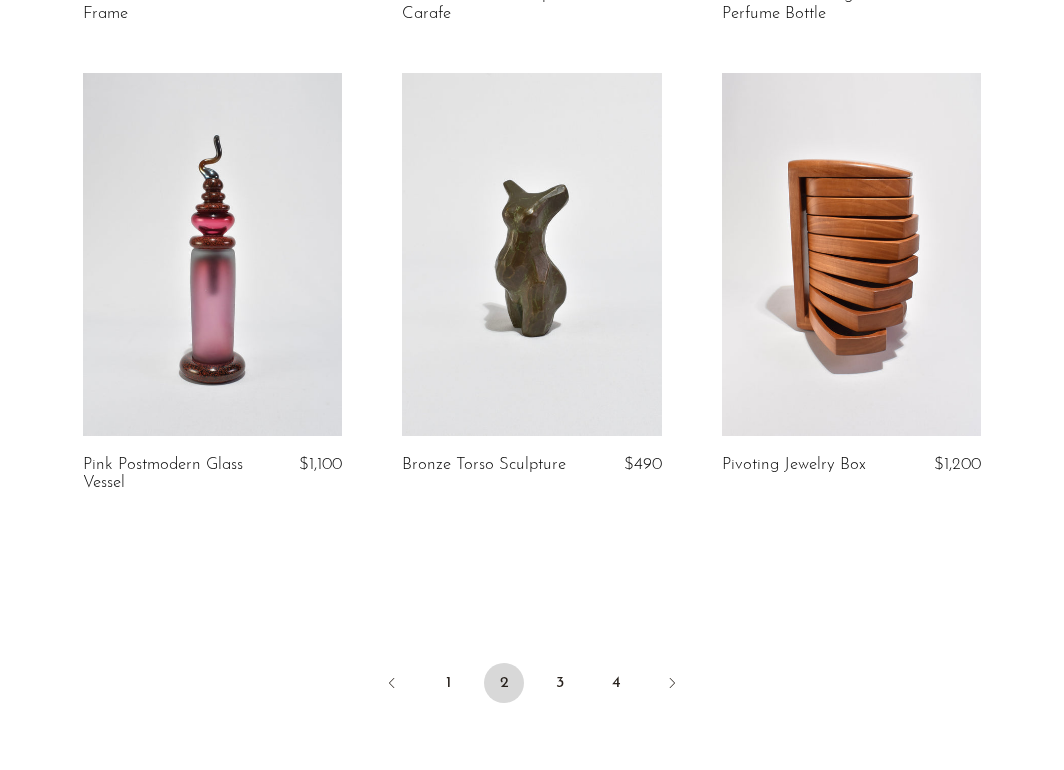 scroll, scrollTop: 5279, scrollLeft: 0, axis: vertical 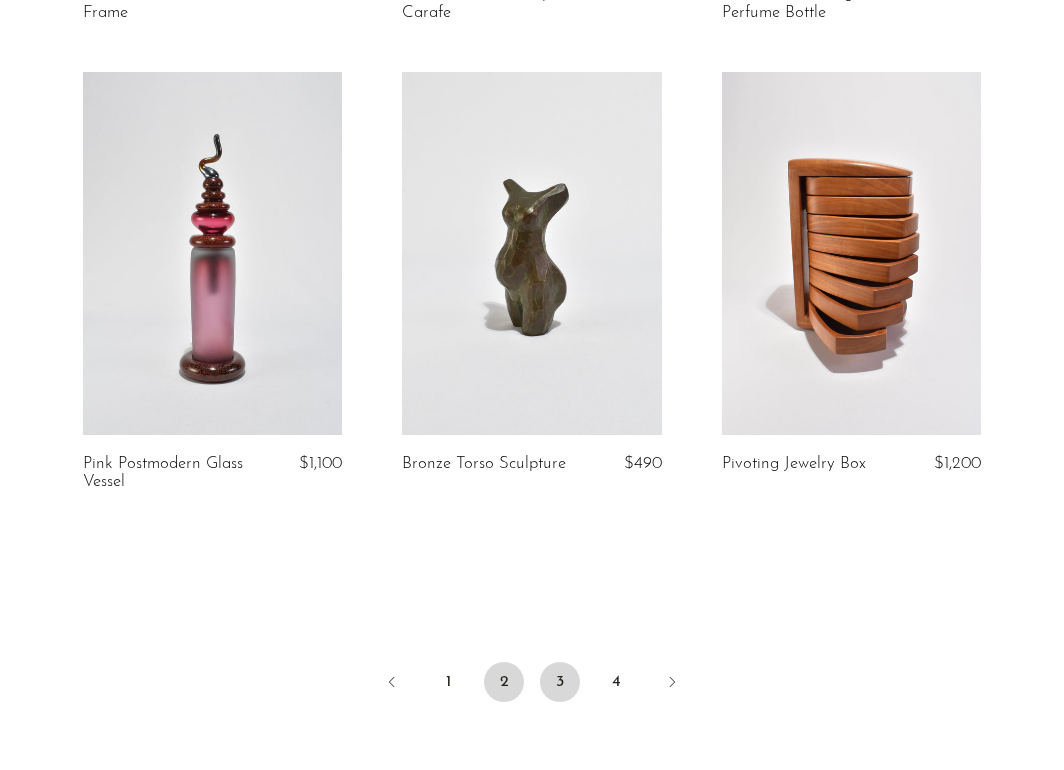 click on "3" at bounding box center [560, 682] 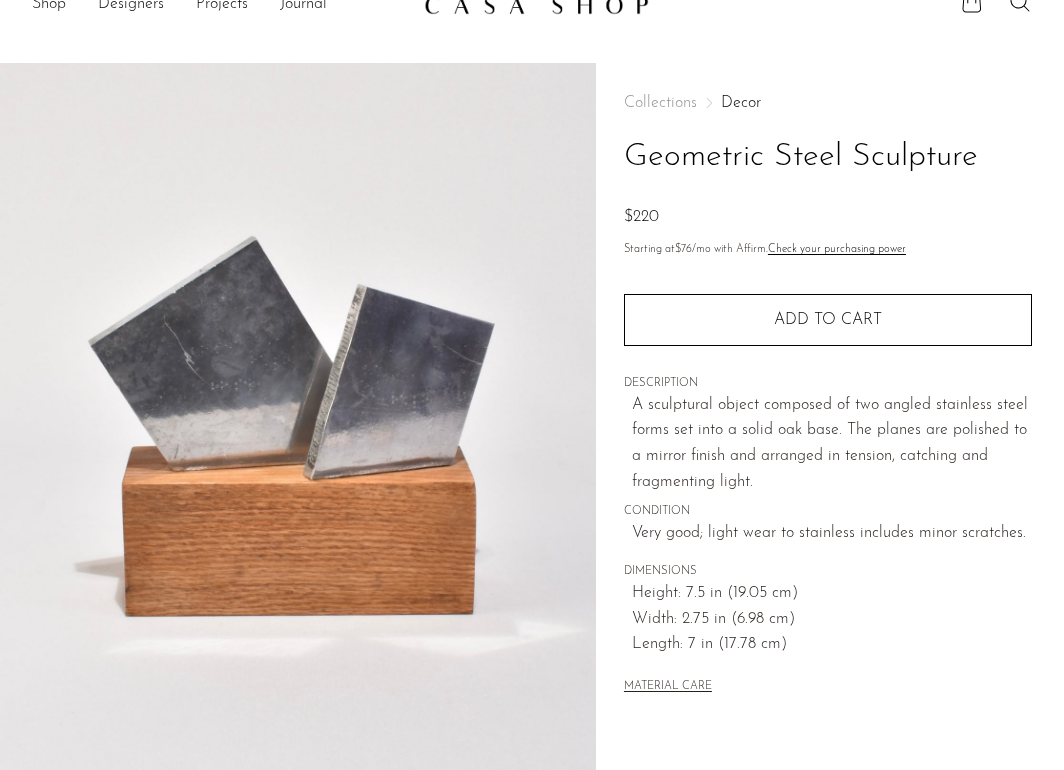 scroll, scrollTop: 36, scrollLeft: 0, axis: vertical 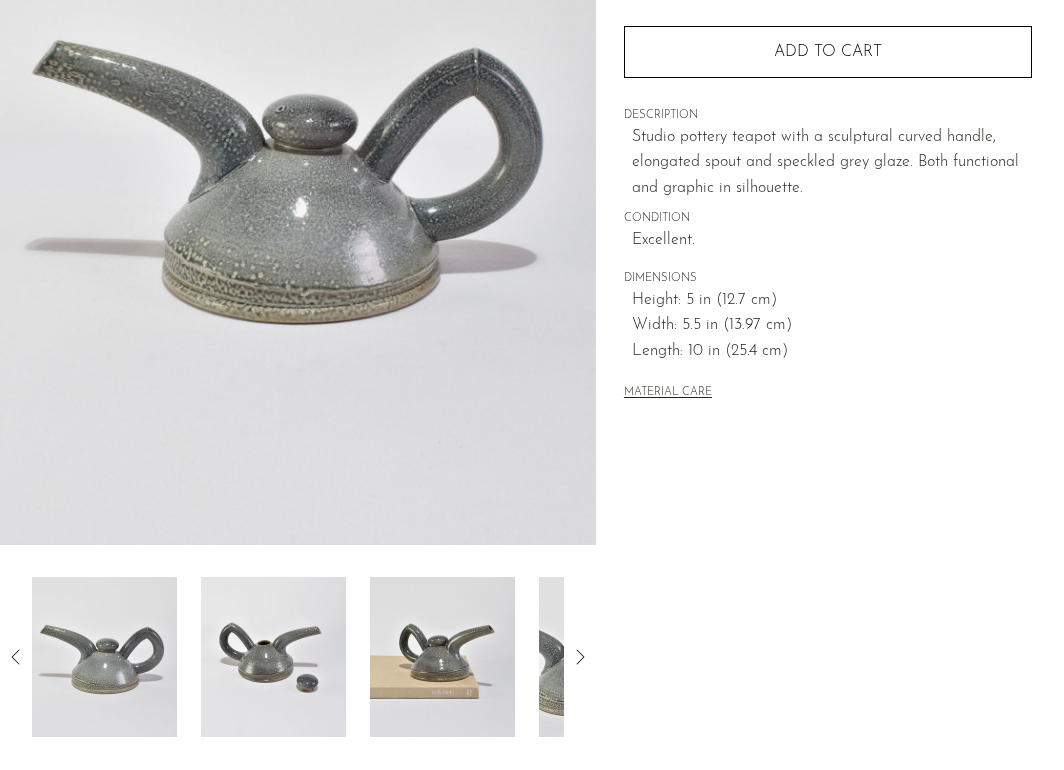 click at bounding box center [273, 657] 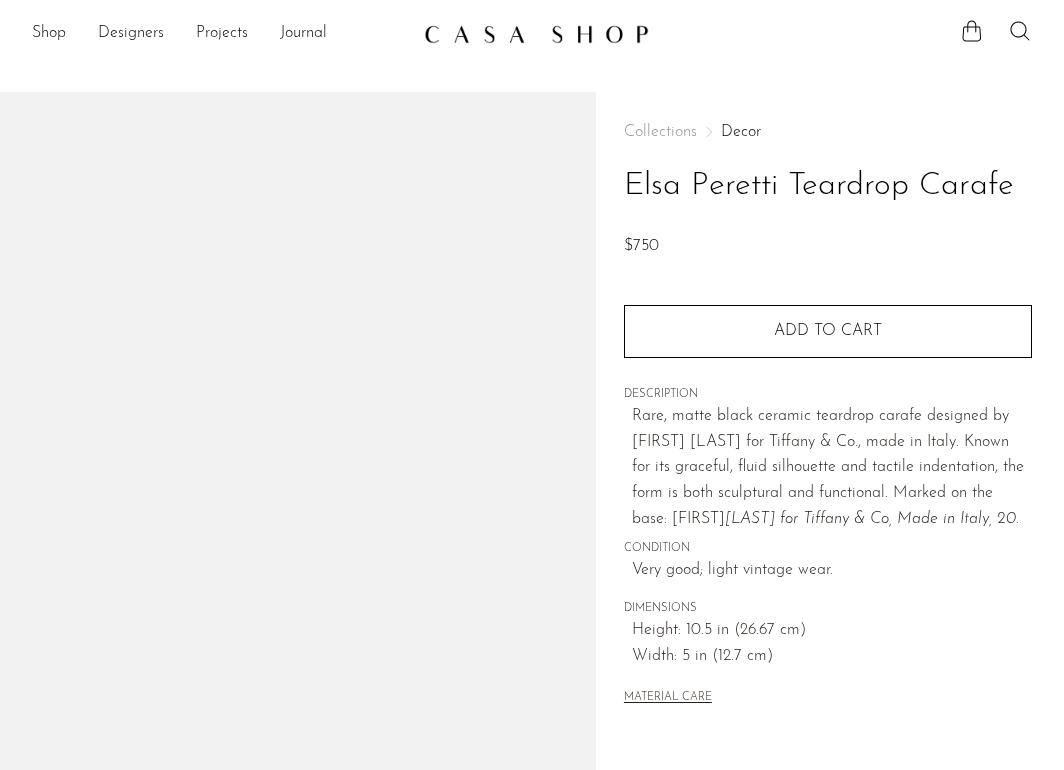 scroll, scrollTop: 0, scrollLeft: 0, axis: both 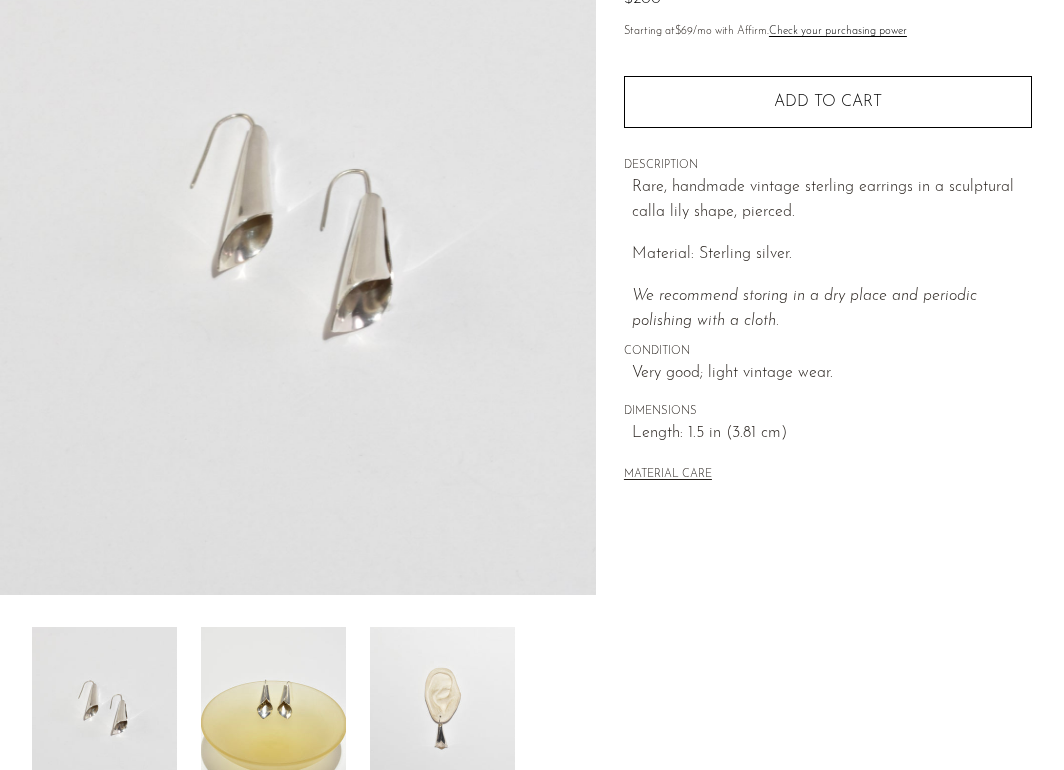 click at bounding box center (442, 707) 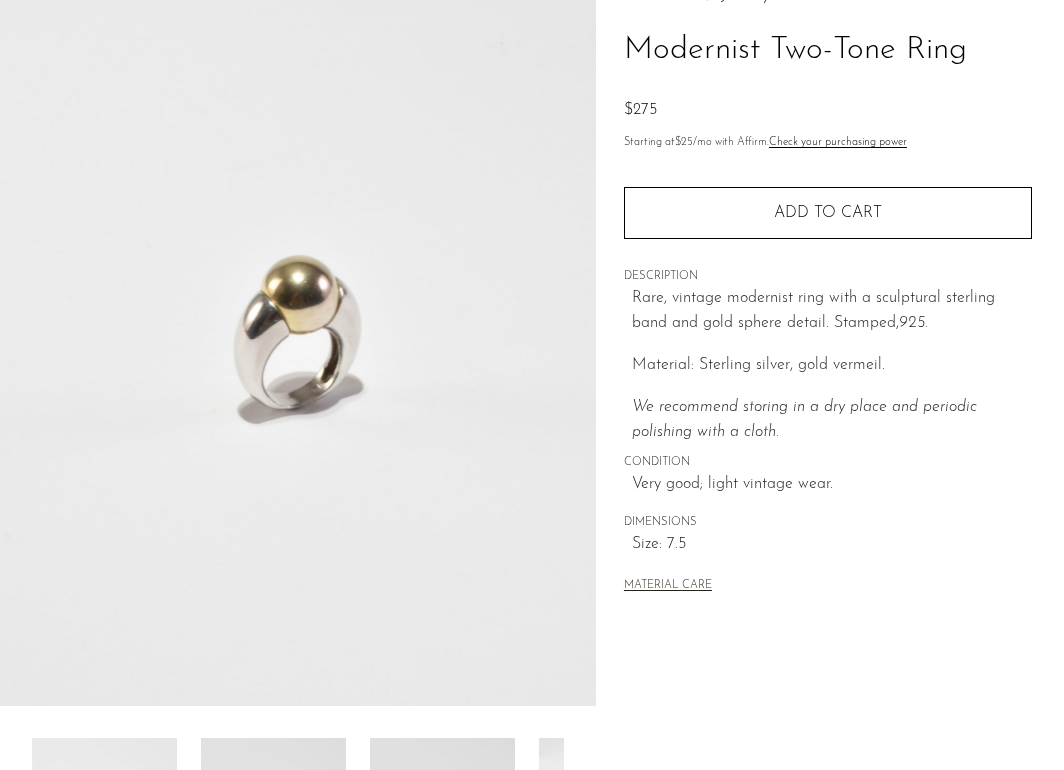 scroll, scrollTop: 187, scrollLeft: 0, axis: vertical 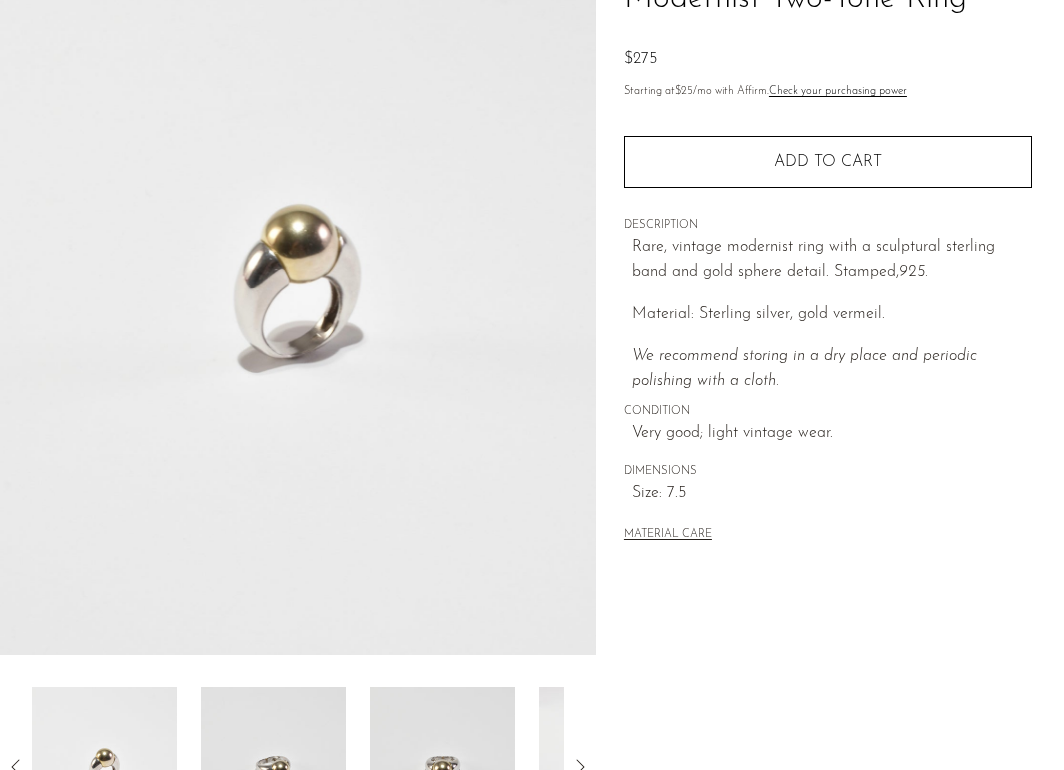 click at bounding box center [104, 767] 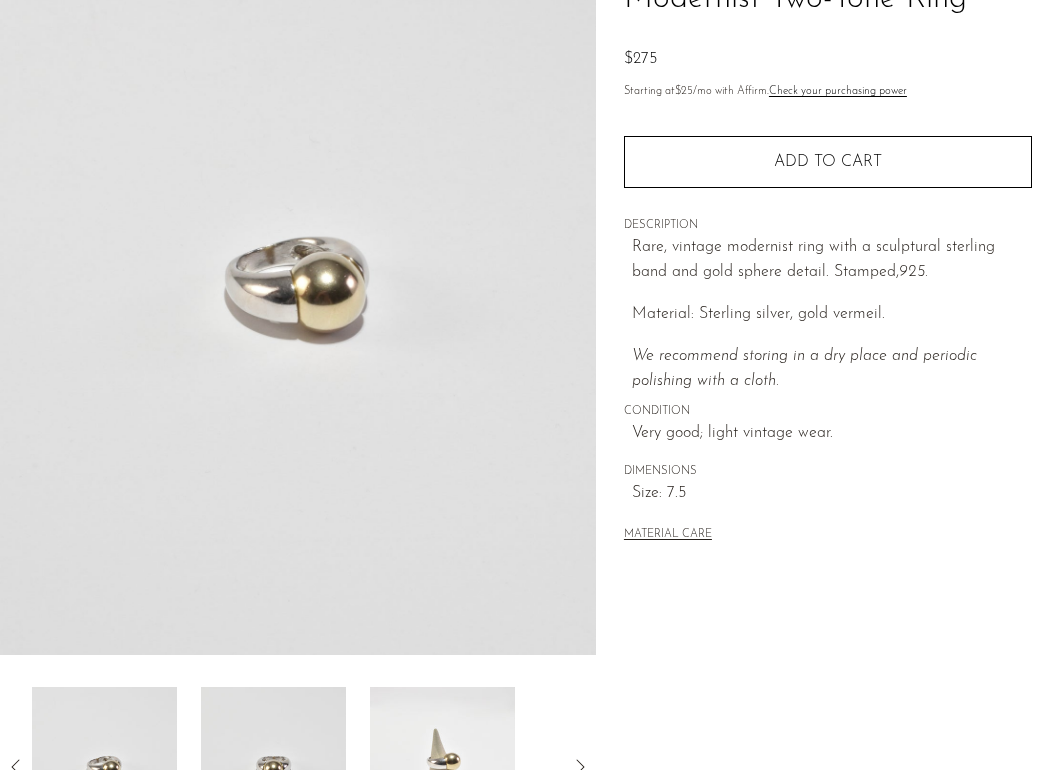 click at bounding box center [273, 767] 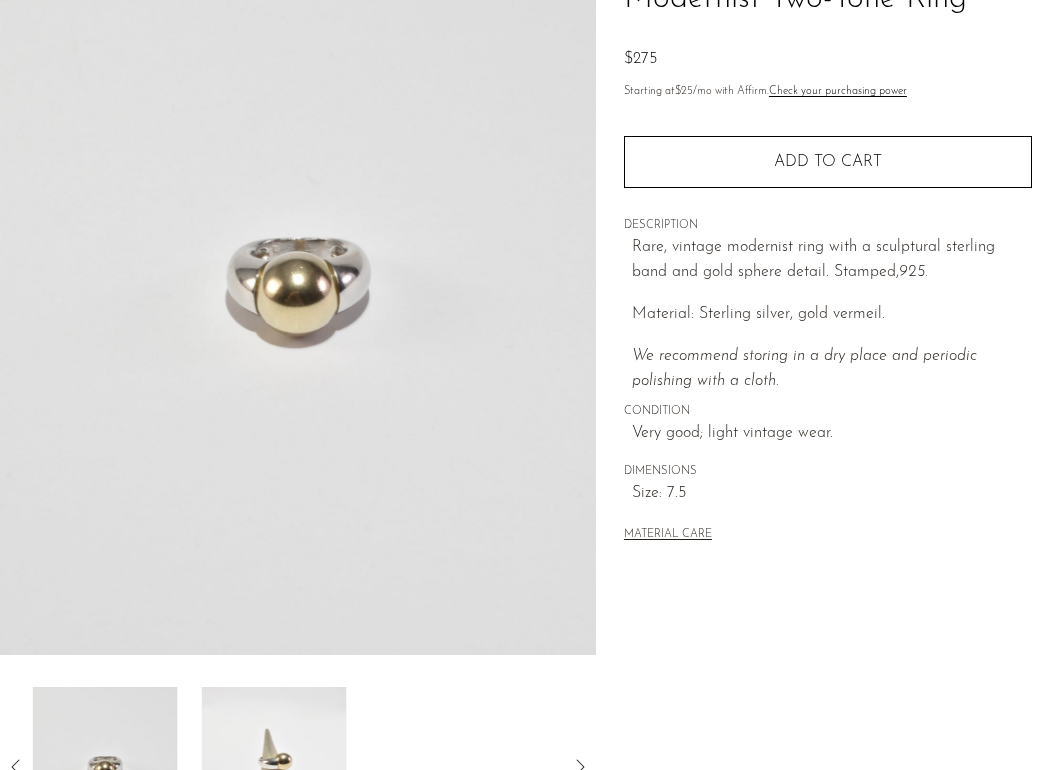 click at bounding box center [274, 767] 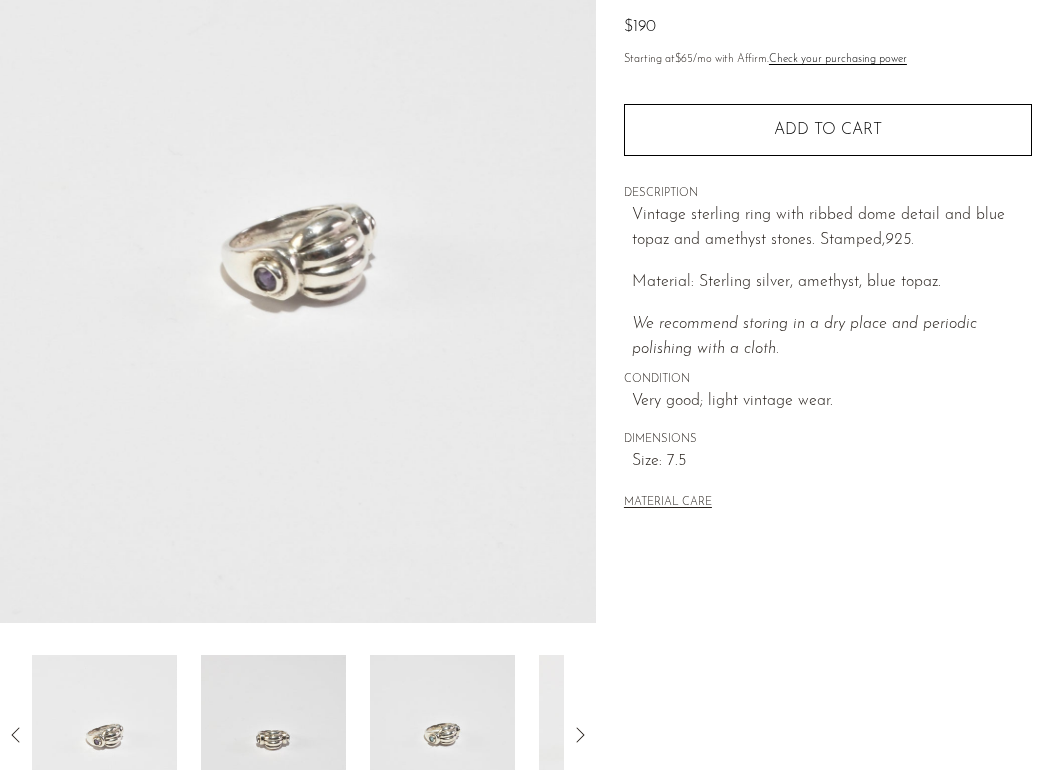scroll, scrollTop: 221, scrollLeft: 0, axis: vertical 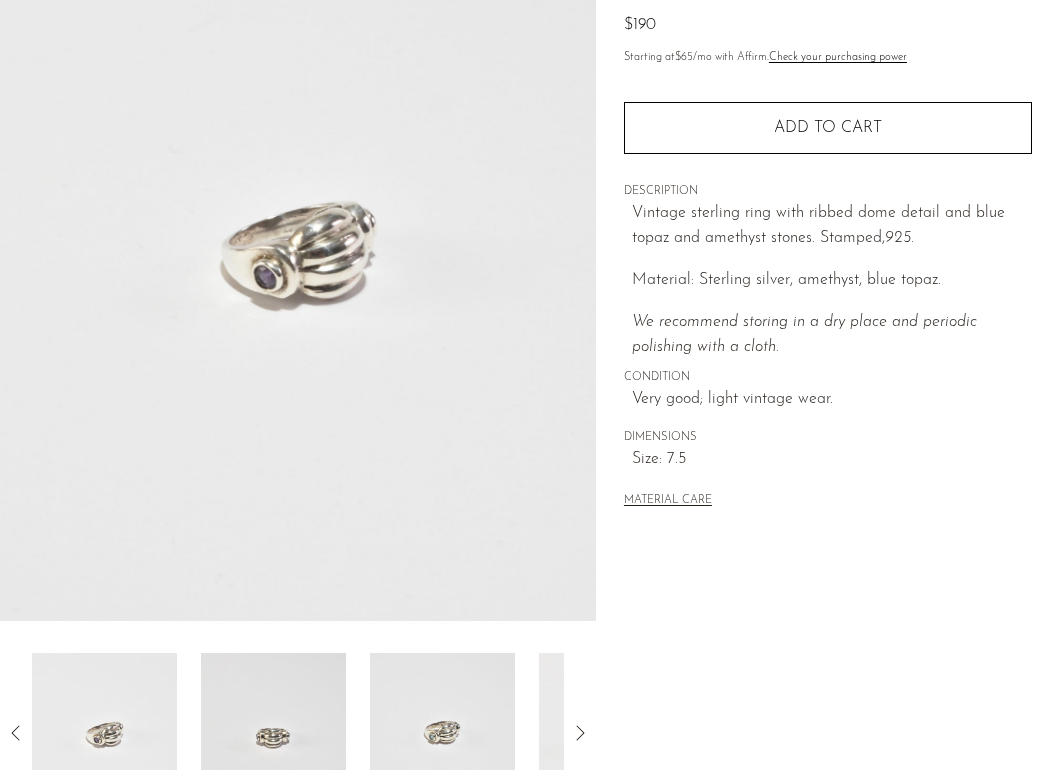 click at bounding box center (273, 733) 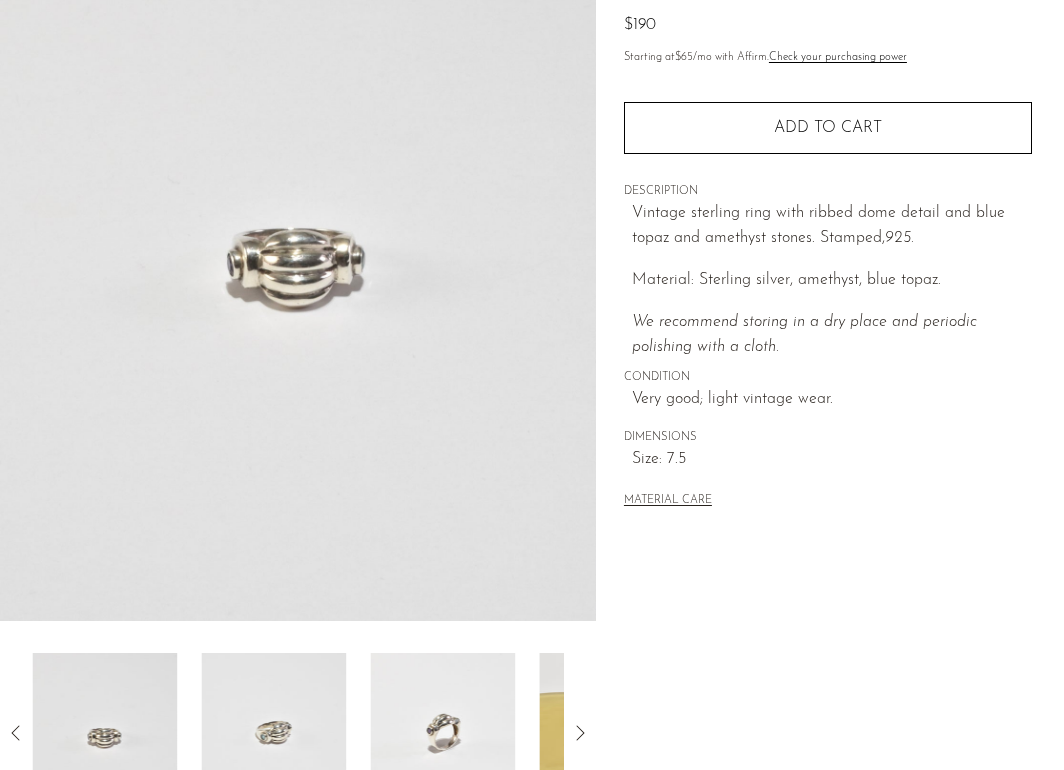 click at bounding box center (273, 733) 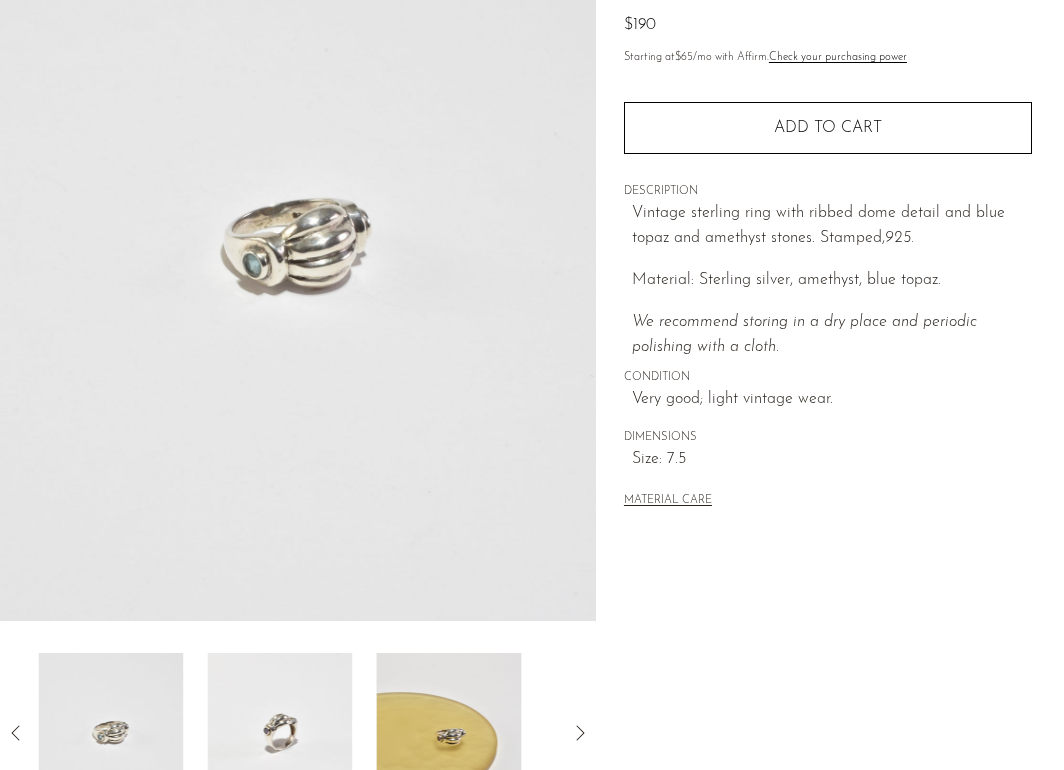 click at bounding box center [279, 733] 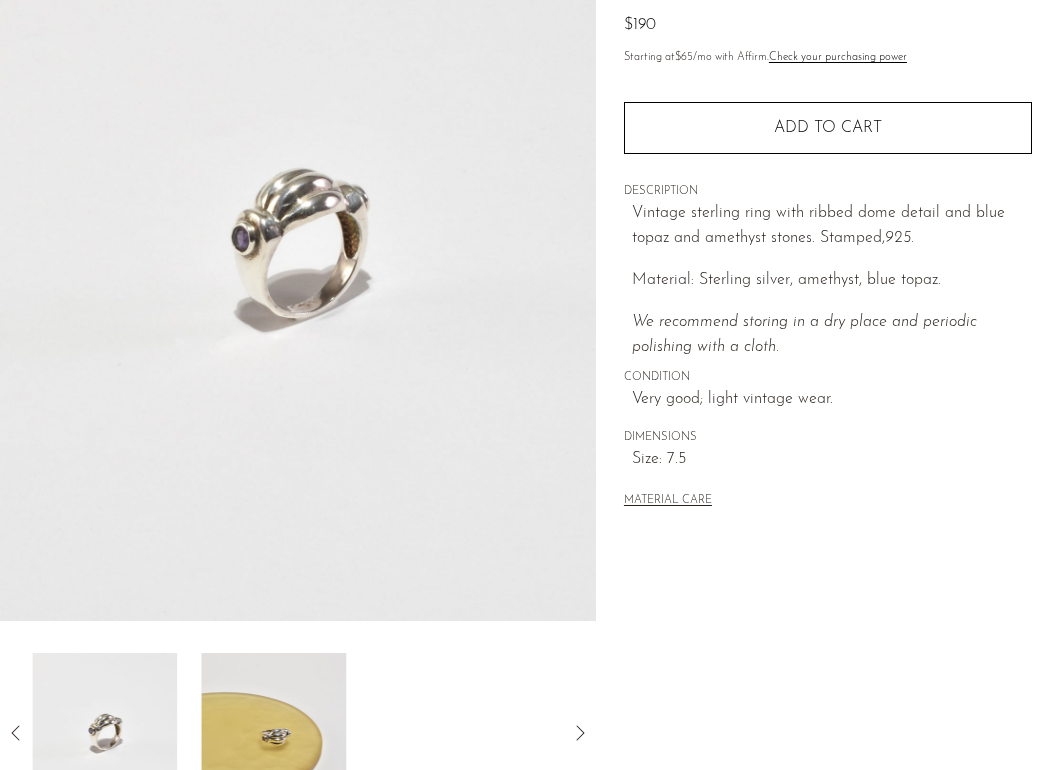 click at bounding box center (273, 733) 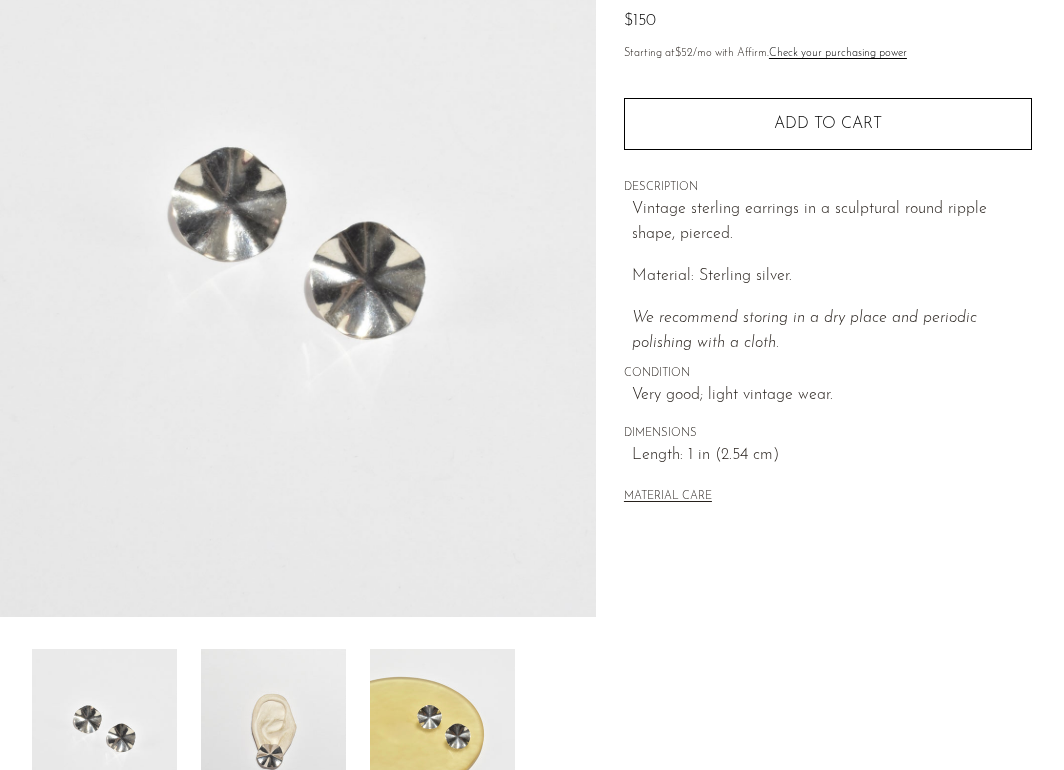 scroll, scrollTop: 224, scrollLeft: 0, axis: vertical 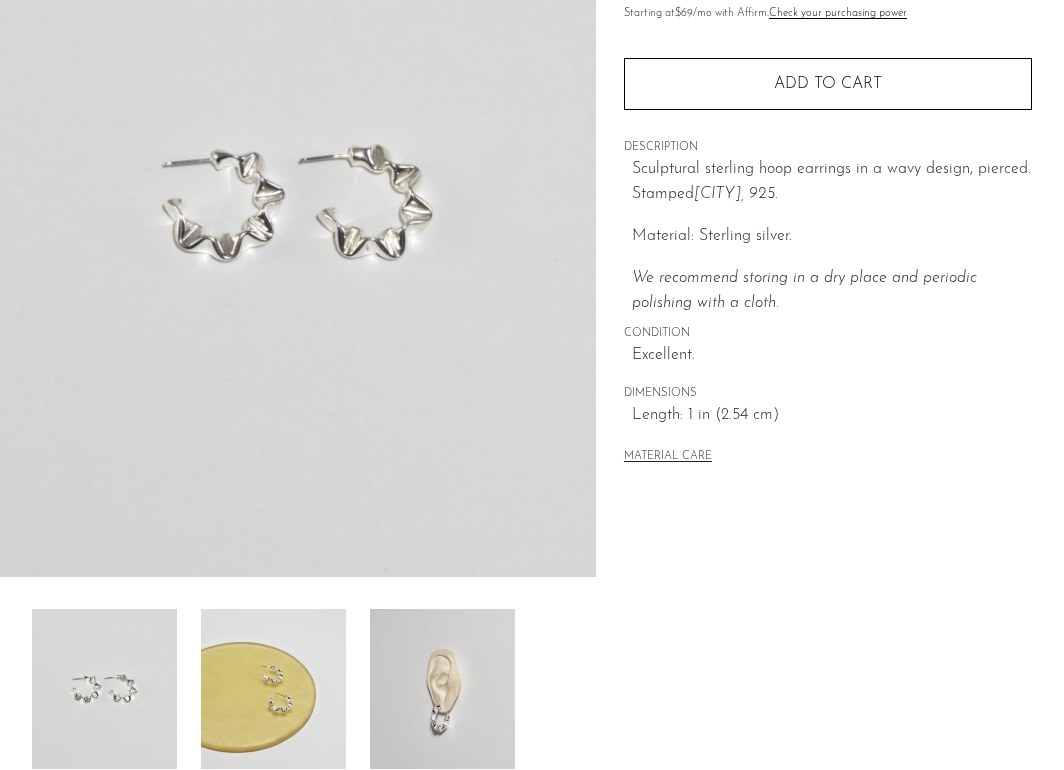 click at bounding box center [442, 689] 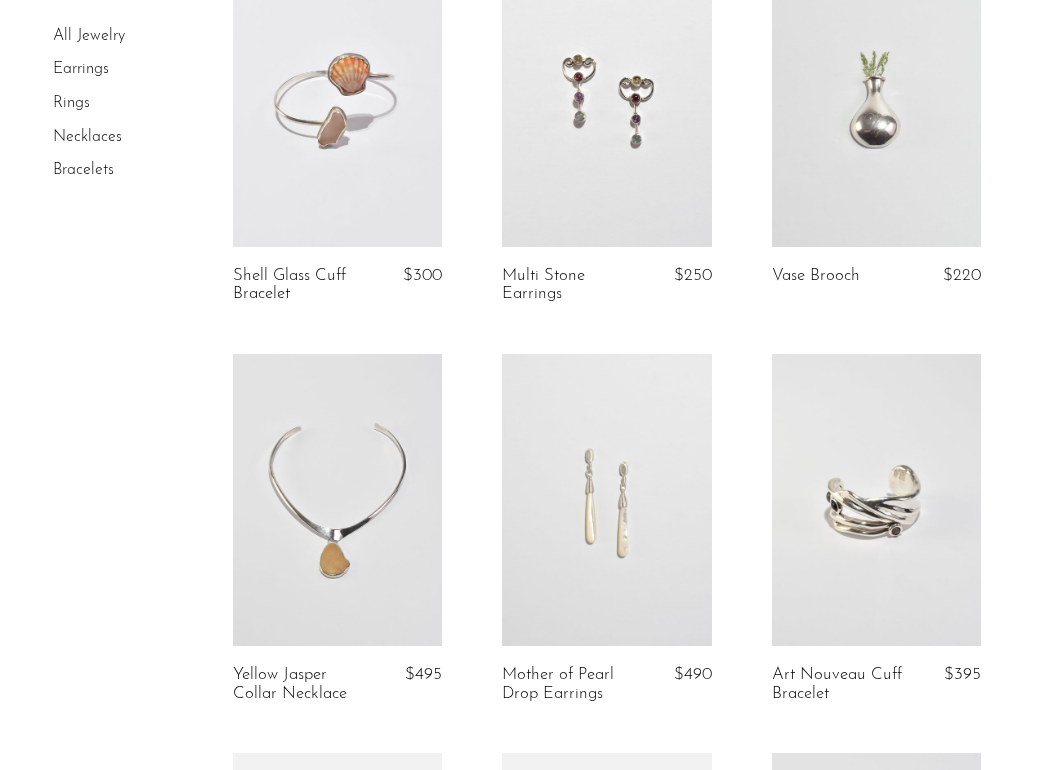 scroll, scrollTop: 235, scrollLeft: 0, axis: vertical 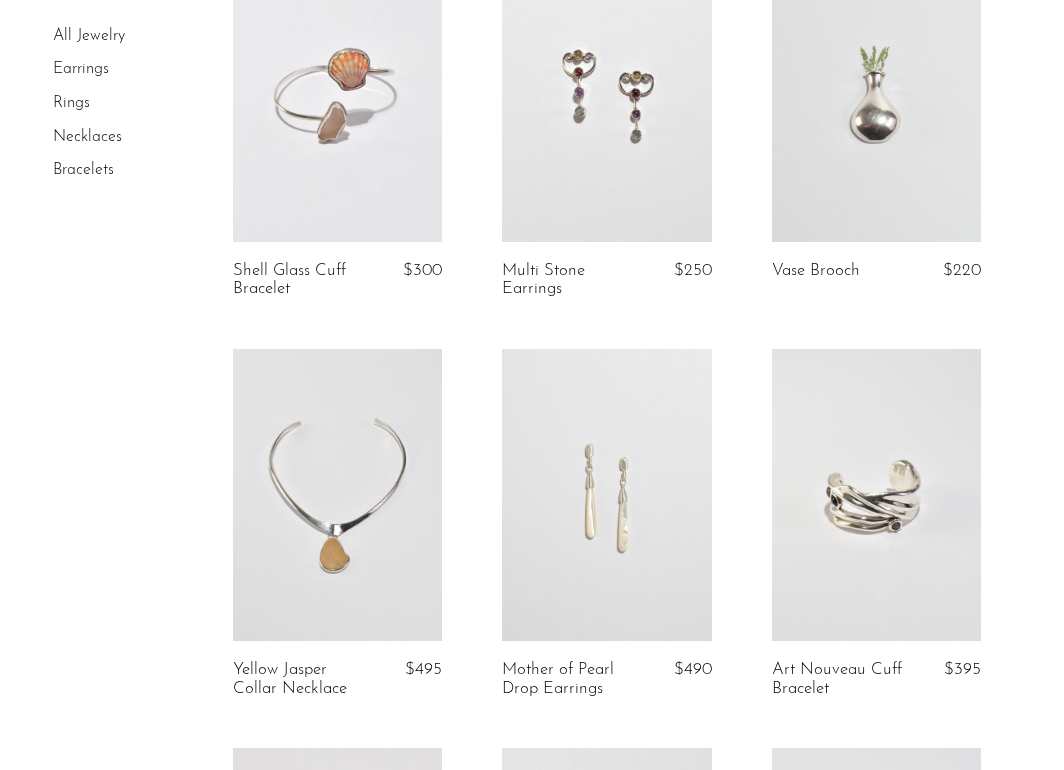click at bounding box center (876, 95) 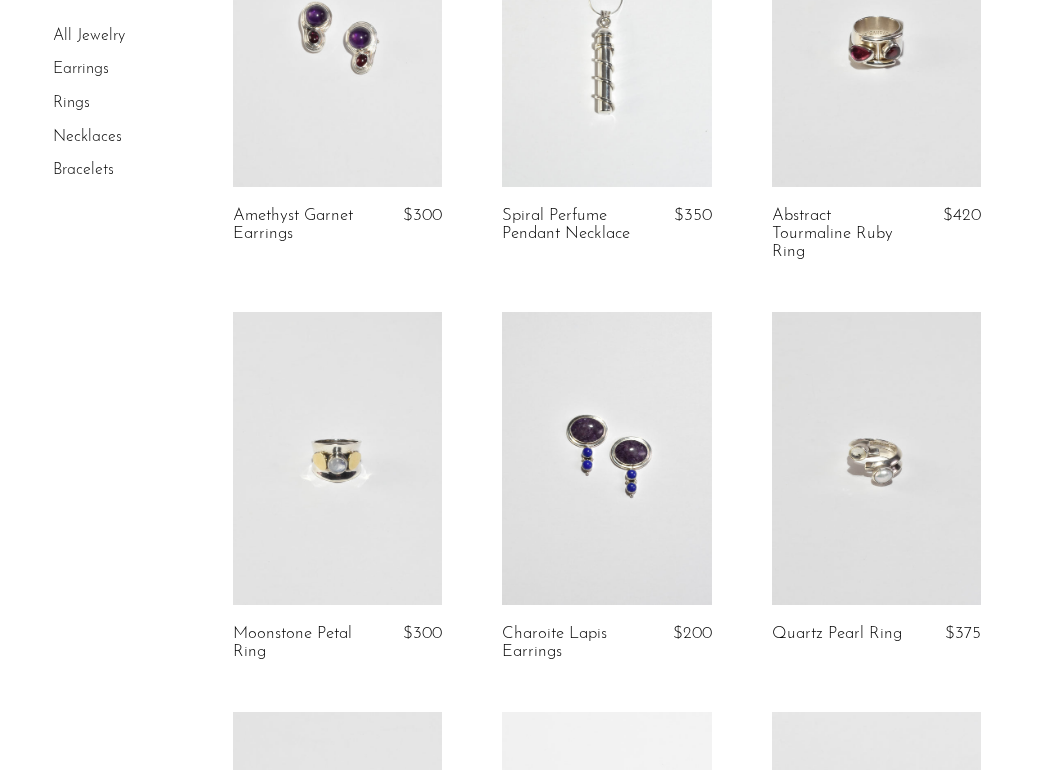 scroll, scrollTop: 1965, scrollLeft: 0, axis: vertical 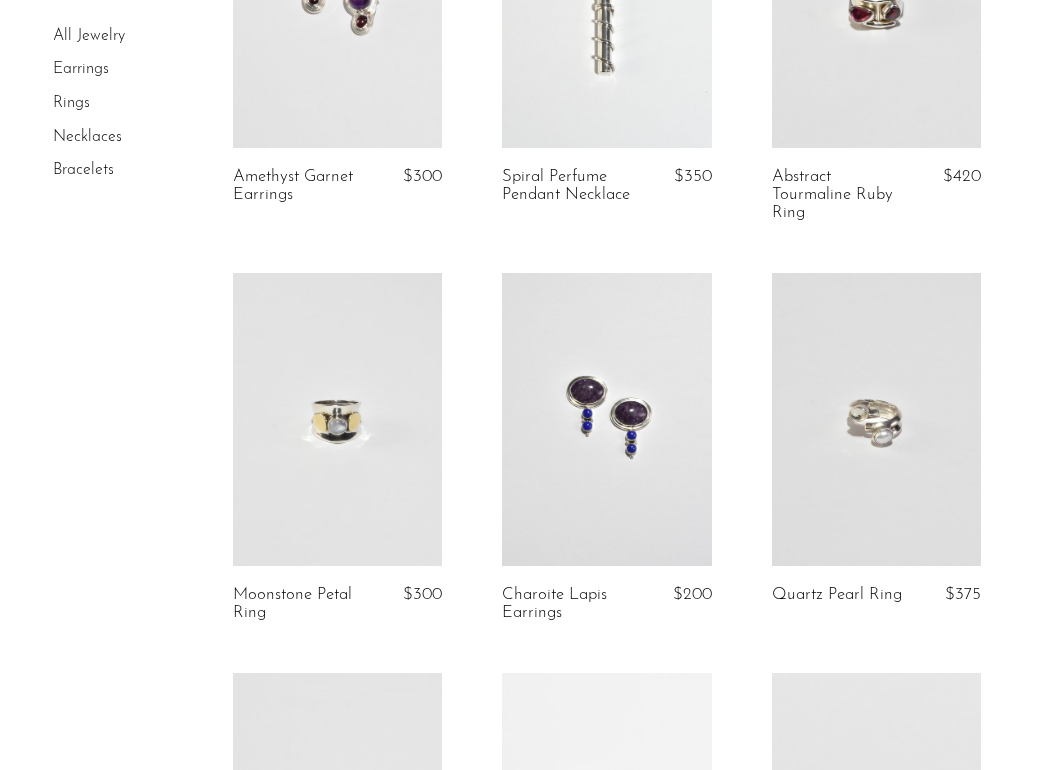 click at bounding box center [337, 419] 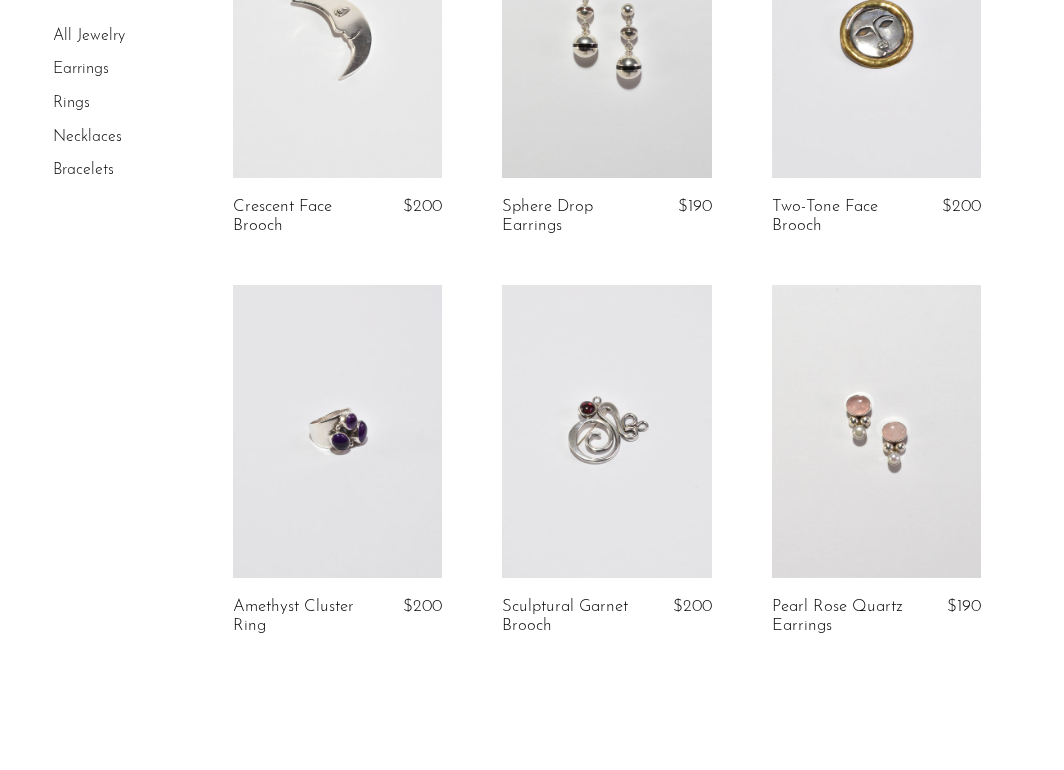 scroll, scrollTop: 4769, scrollLeft: 0, axis: vertical 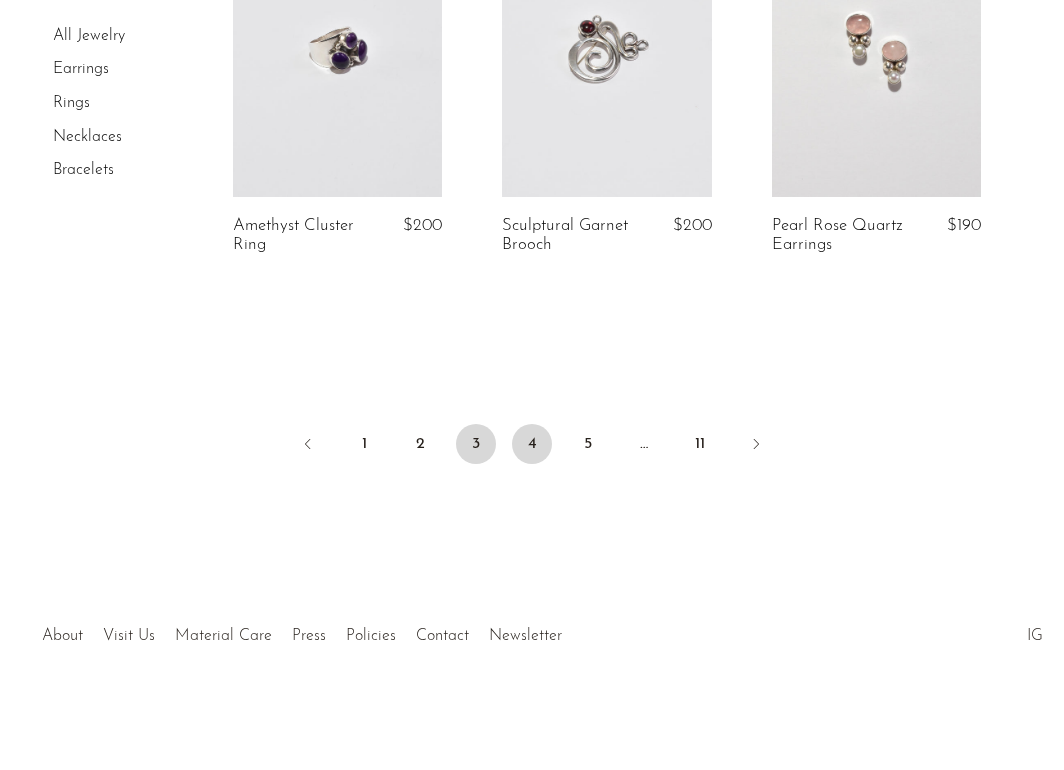 click on "4" at bounding box center [532, 444] 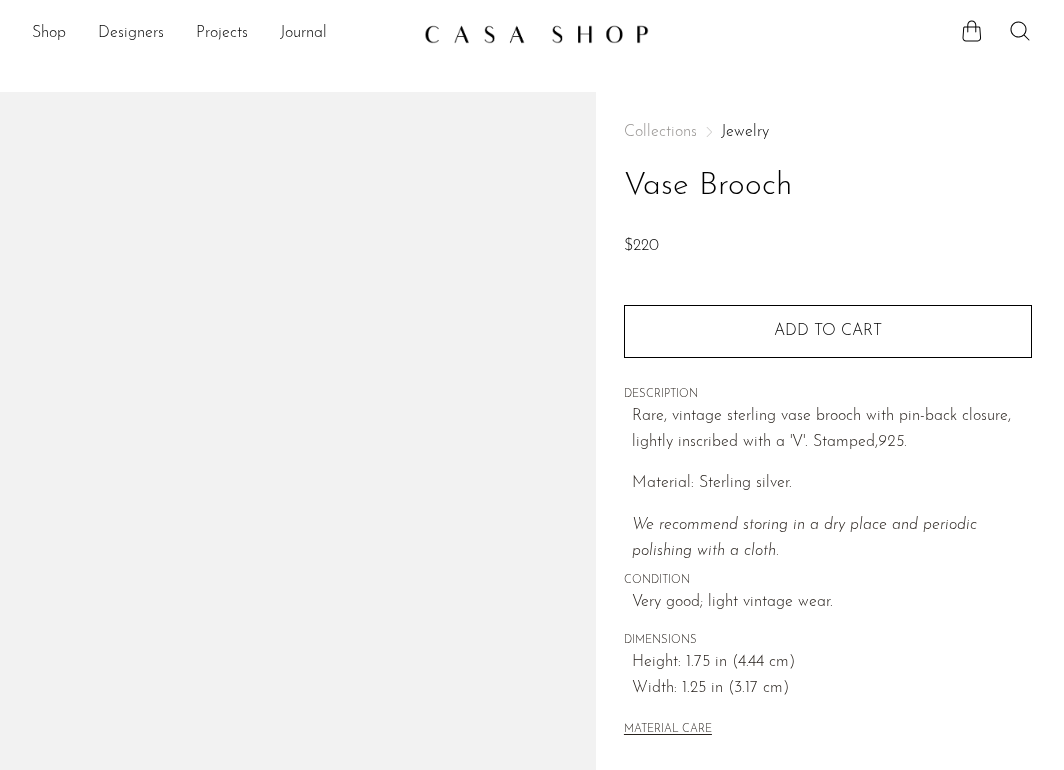 scroll, scrollTop: 0, scrollLeft: 0, axis: both 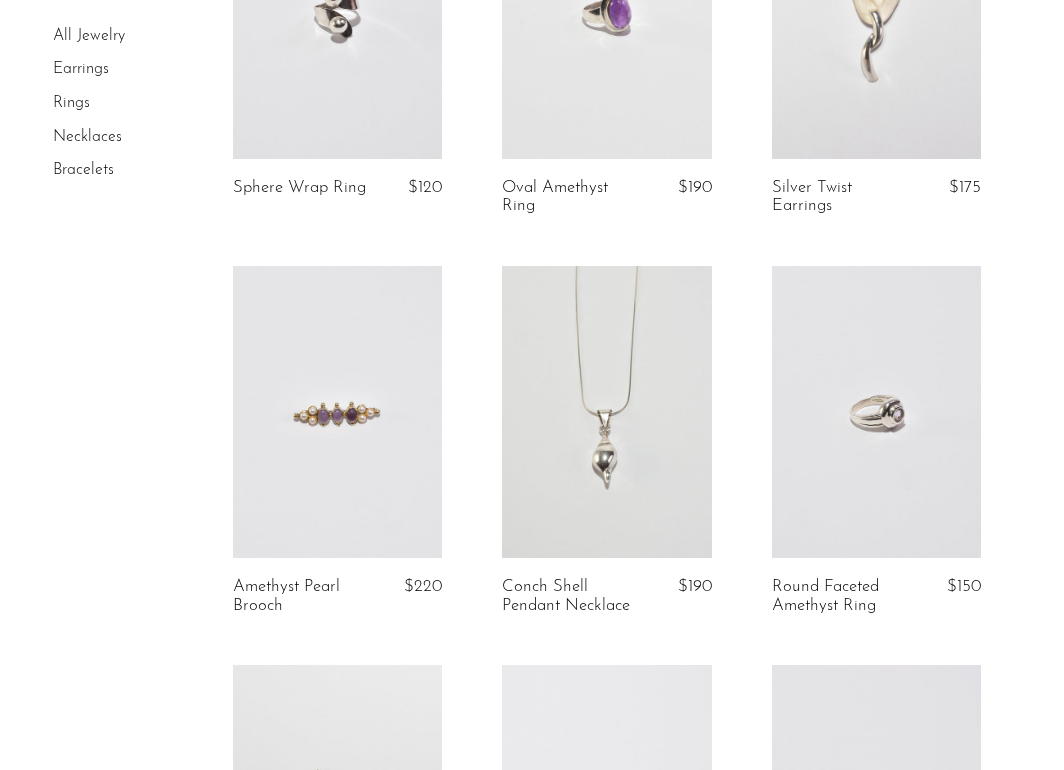 click at bounding box center [606, 412] 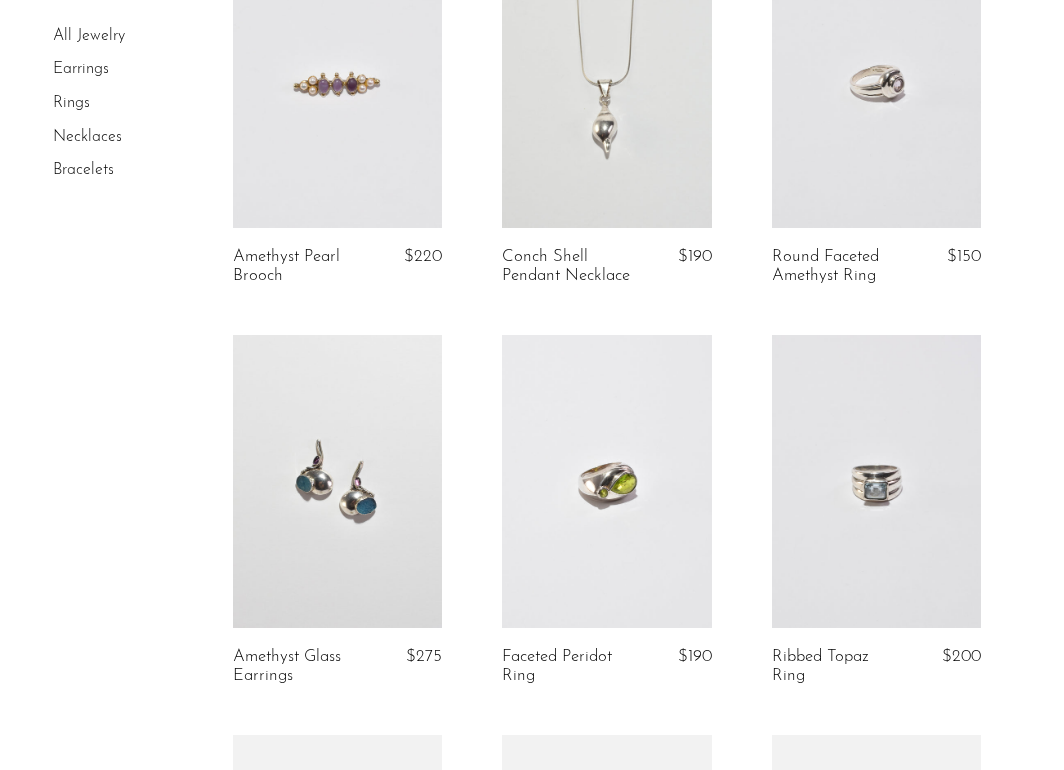 scroll, scrollTop: 650, scrollLeft: 0, axis: vertical 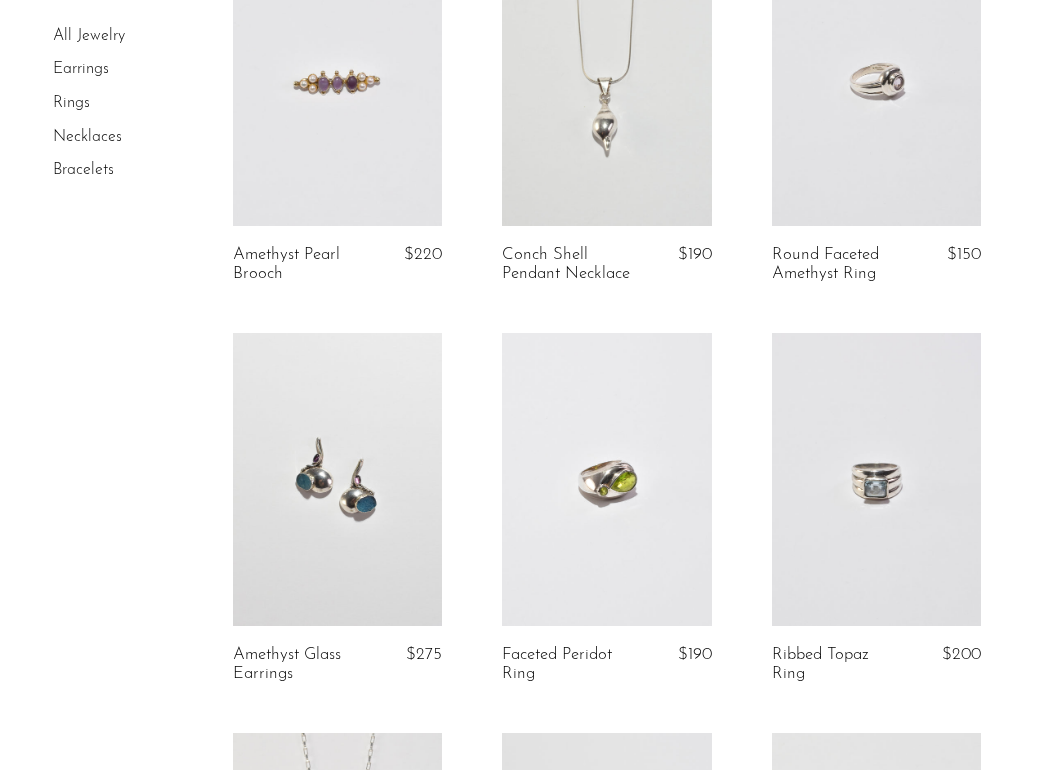 click at bounding box center [876, 479] 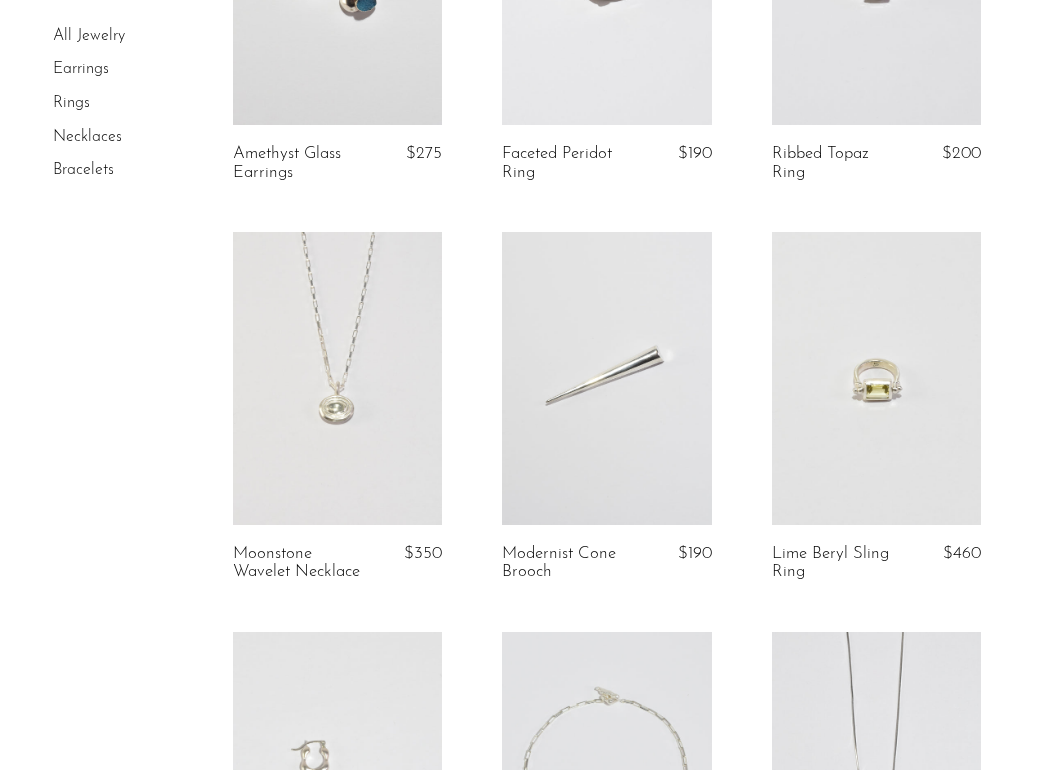 scroll, scrollTop: 1153, scrollLeft: 0, axis: vertical 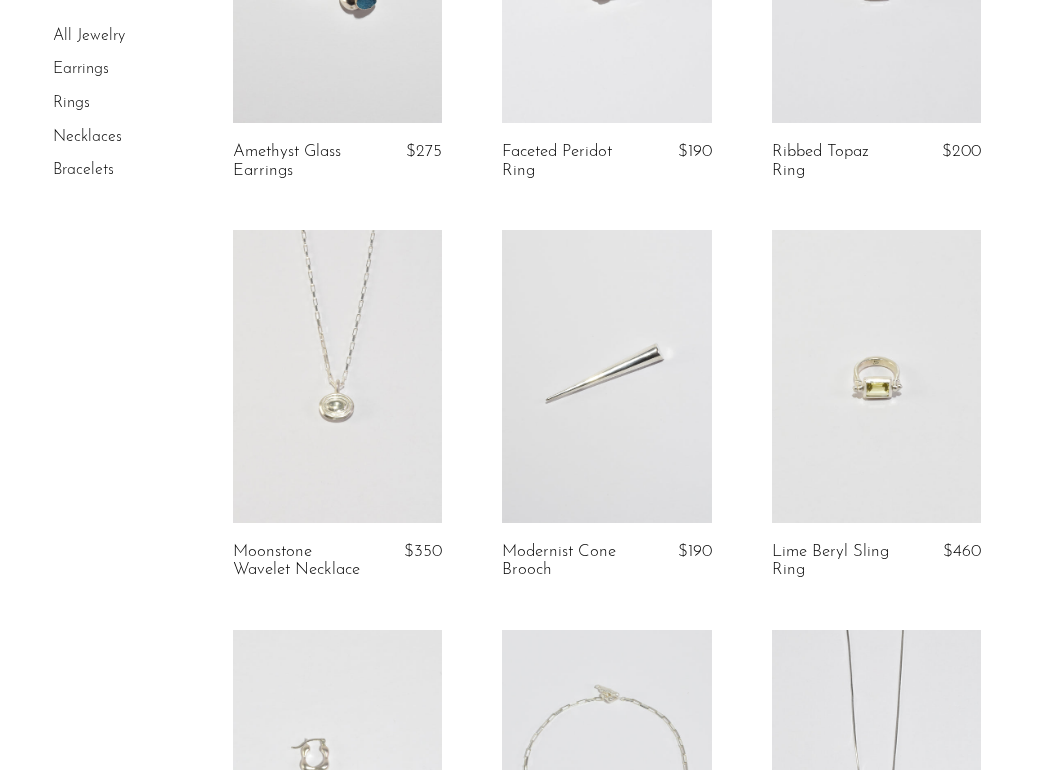 click at bounding box center (337, 376) 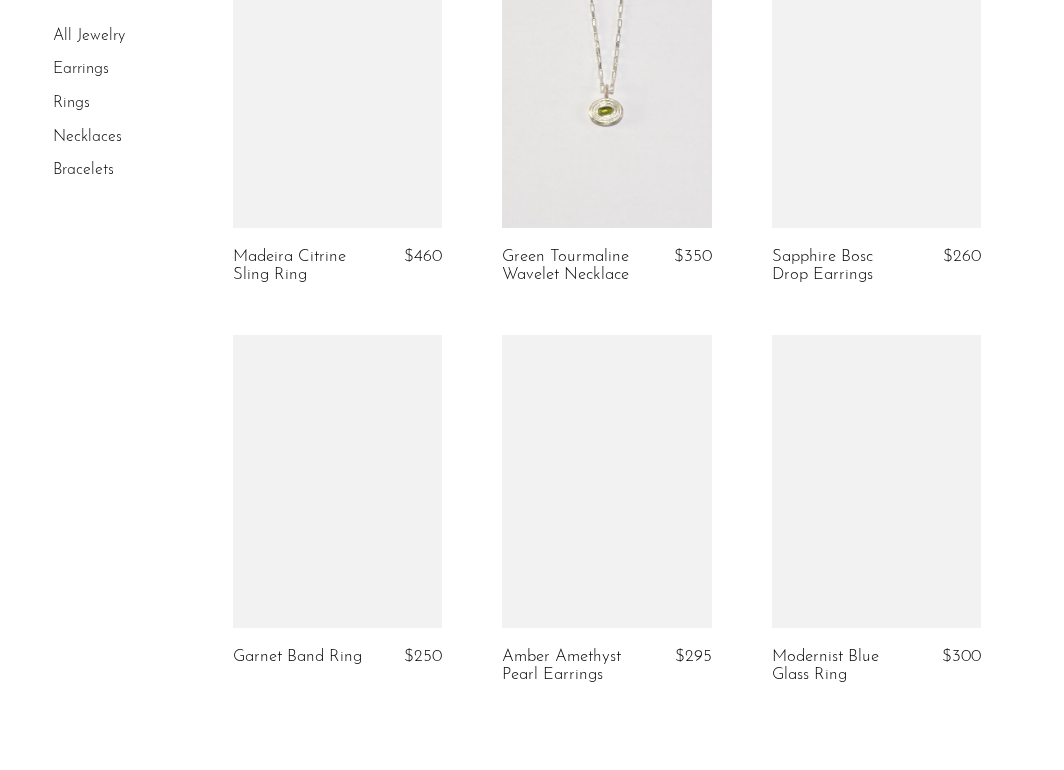 scroll, scrollTop: 4285, scrollLeft: 0, axis: vertical 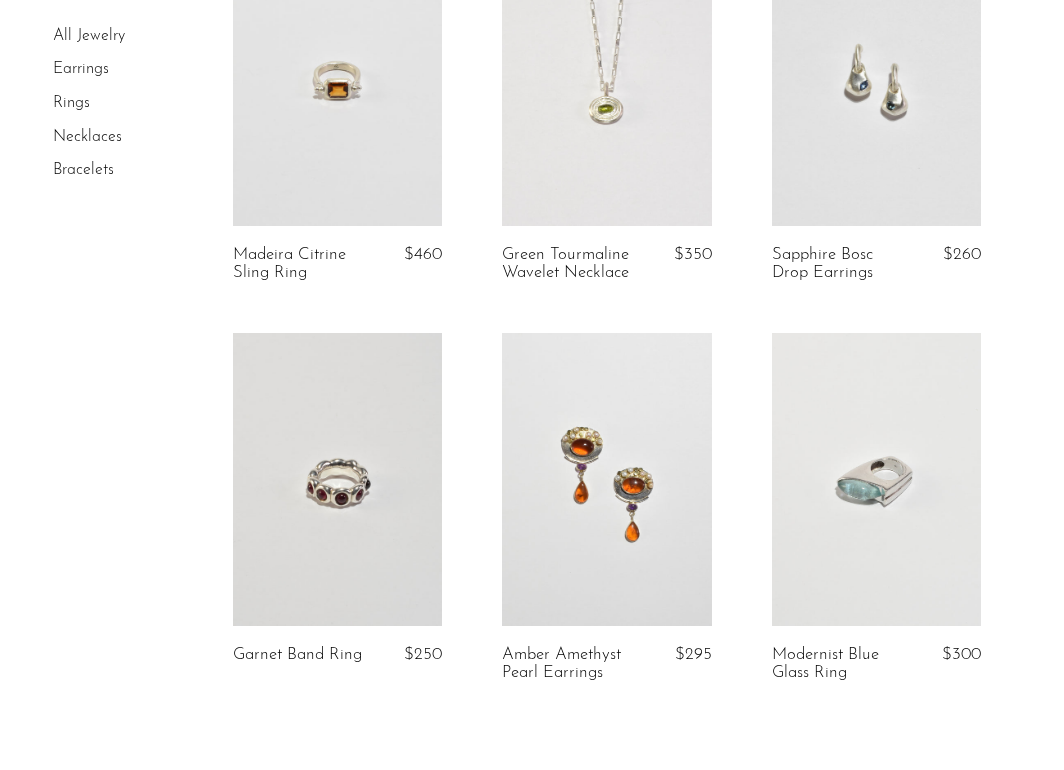 click at bounding box center (876, 79) 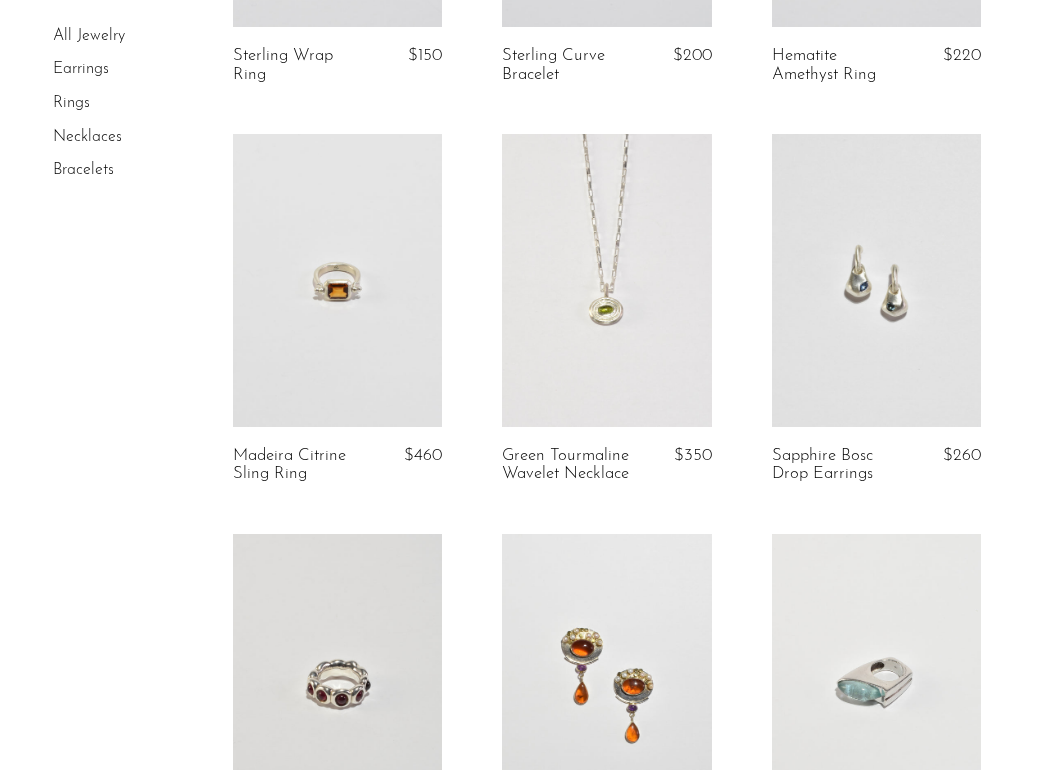 scroll, scrollTop: 4056, scrollLeft: 0, axis: vertical 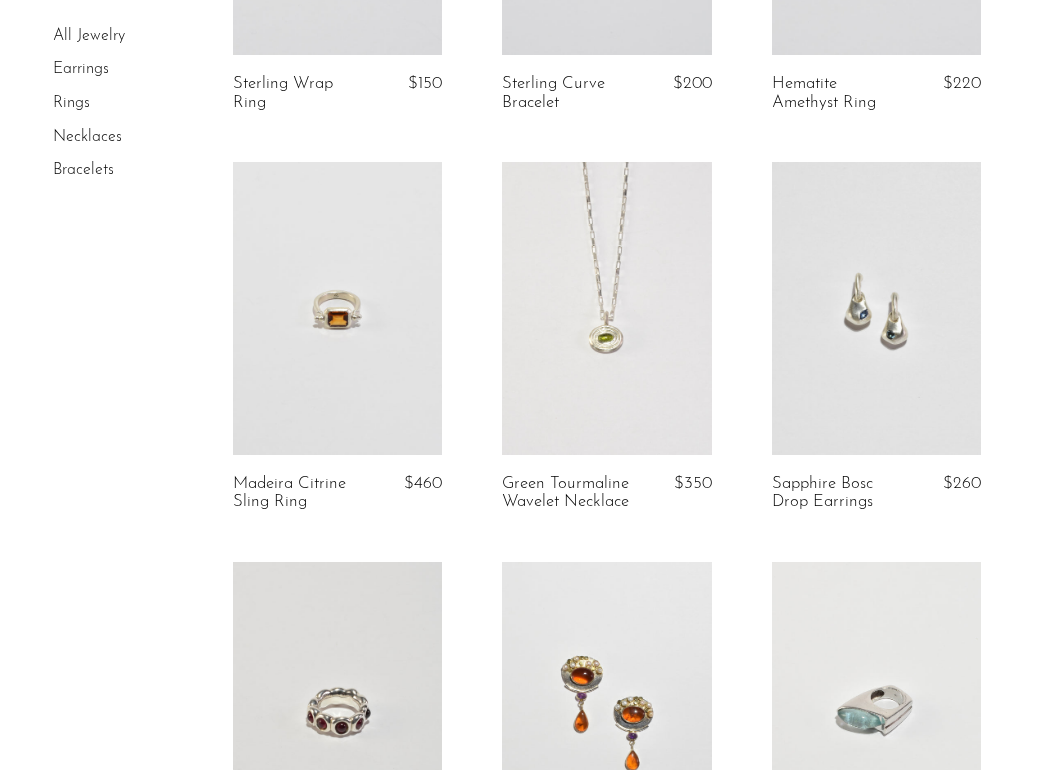 click at bounding box center (337, 308) 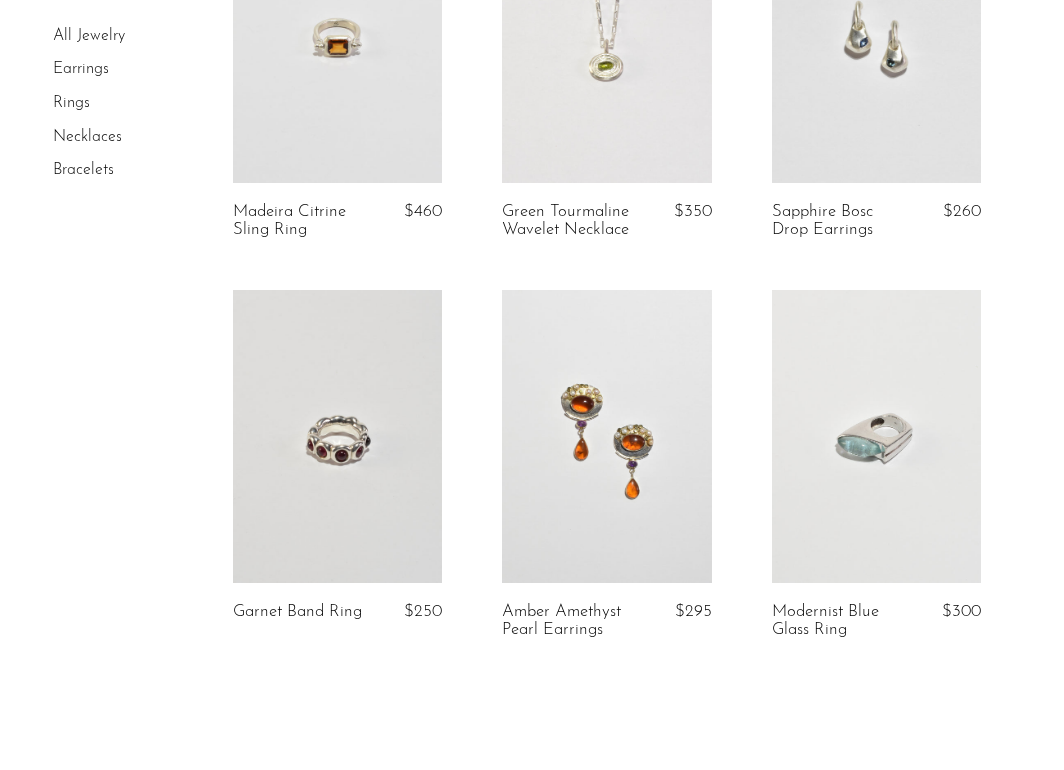 scroll, scrollTop: 4334, scrollLeft: 0, axis: vertical 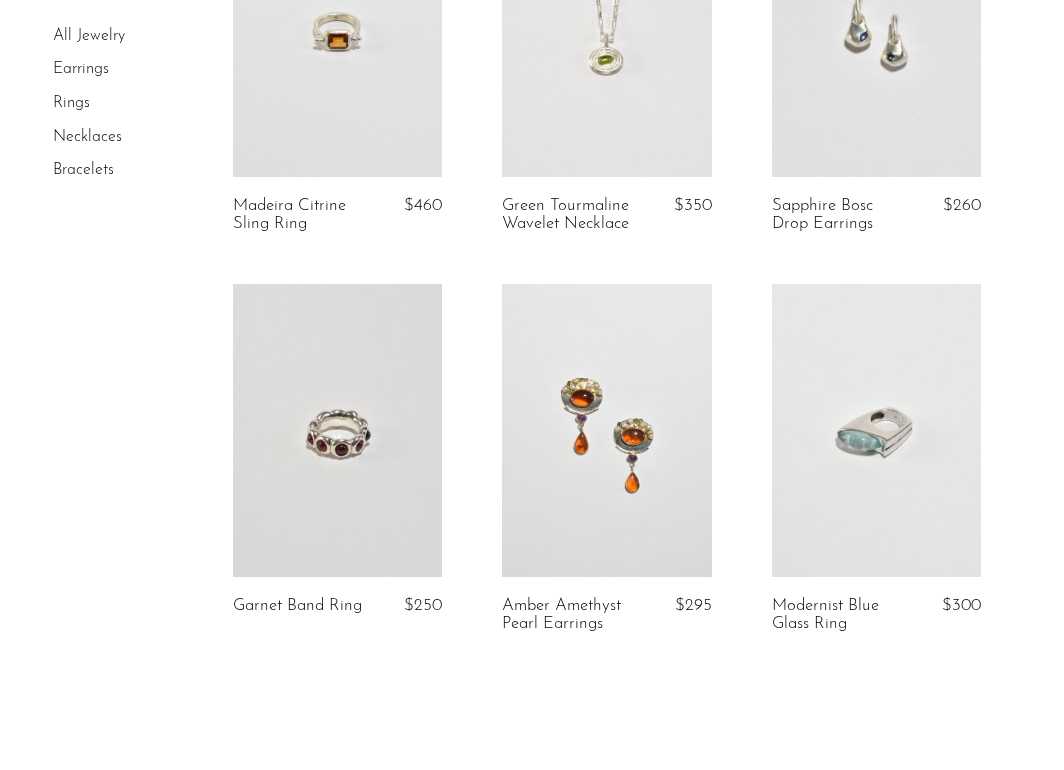 click at bounding box center [337, 430] 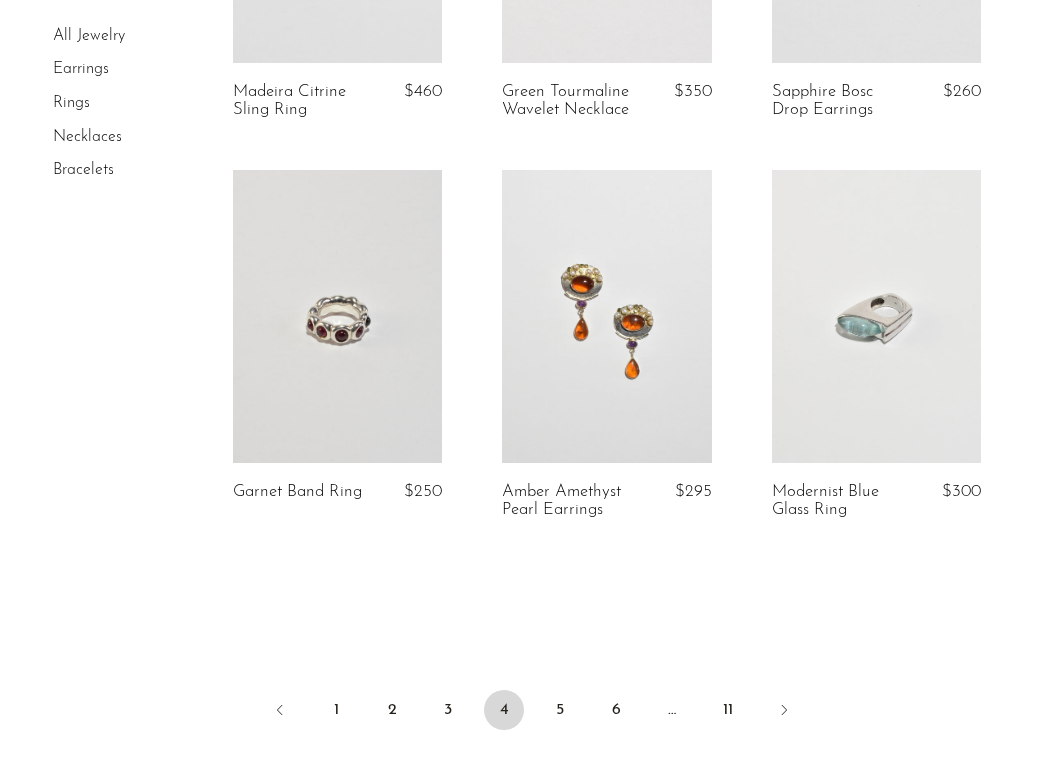 scroll, scrollTop: 4713, scrollLeft: 0, axis: vertical 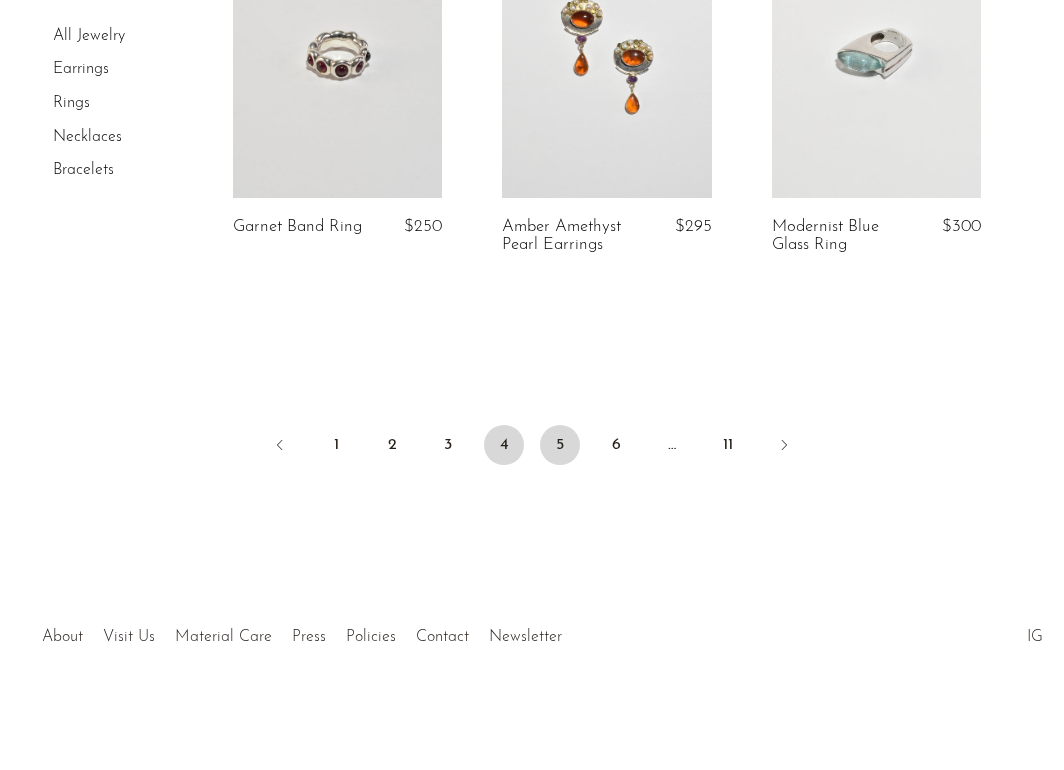 click on "5" at bounding box center (560, 445) 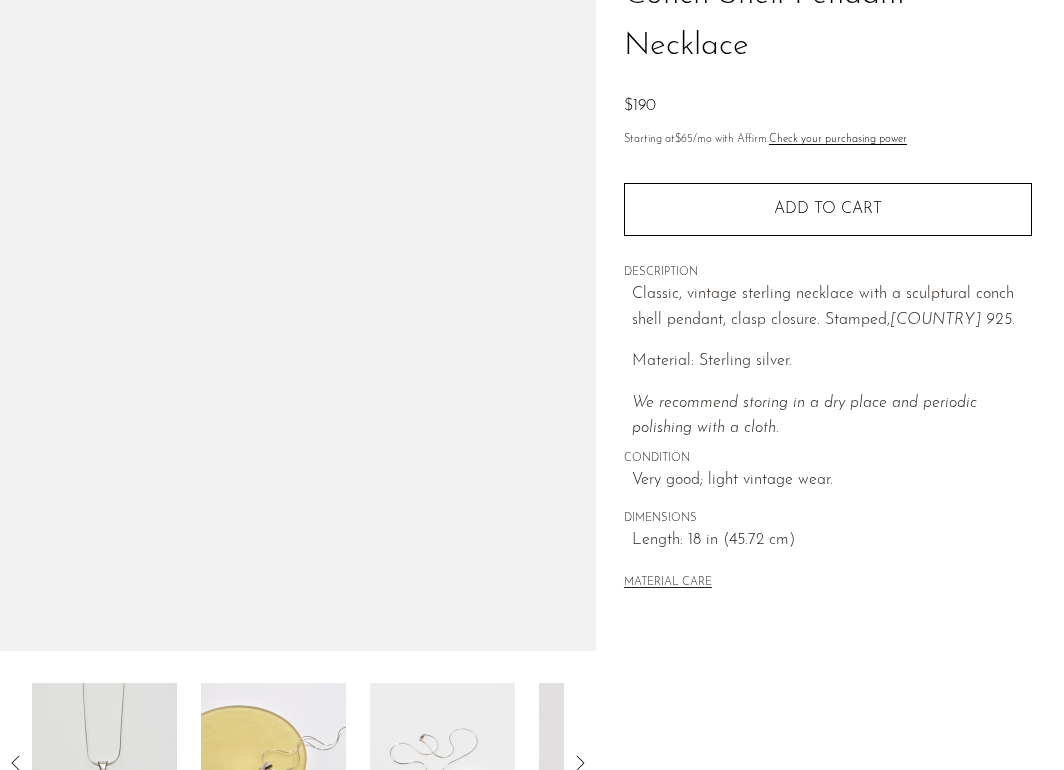 scroll, scrollTop: 250, scrollLeft: 0, axis: vertical 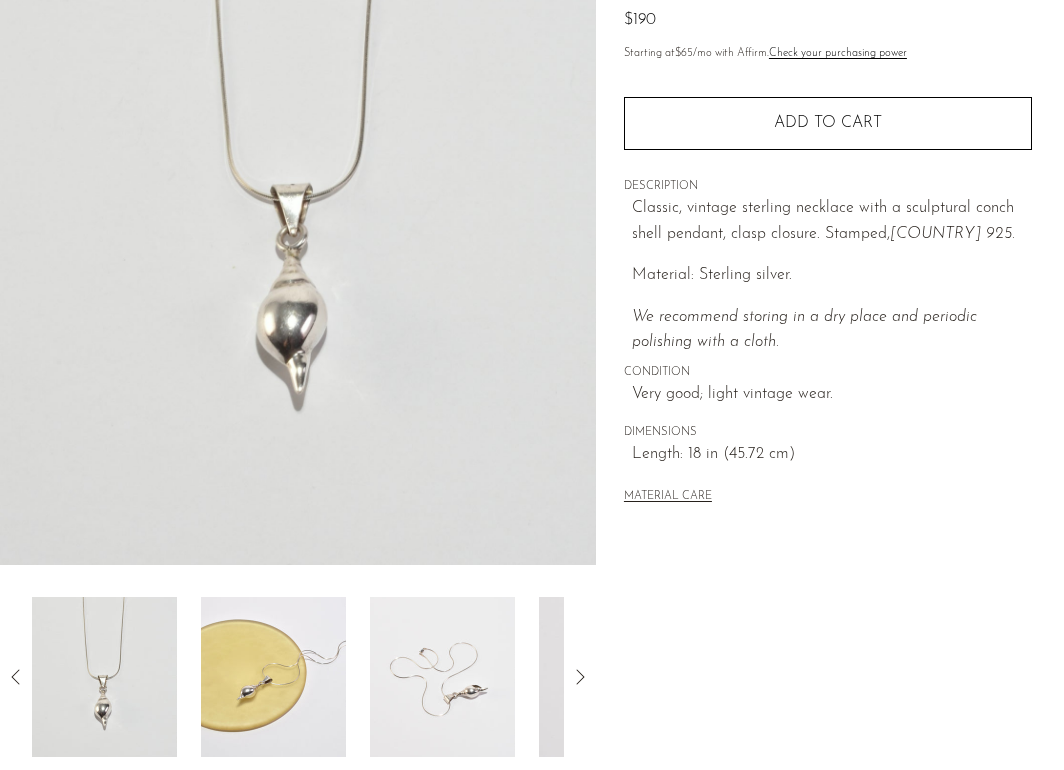 click at bounding box center [273, 677] 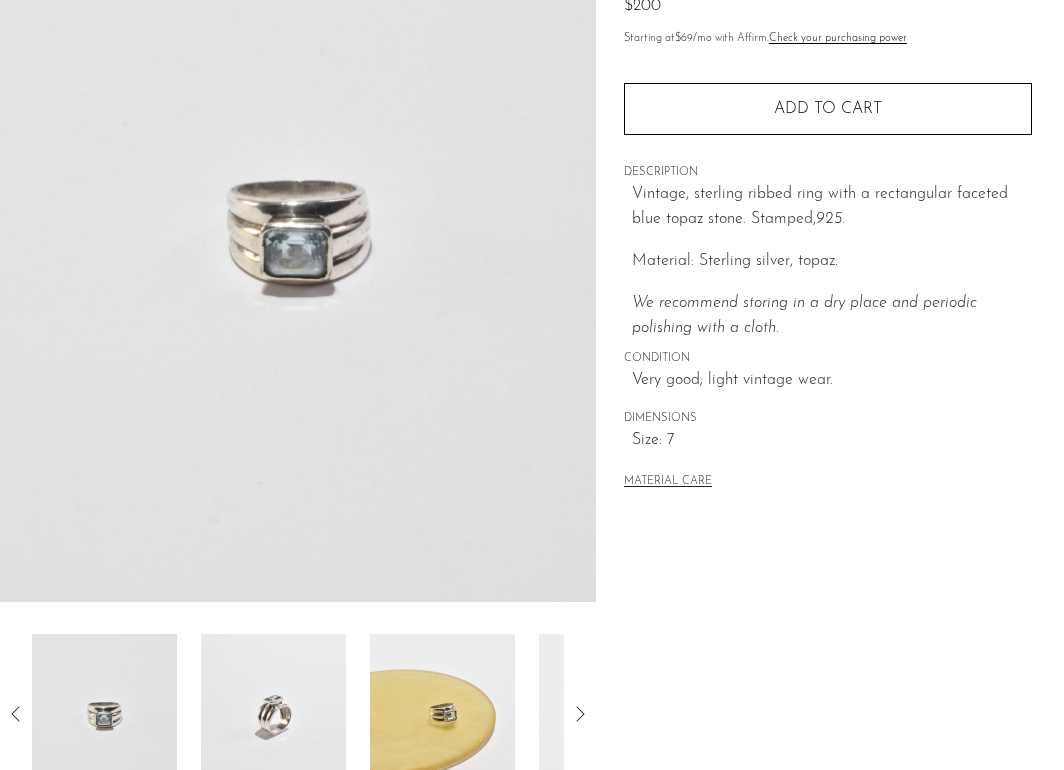 scroll, scrollTop: 241, scrollLeft: 0, axis: vertical 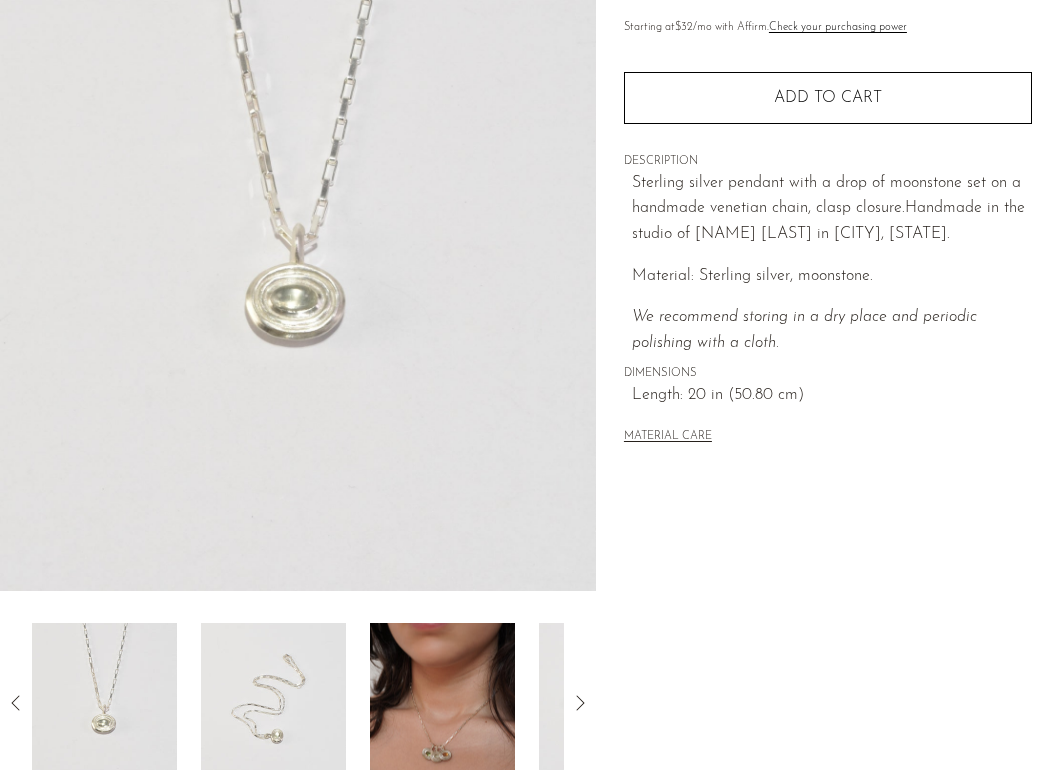 click at bounding box center [298, 312] 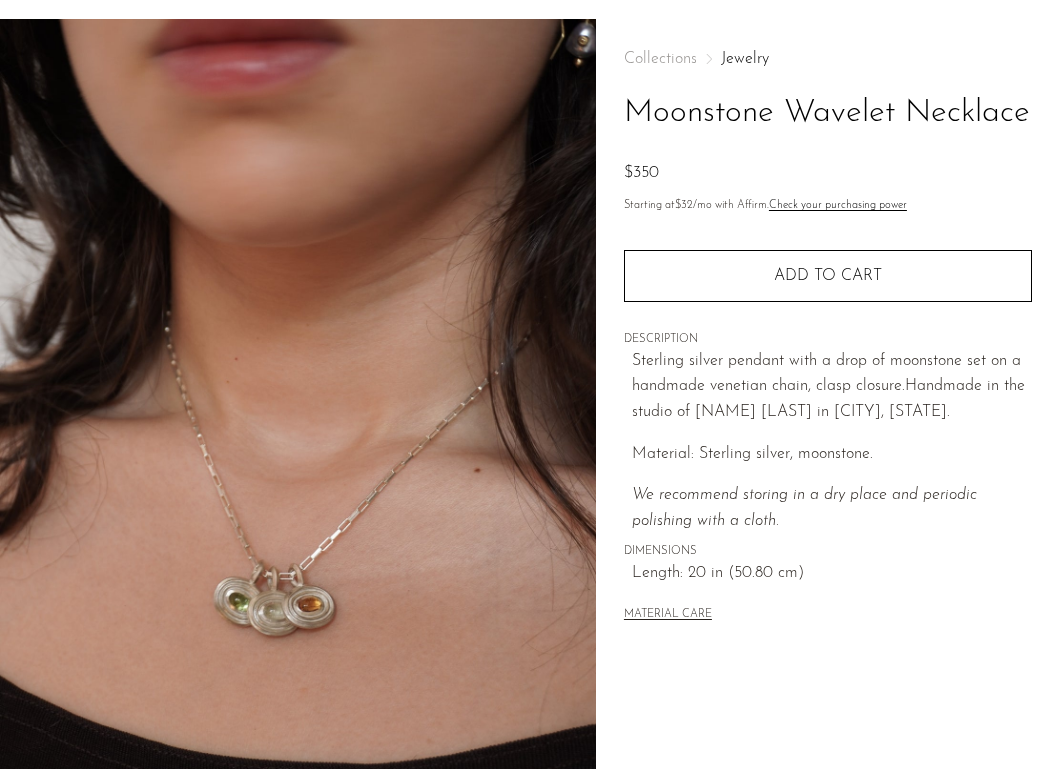 scroll, scrollTop: 75, scrollLeft: 0, axis: vertical 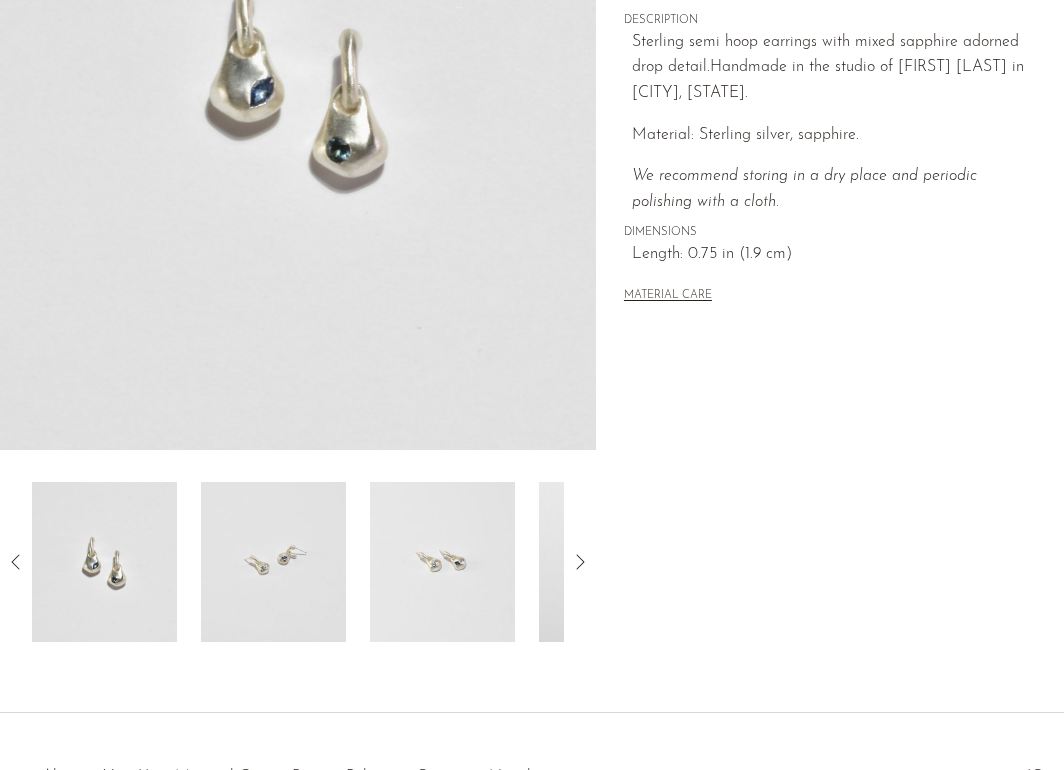 click at bounding box center (442, 562) 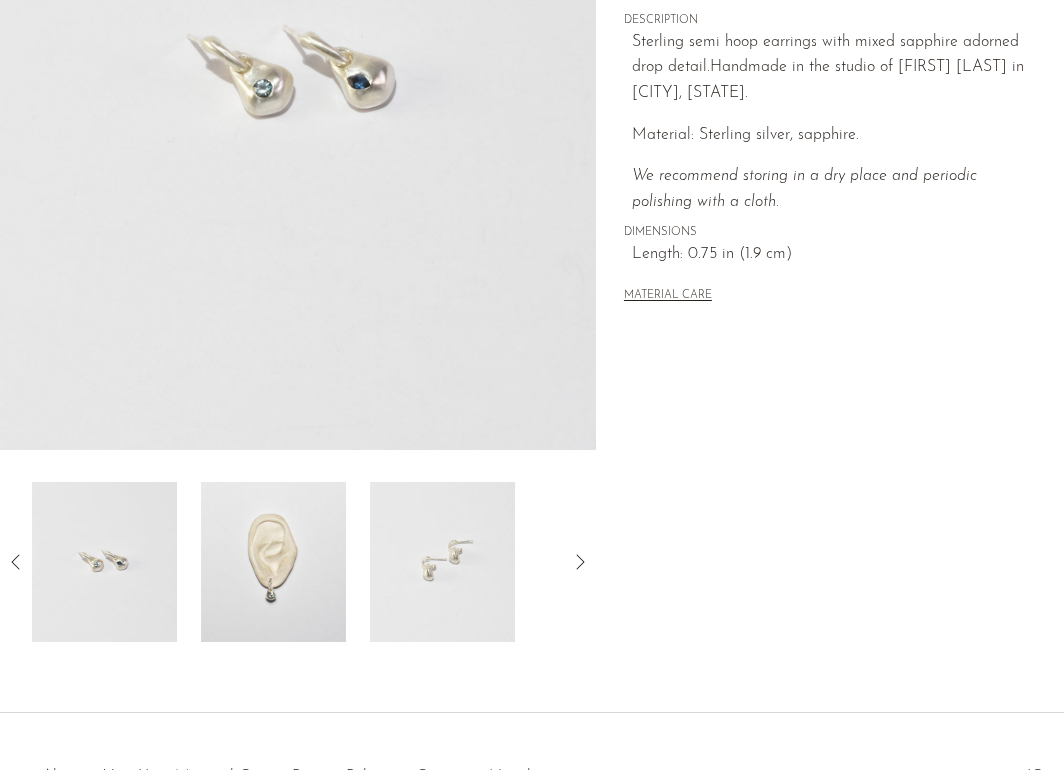 click at bounding box center [442, 562] 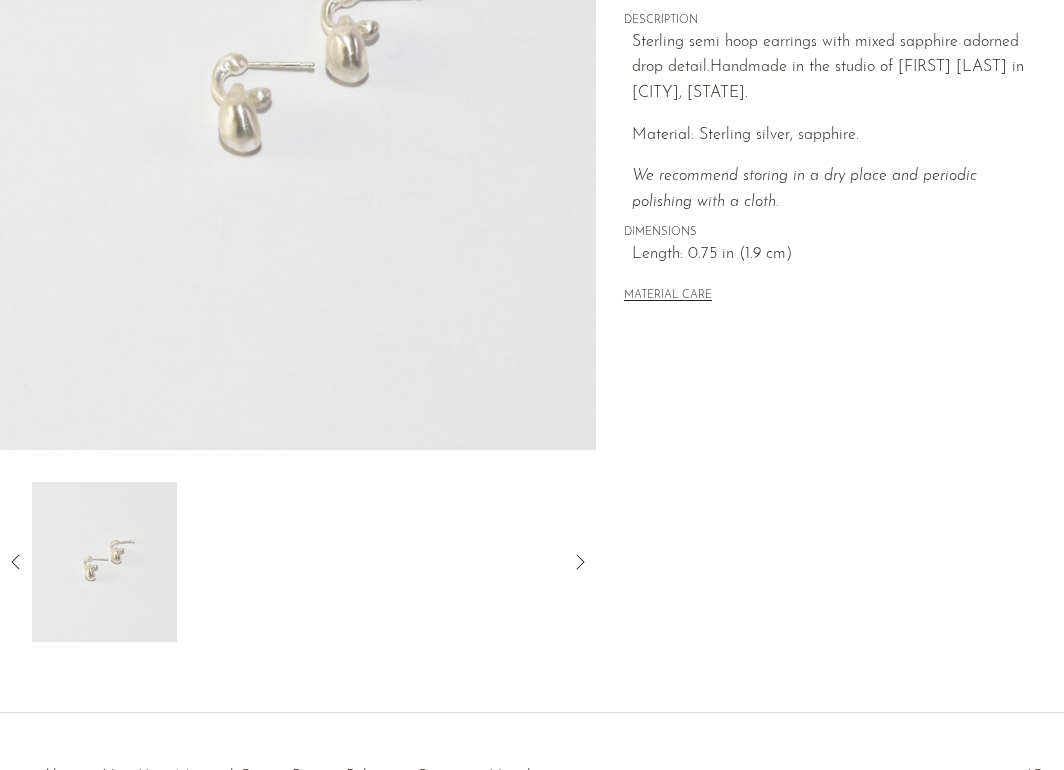 click 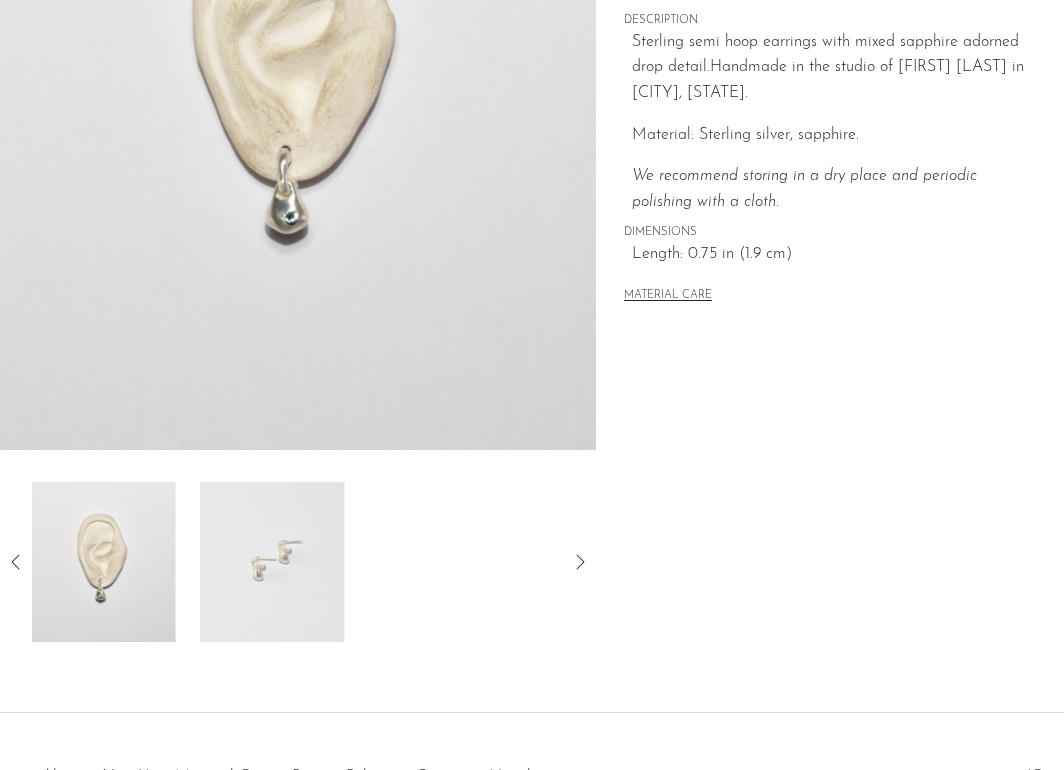 click 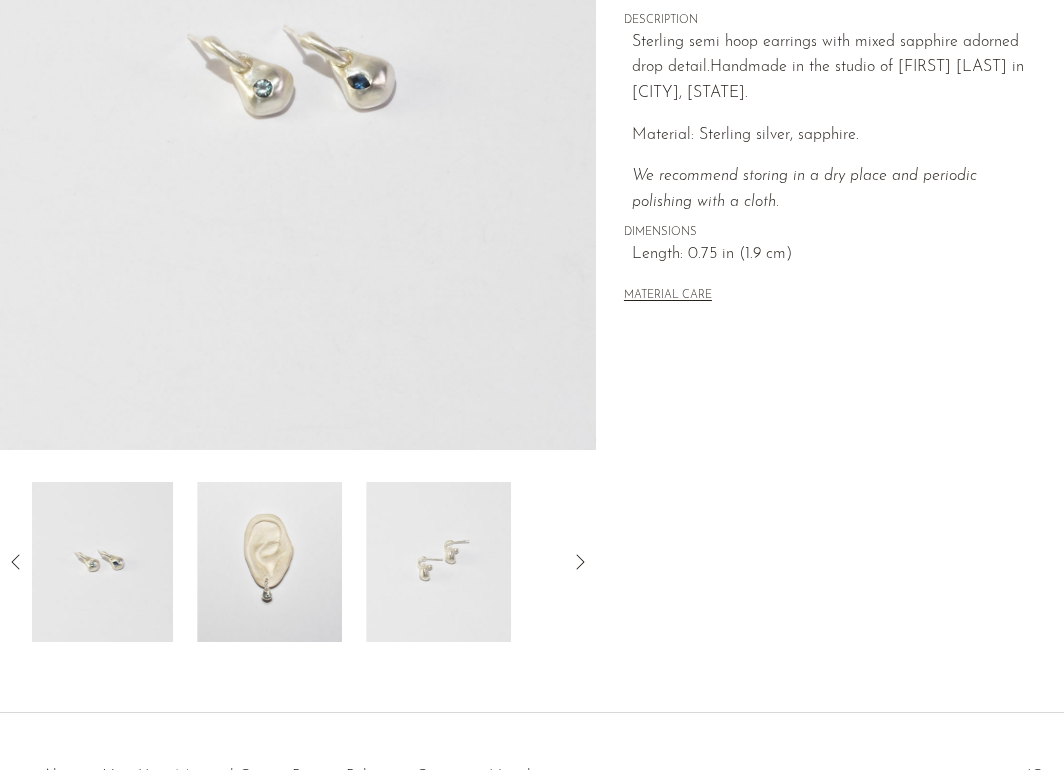 click at bounding box center (269, 562) 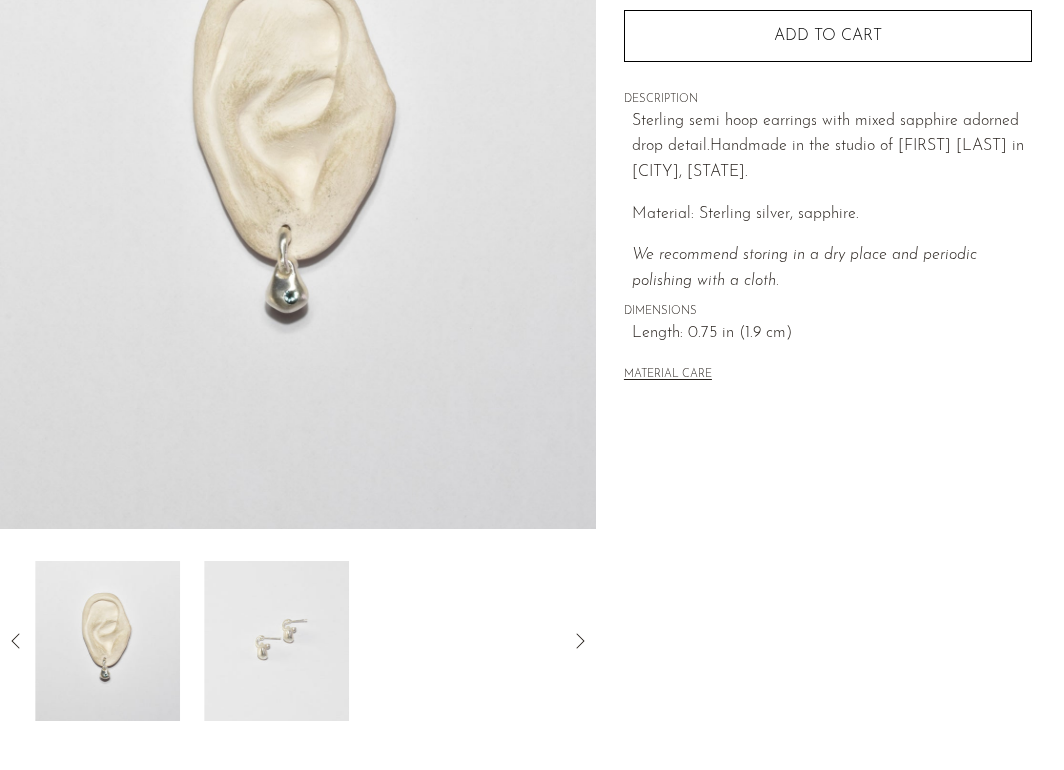 scroll, scrollTop: 292, scrollLeft: 0, axis: vertical 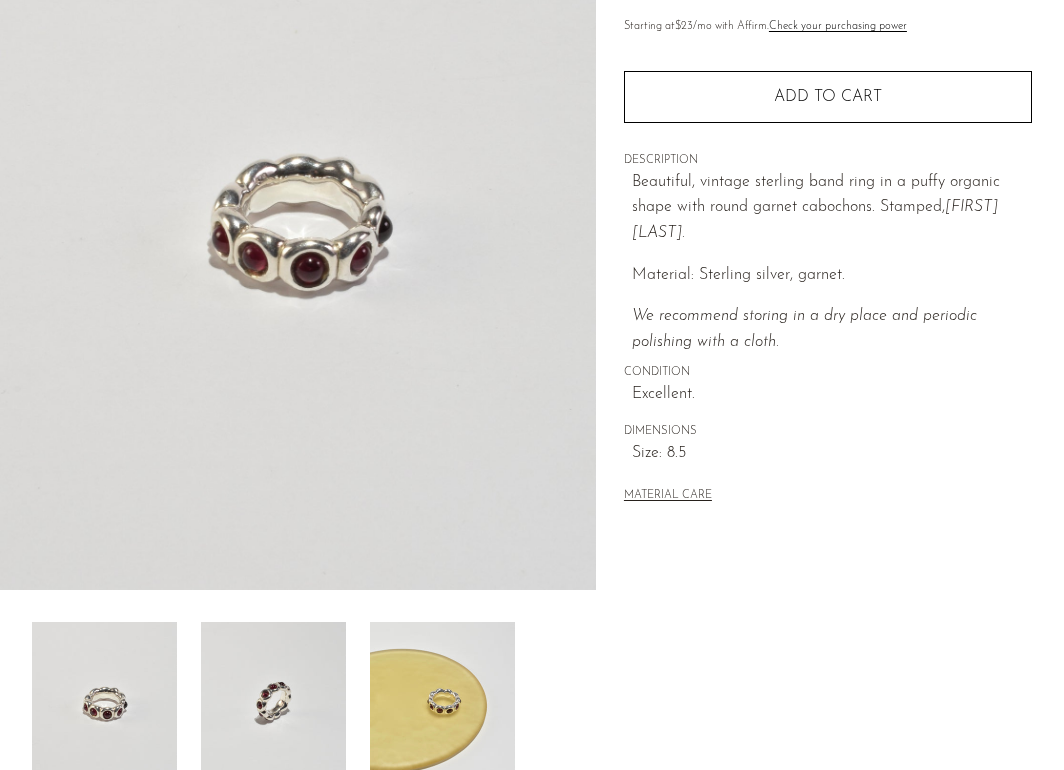 click at bounding box center (273, 702) 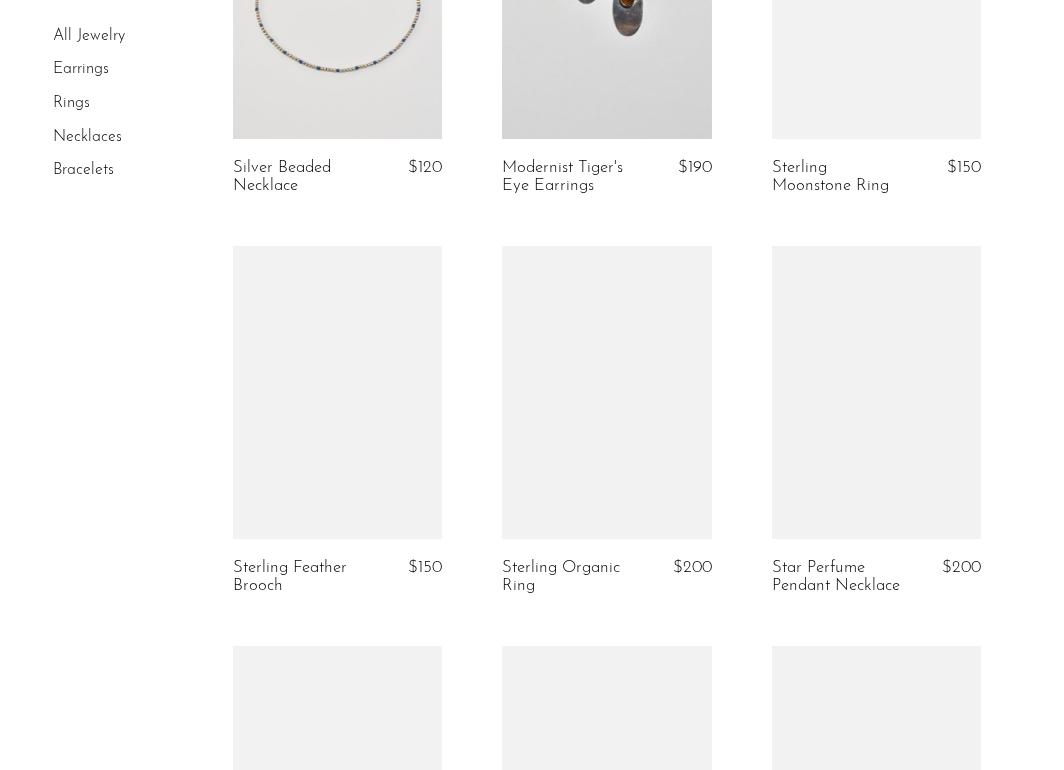 scroll, scrollTop: 1541, scrollLeft: 0, axis: vertical 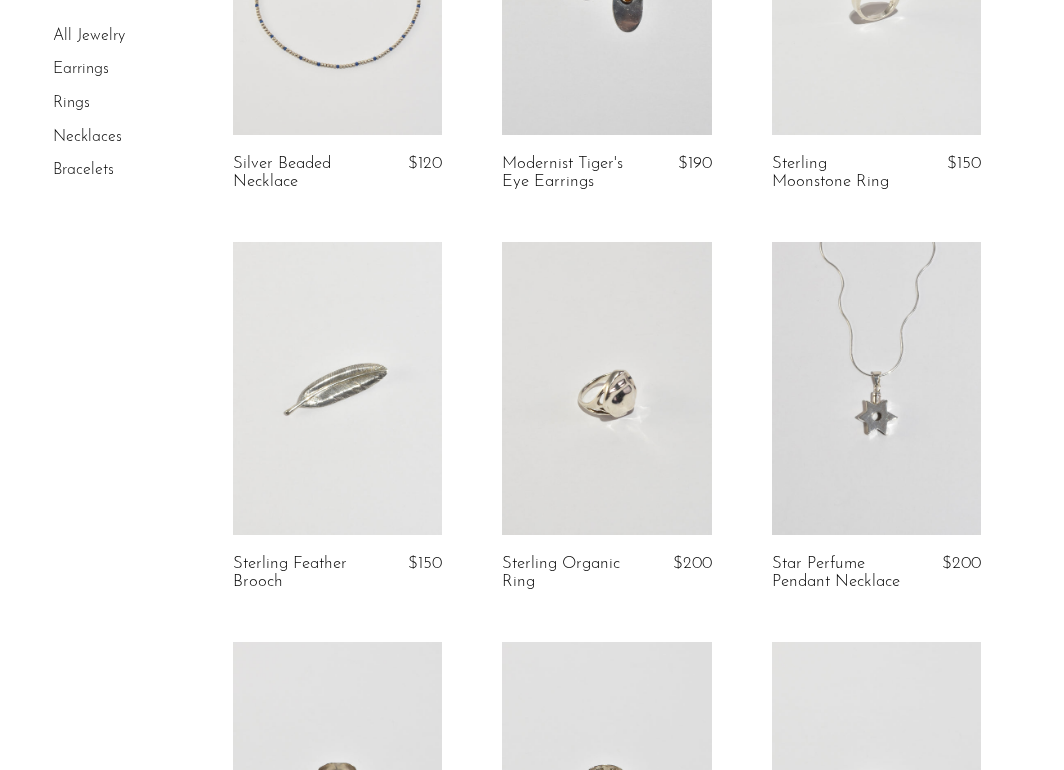 click at bounding box center (606, 388) 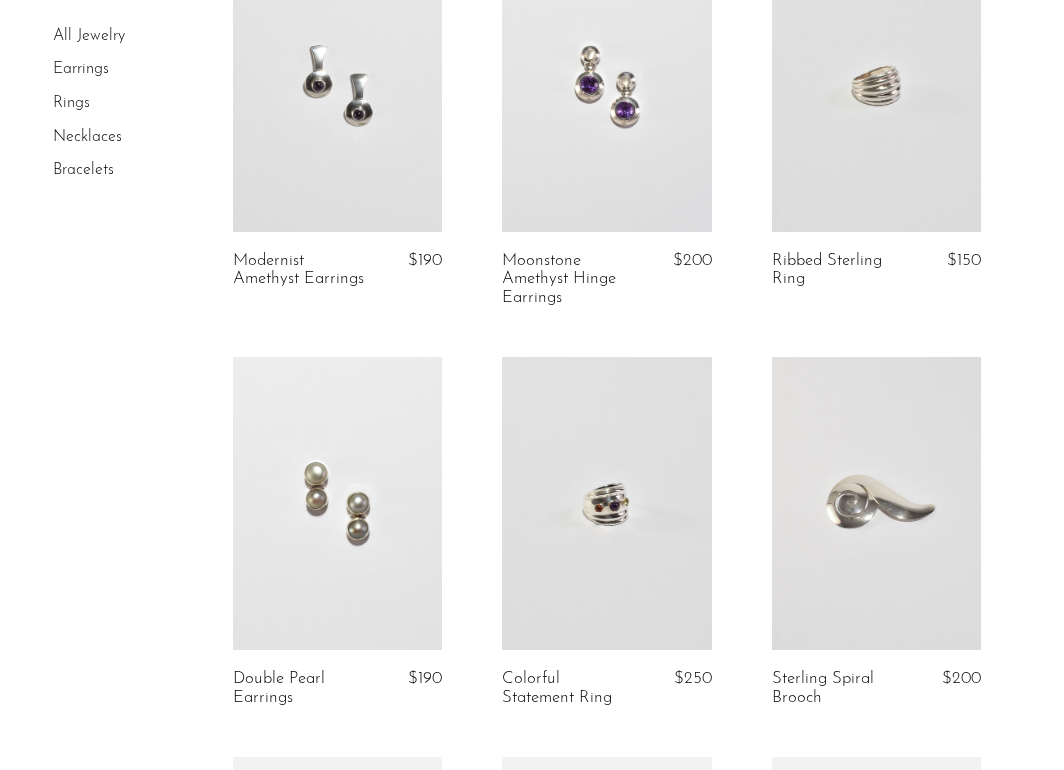 scroll, scrollTop: 3105, scrollLeft: 0, axis: vertical 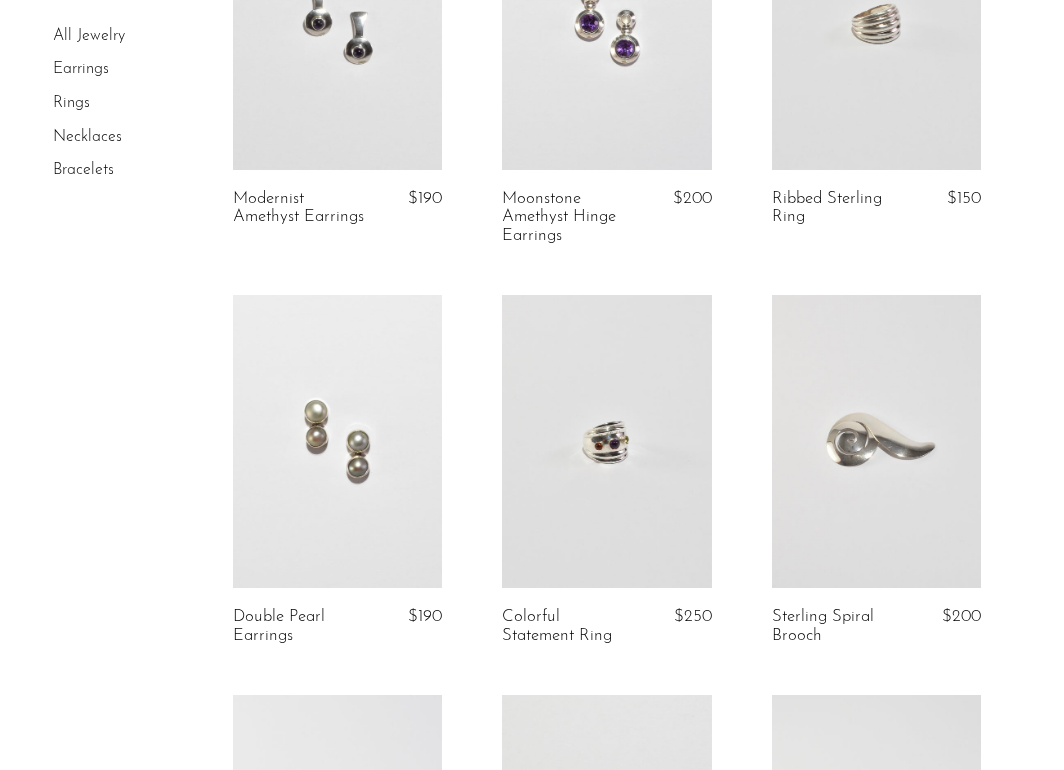 click at bounding box center [606, 441] 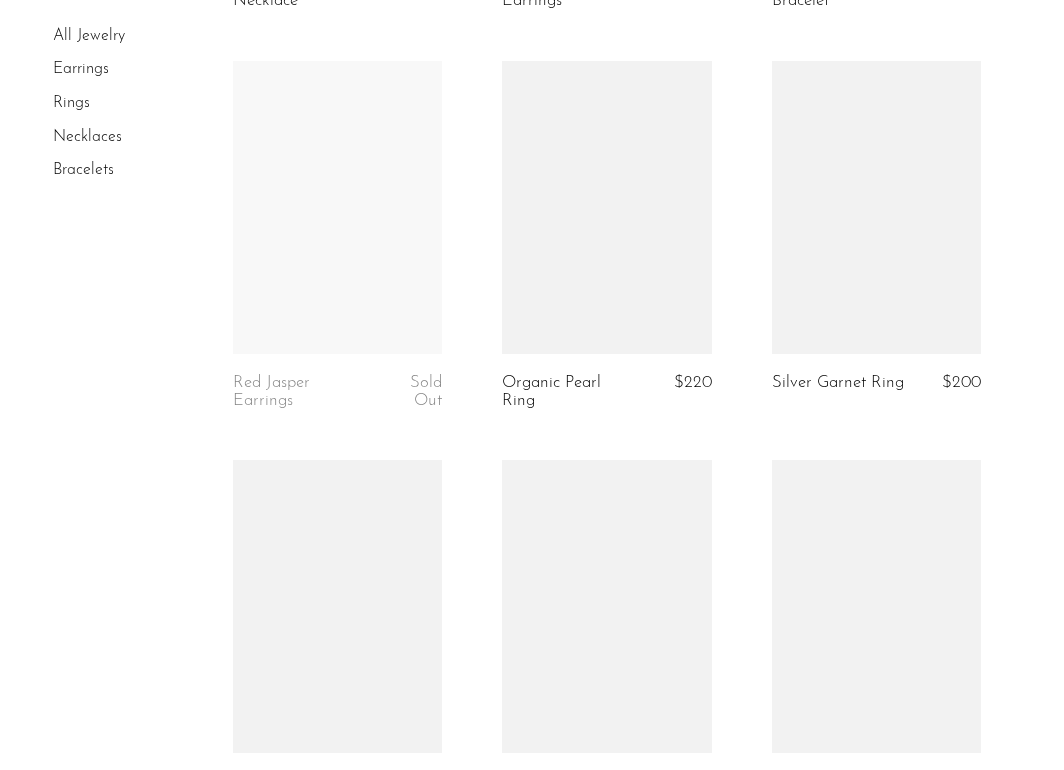 scroll, scrollTop: 4145, scrollLeft: 0, axis: vertical 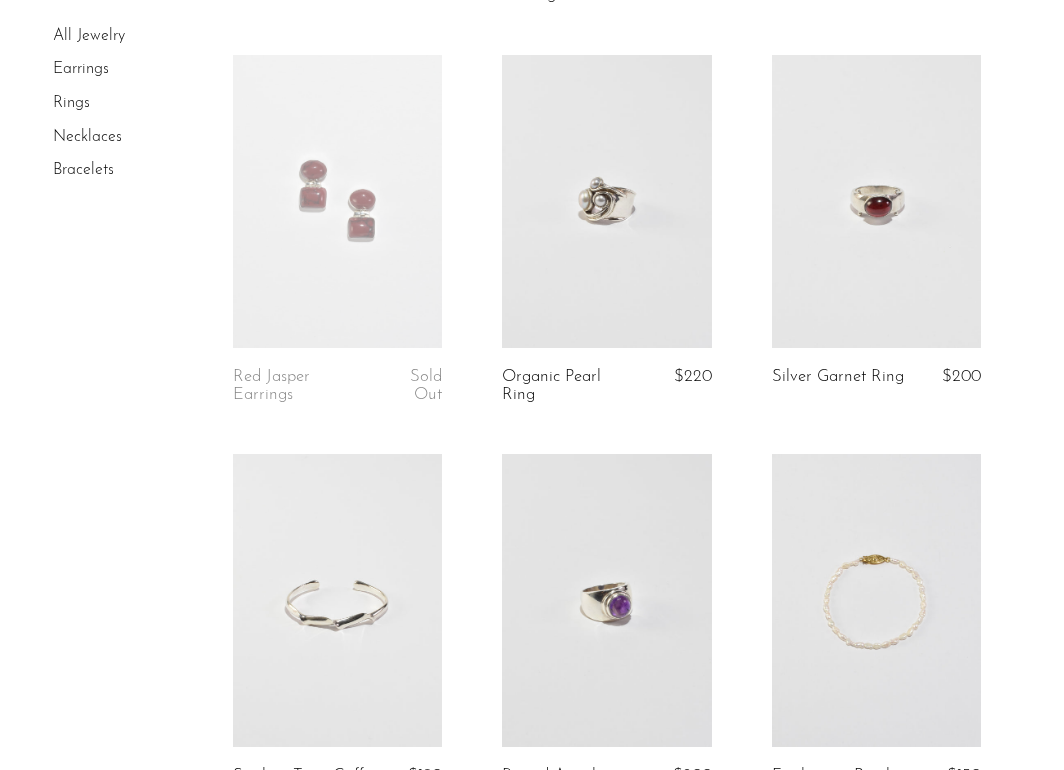 click at bounding box center [876, 201] 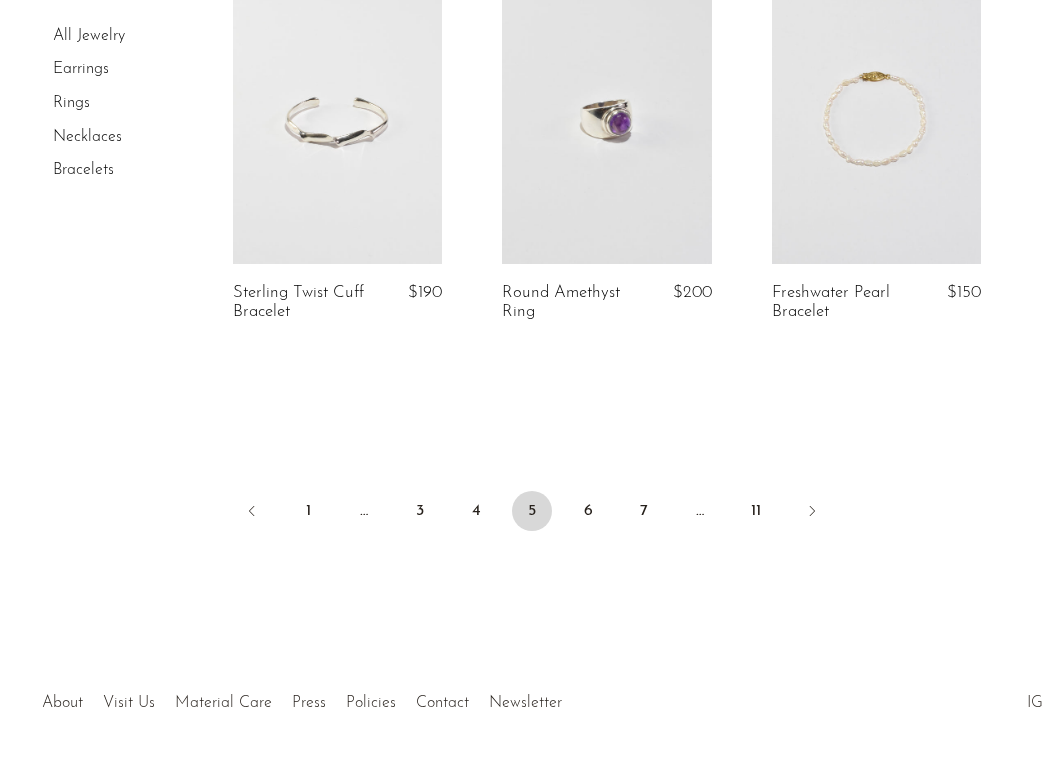 scroll, scrollTop: 4627, scrollLeft: 0, axis: vertical 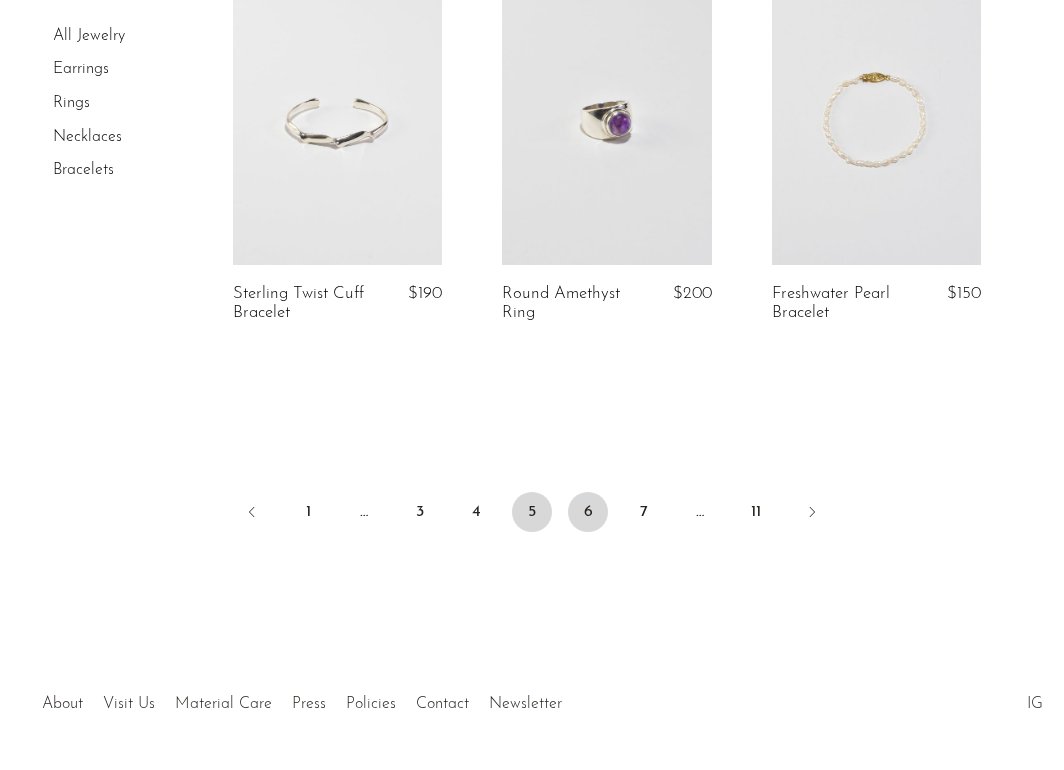 click on "6" at bounding box center (588, 512) 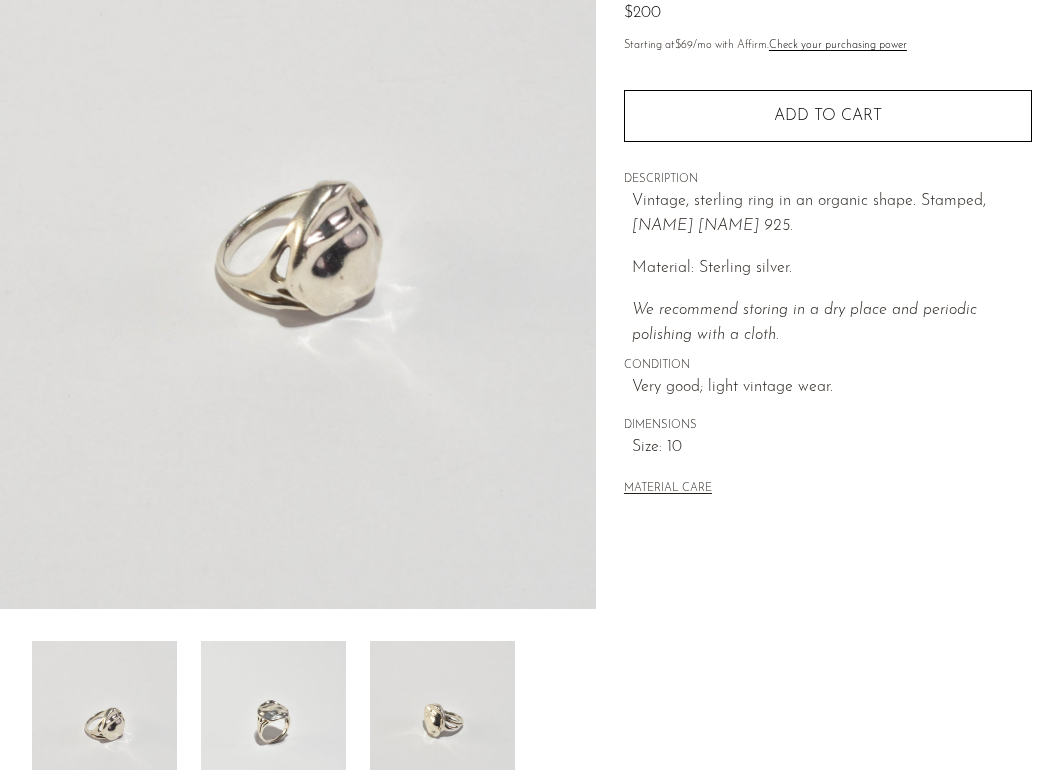 scroll, scrollTop: 235, scrollLeft: 0, axis: vertical 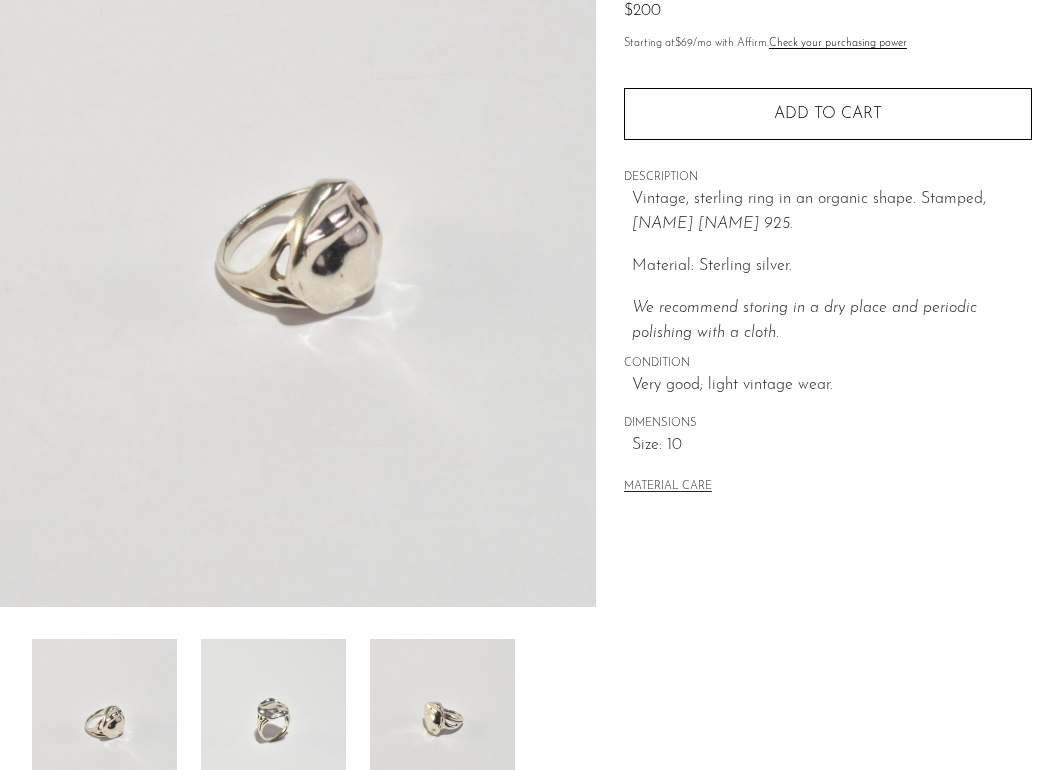 click at bounding box center [273, 719] 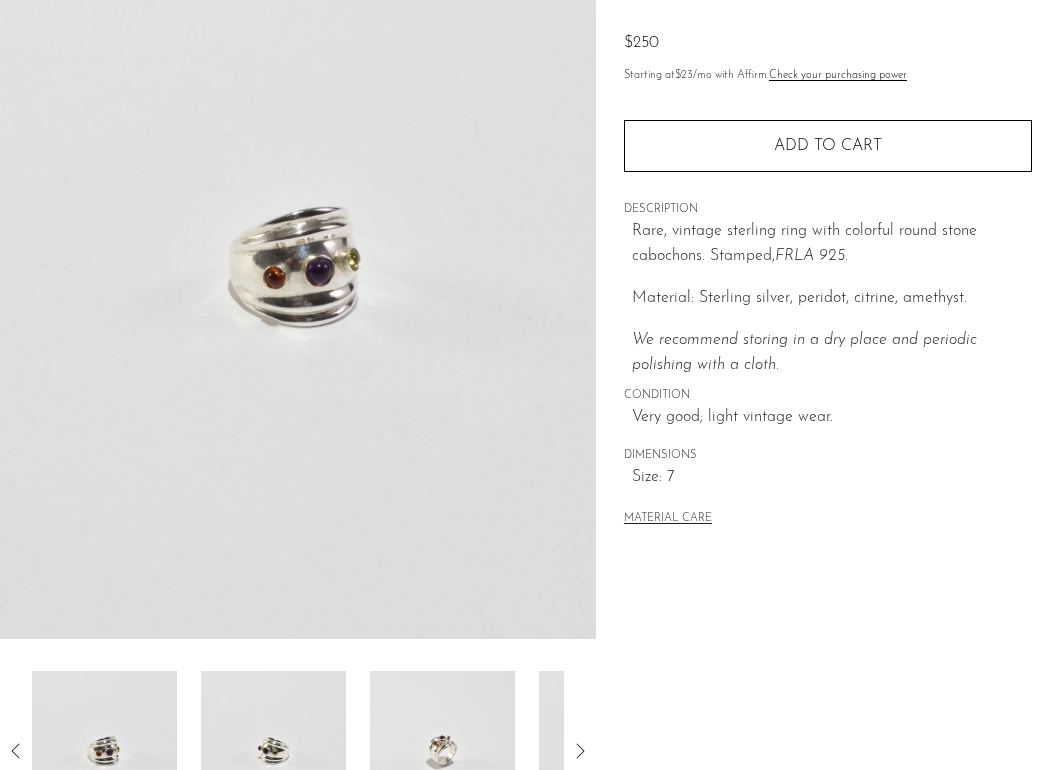 scroll, scrollTop: 257, scrollLeft: 0, axis: vertical 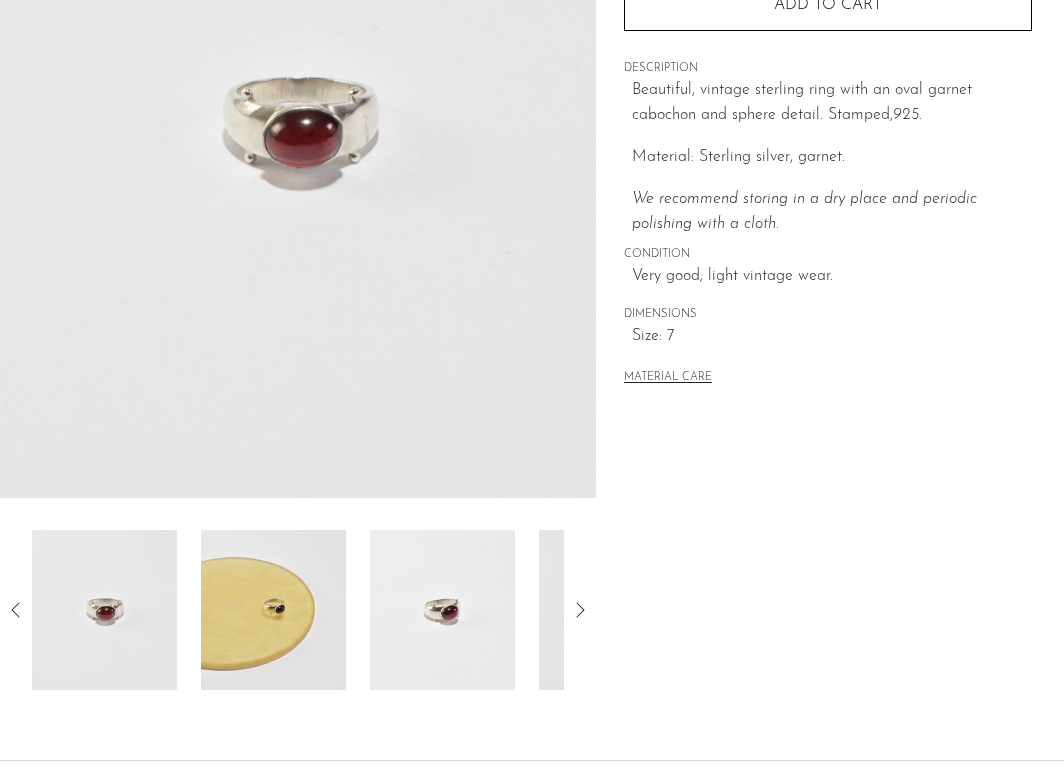 click at bounding box center (442, 610) 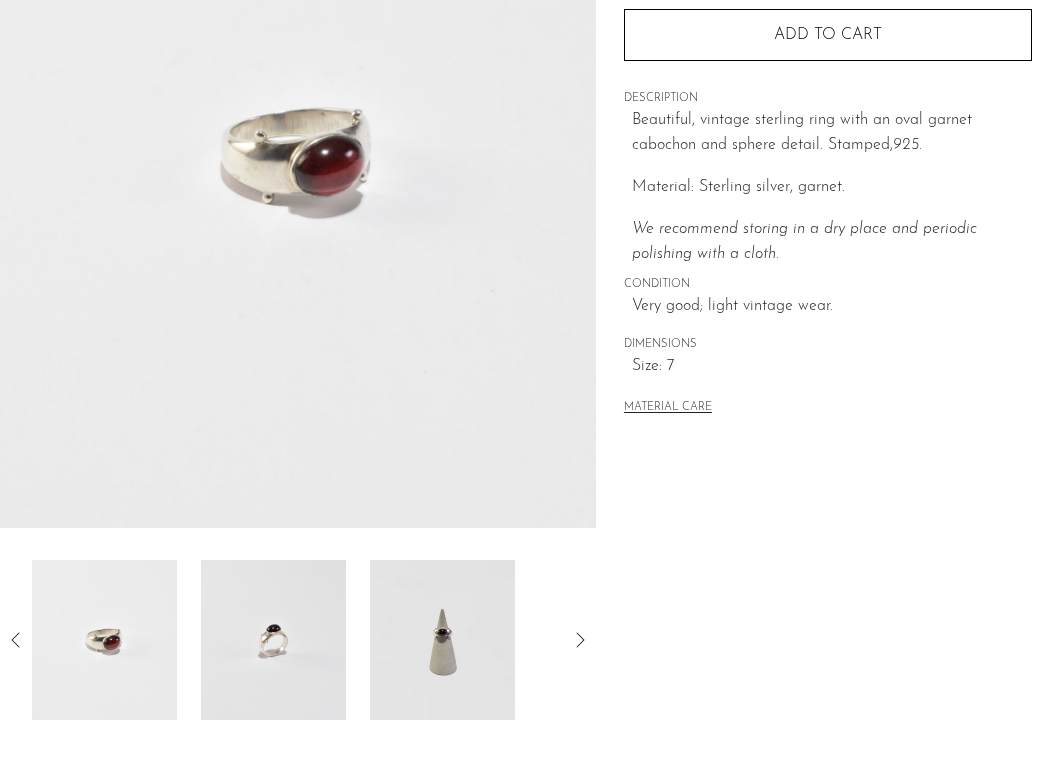 scroll, scrollTop: 313, scrollLeft: 0, axis: vertical 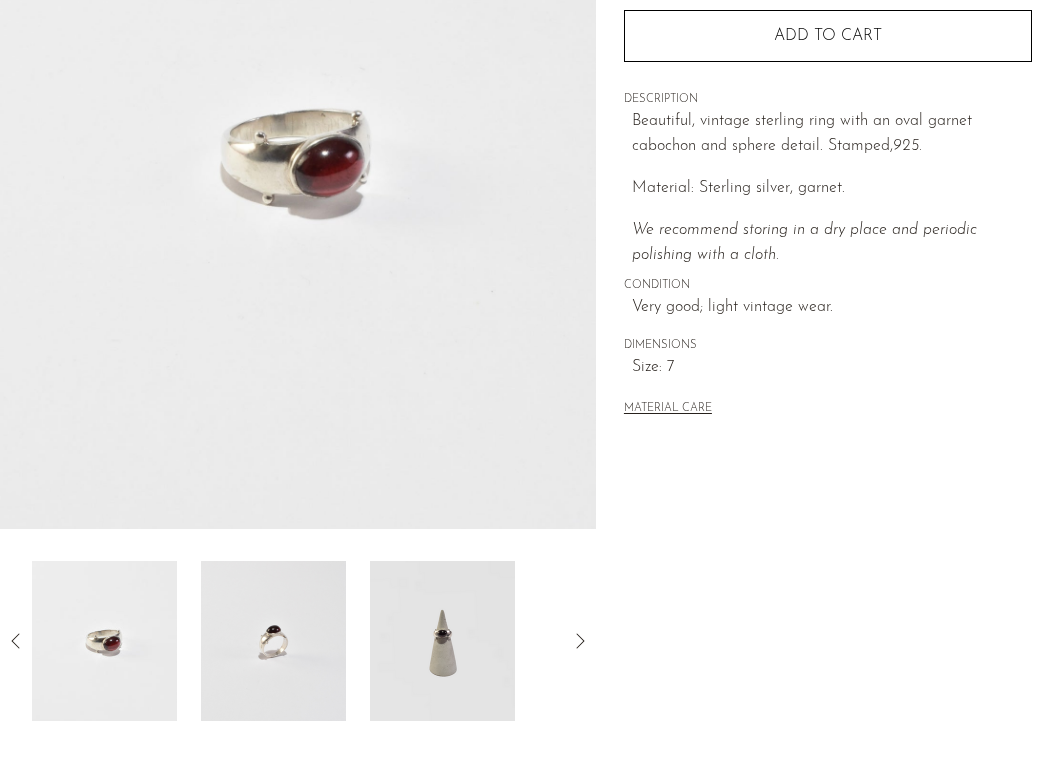 click at bounding box center (273, 641) 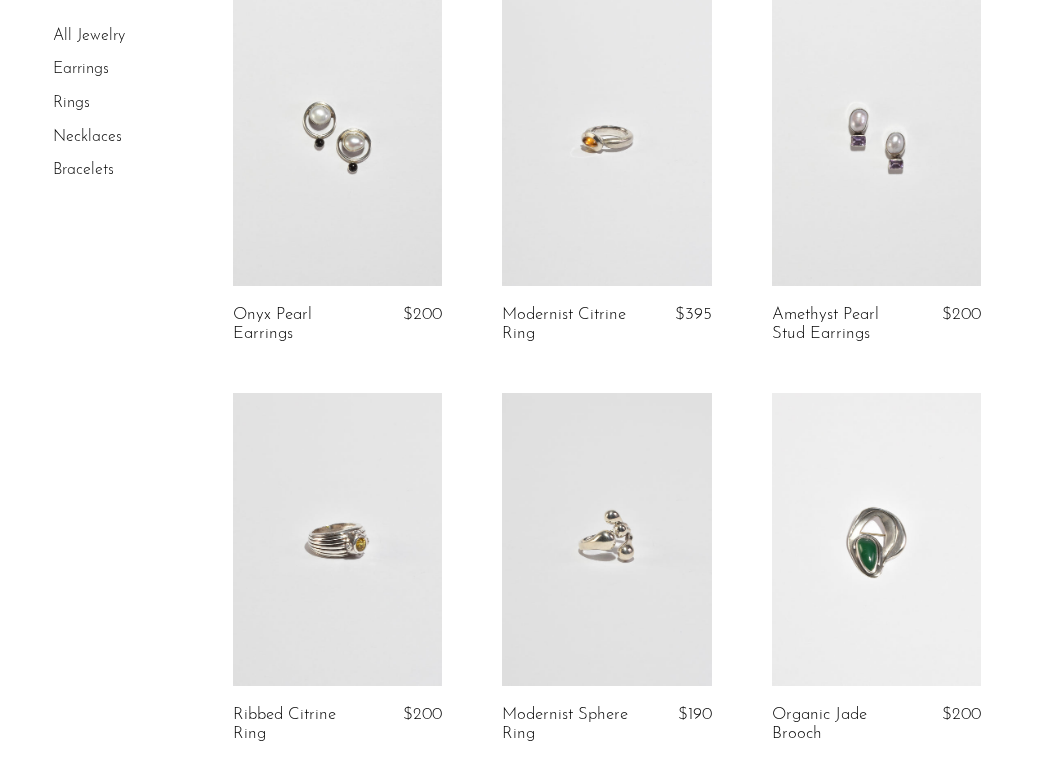 scroll, scrollTop: 726, scrollLeft: 0, axis: vertical 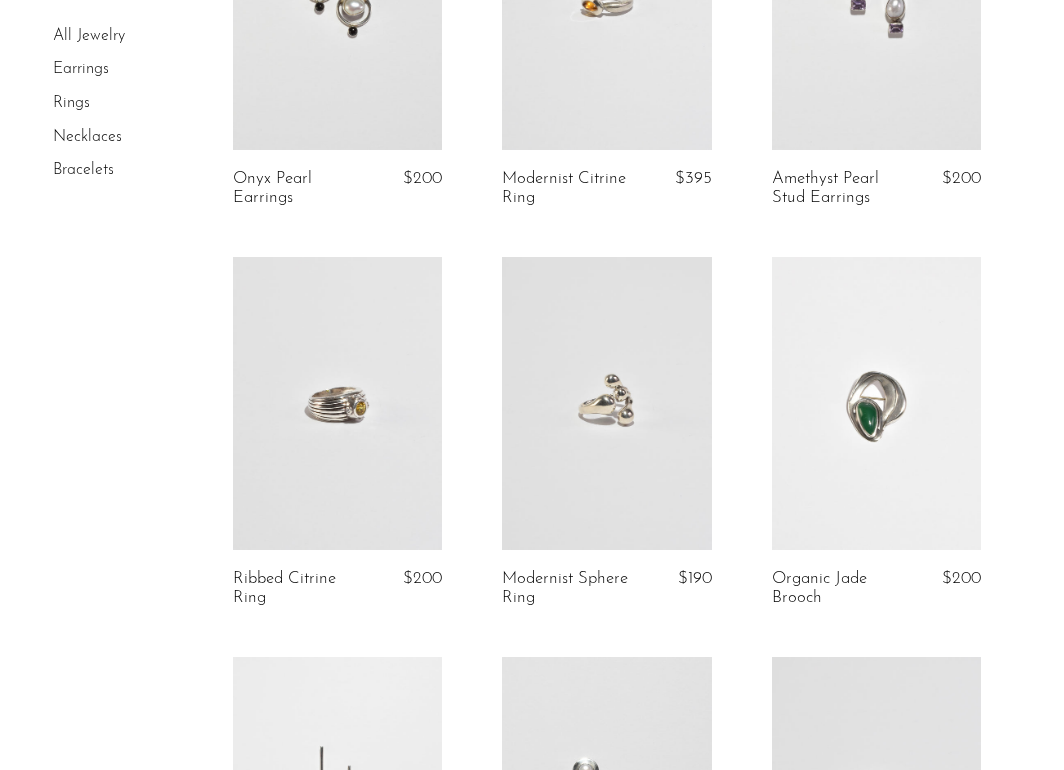 click at bounding box center [337, 403] 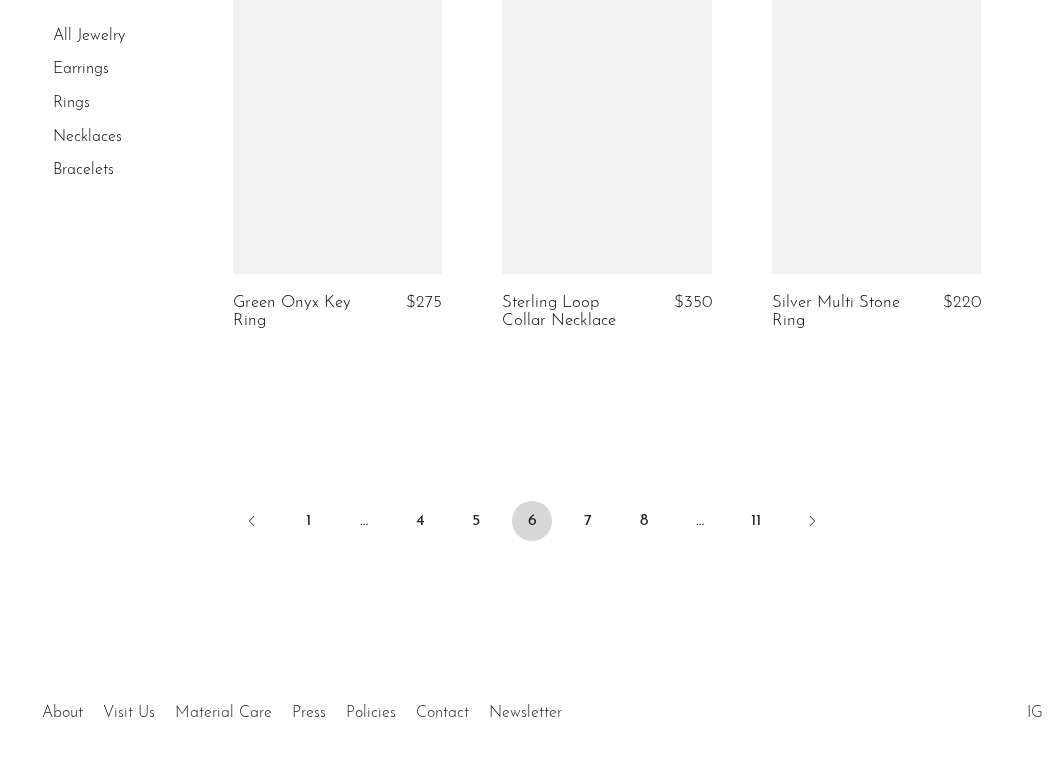 scroll, scrollTop: 4695, scrollLeft: 0, axis: vertical 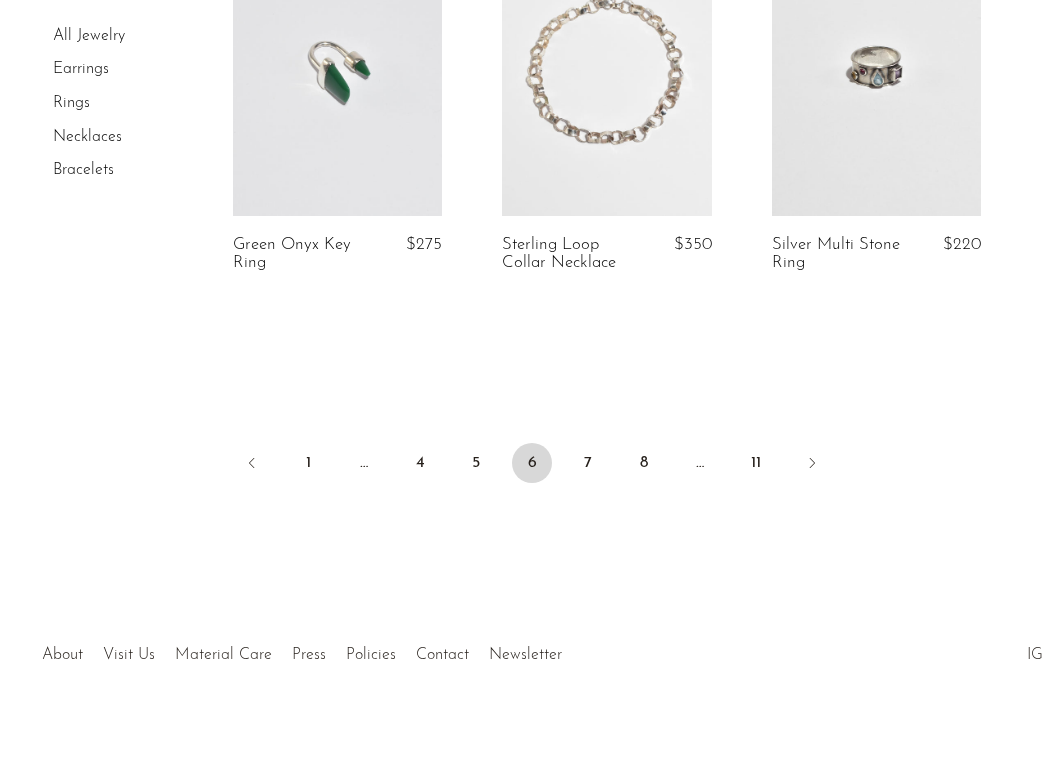 click on "7" at bounding box center (588, 465) 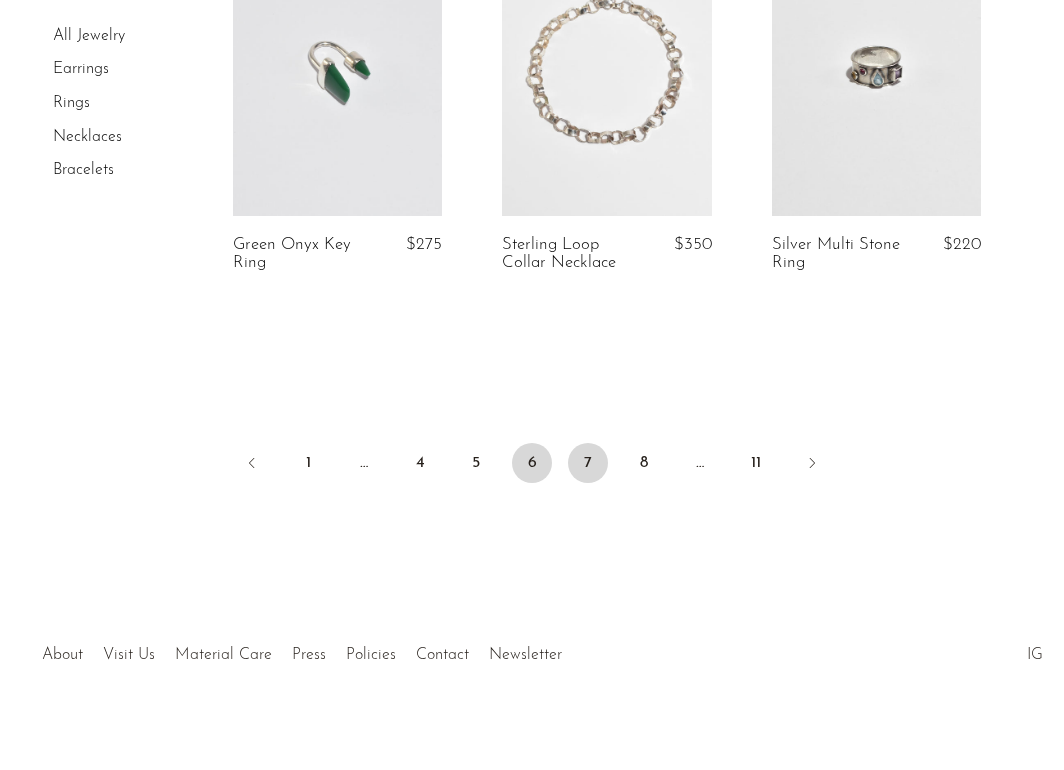 click on "7" at bounding box center [588, 463] 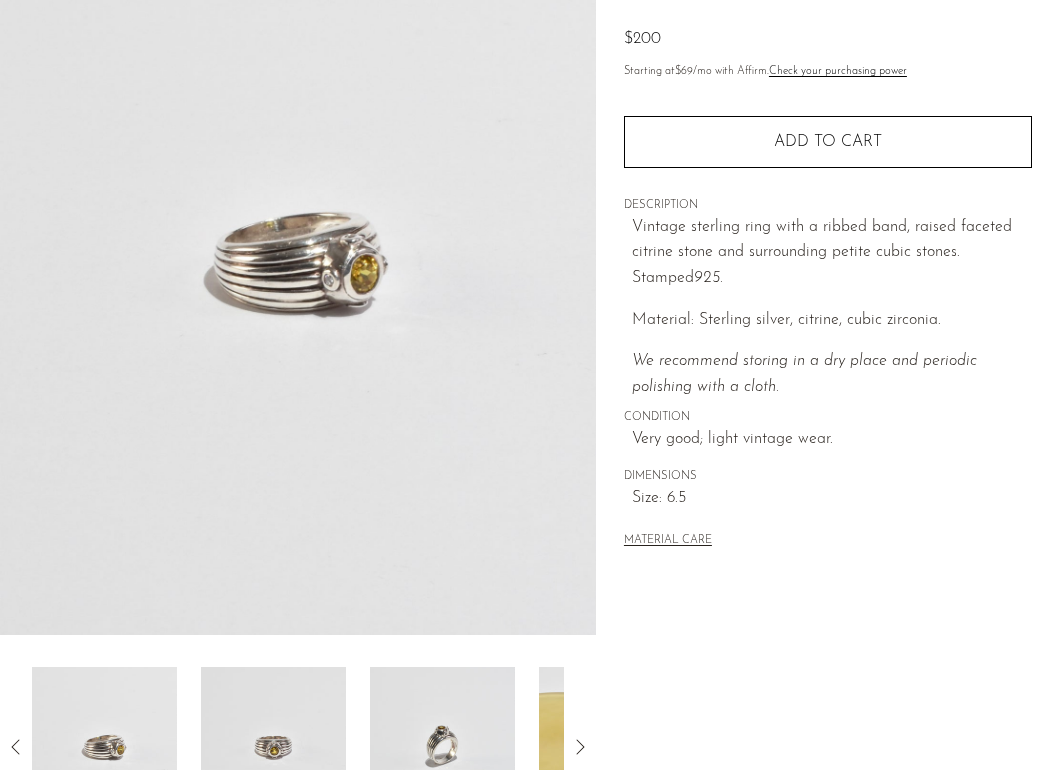 scroll, scrollTop: 236, scrollLeft: 0, axis: vertical 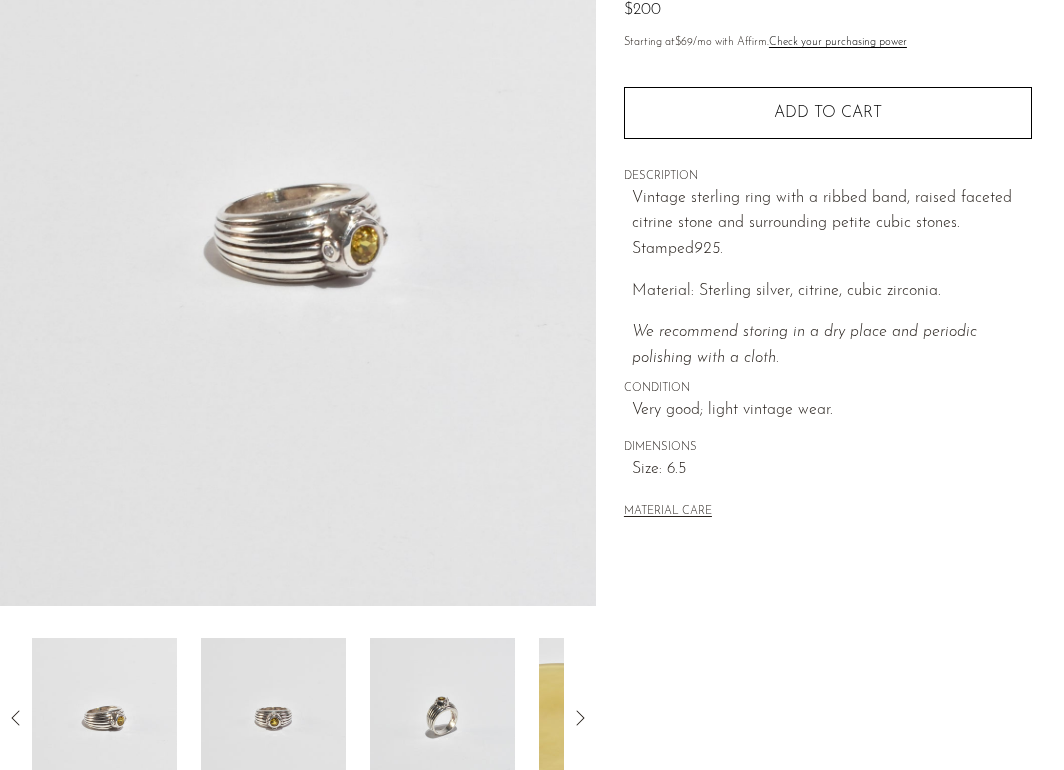 click at bounding box center [273, 718] 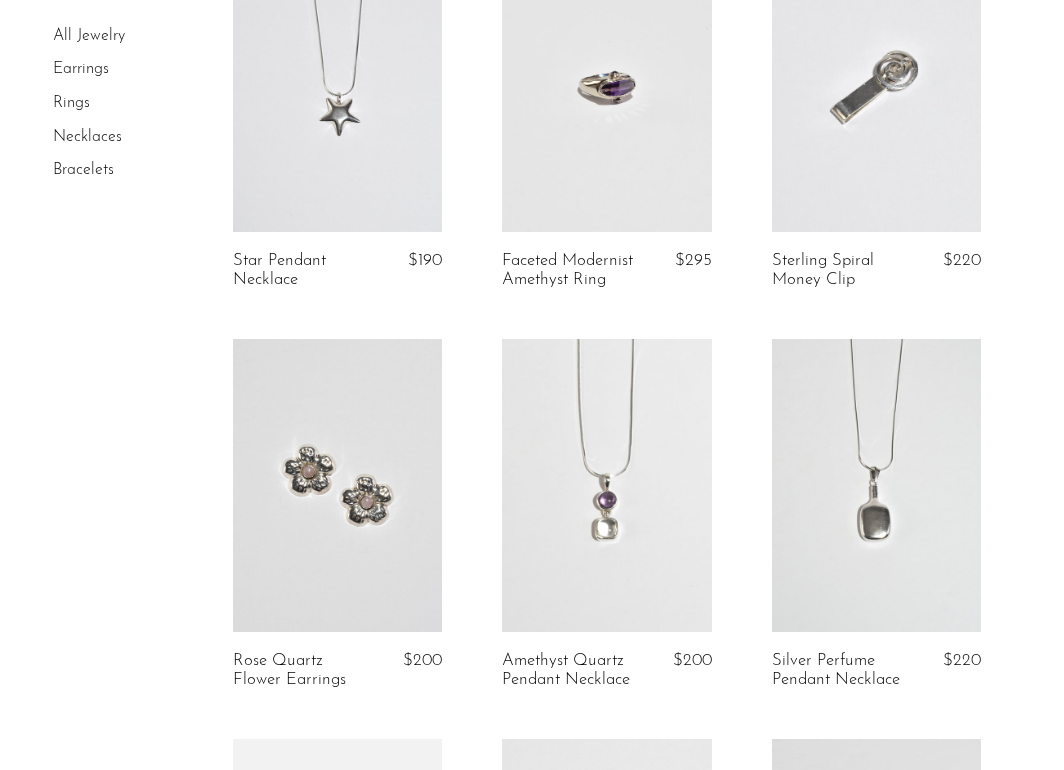 scroll, scrollTop: 1016, scrollLeft: 0, axis: vertical 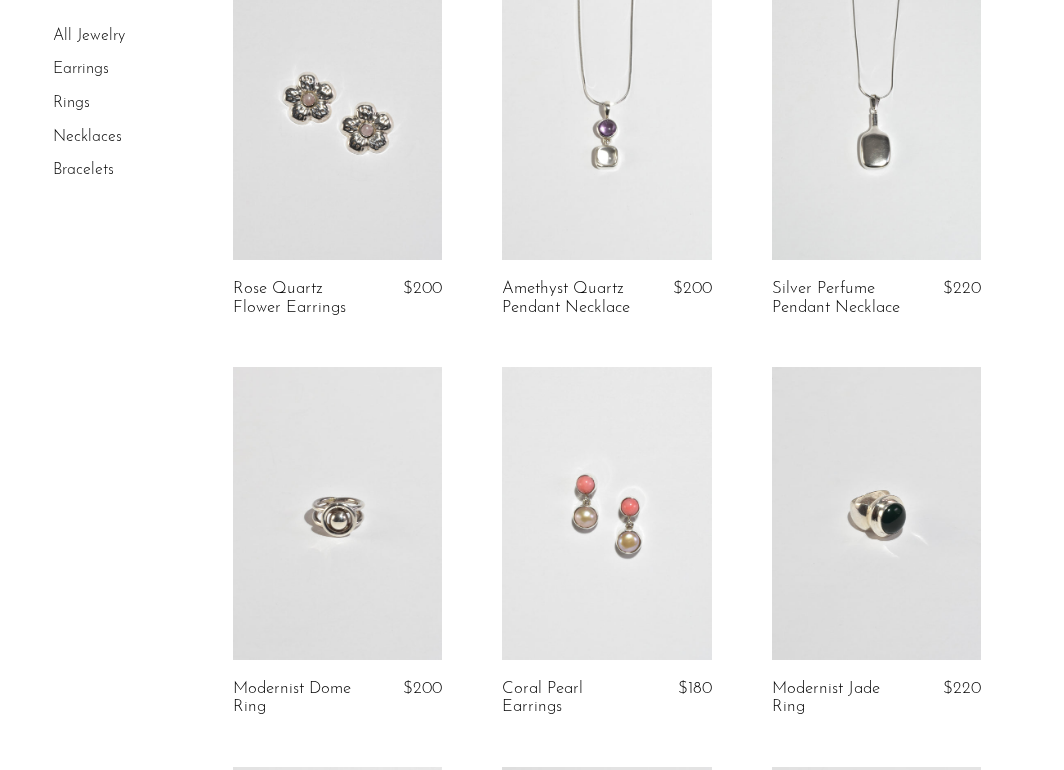 click at bounding box center (337, 513) 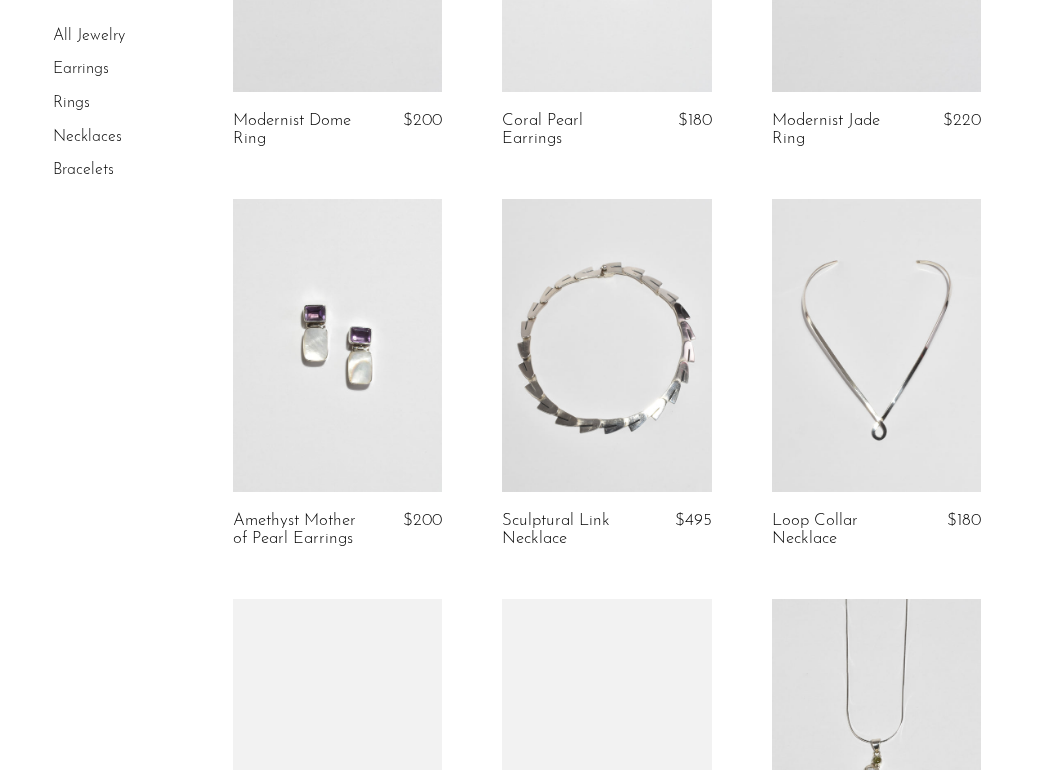 scroll, scrollTop: 1902, scrollLeft: 0, axis: vertical 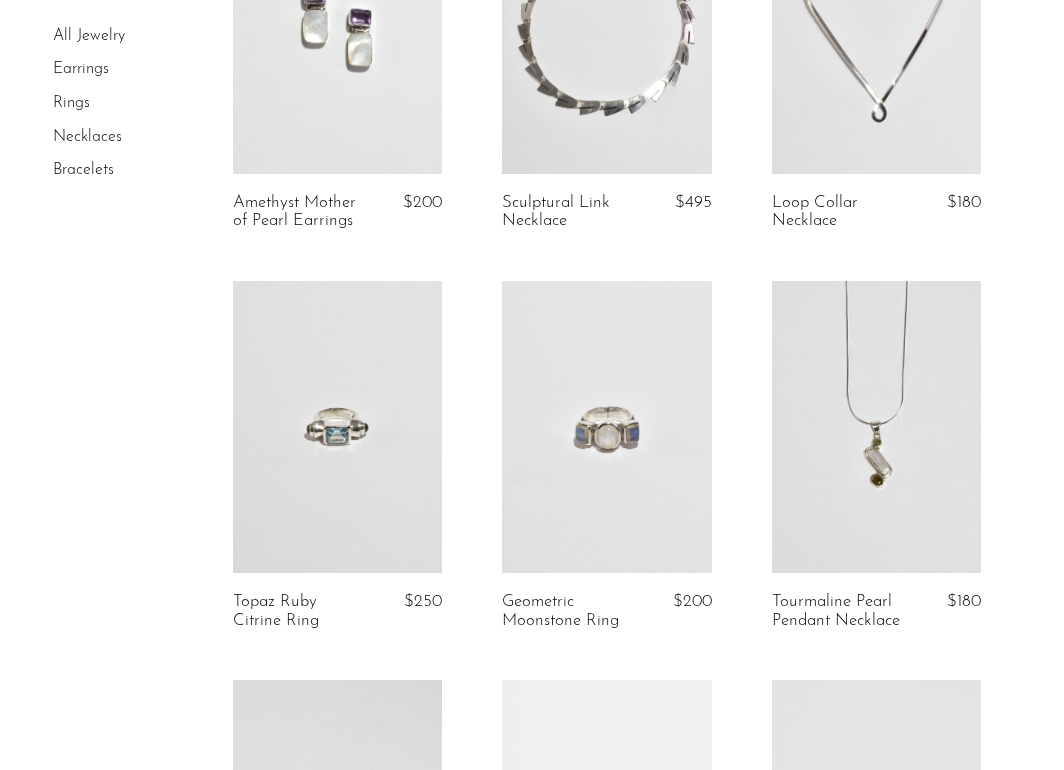 click at bounding box center [606, 427] 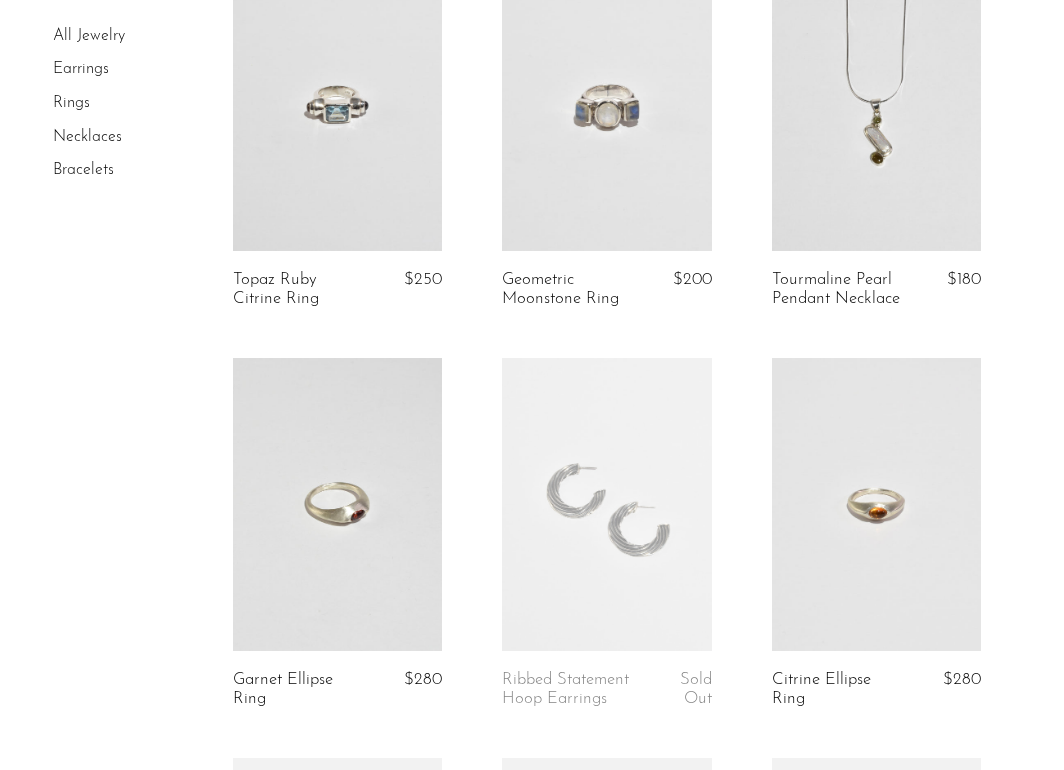 scroll, scrollTop: 2226, scrollLeft: 0, axis: vertical 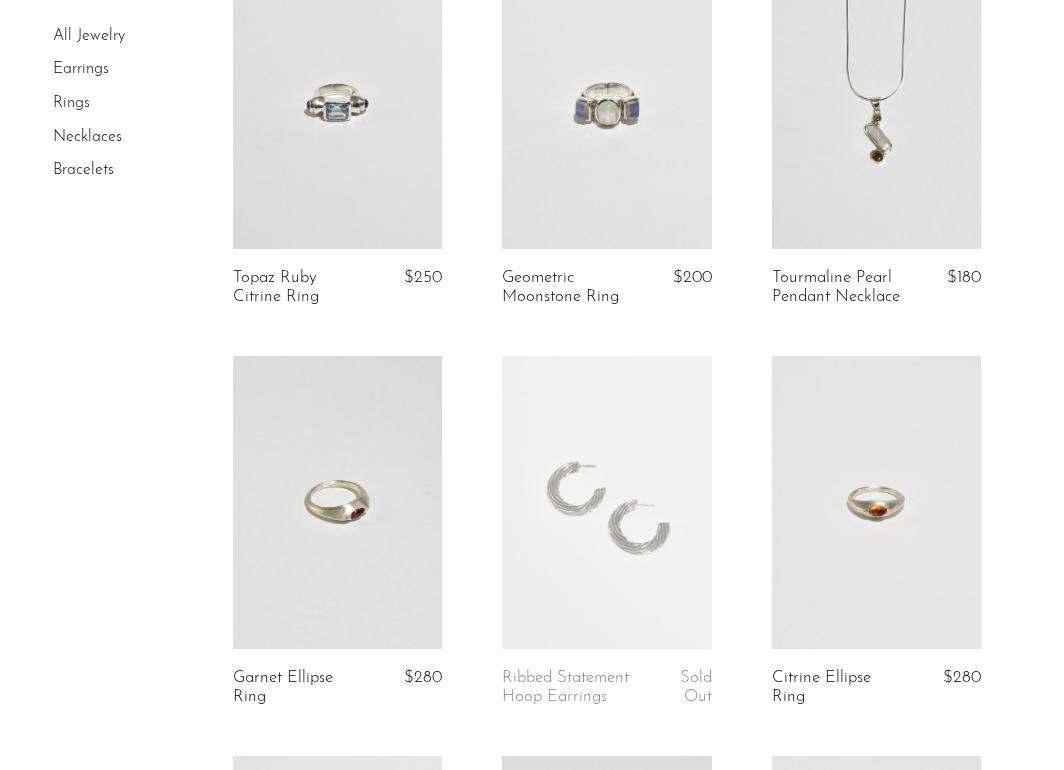 click at bounding box center [337, 502] 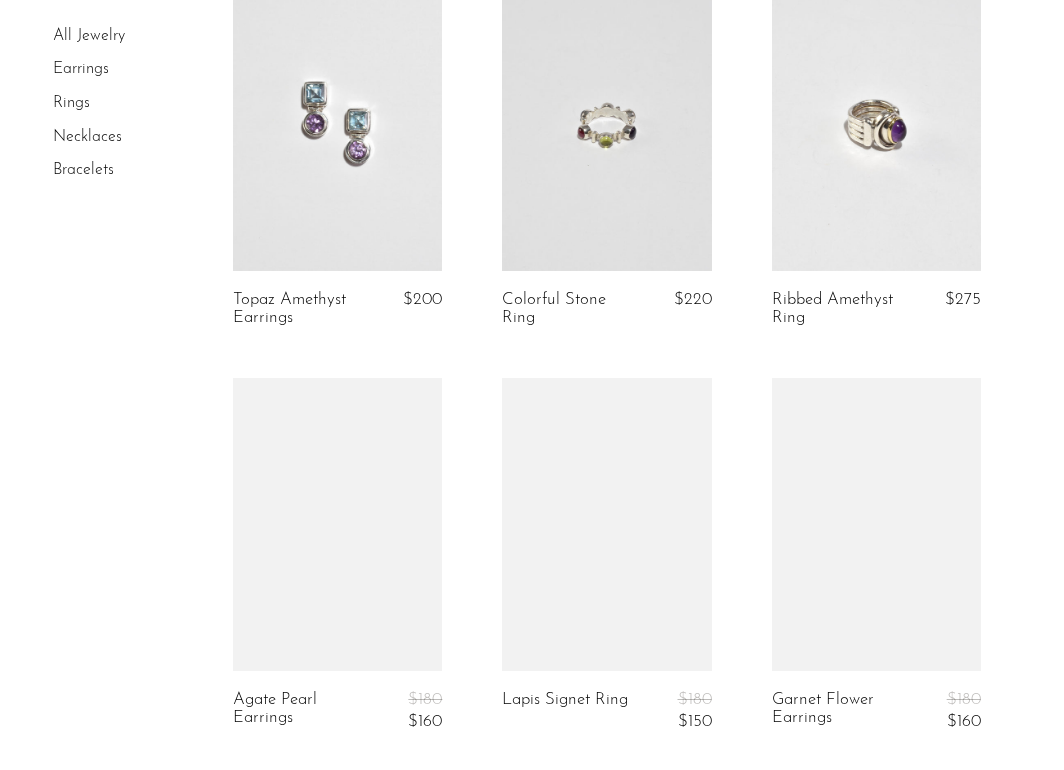 scroll, scrollTop: 3018, scrollLeft: 0, axis: vertical 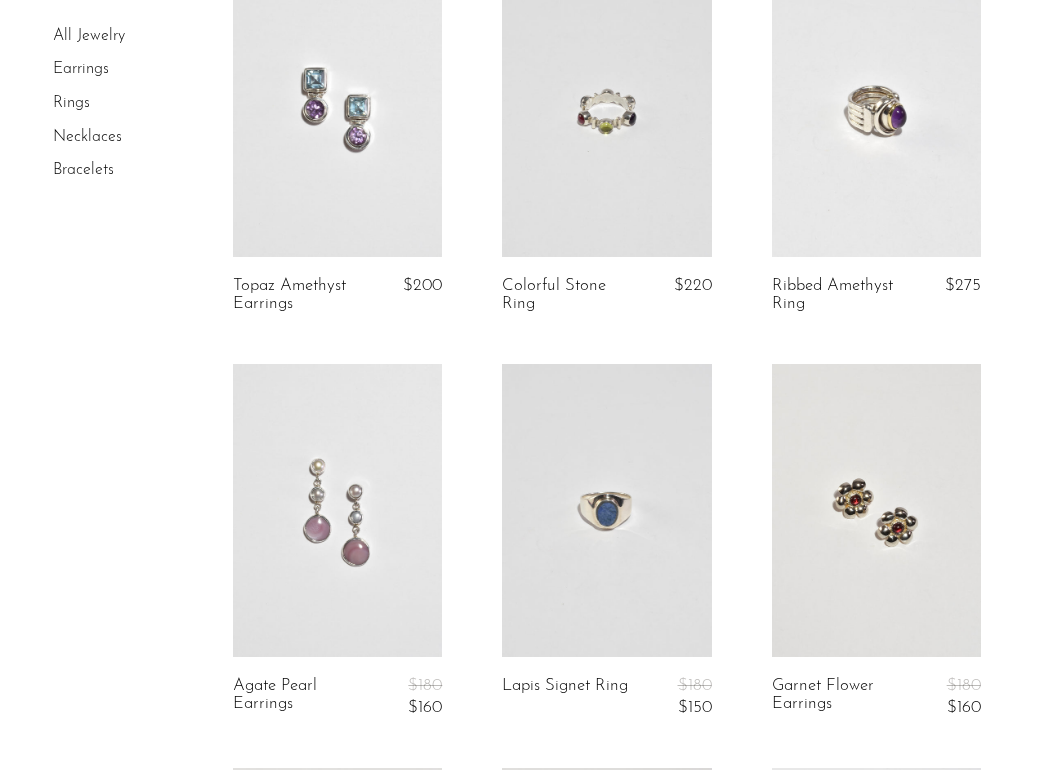 click at bounding box center [606, 510] 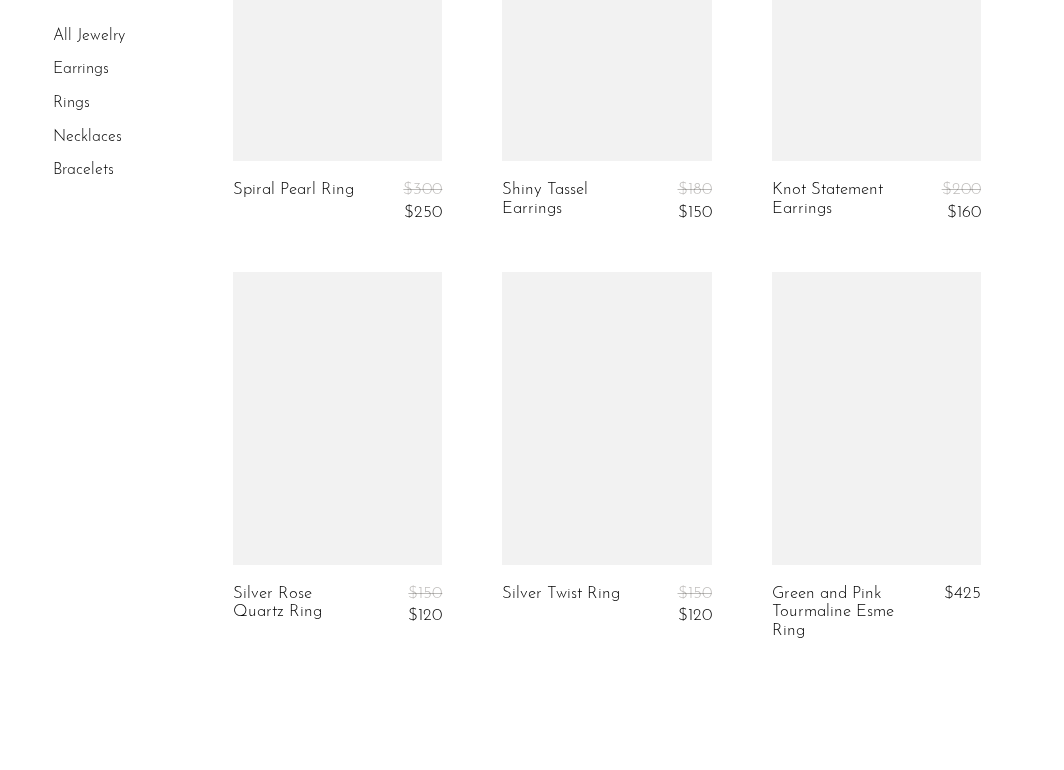 scroll, scrollTop: 4707, scrollLeft: 0, axis: vertical 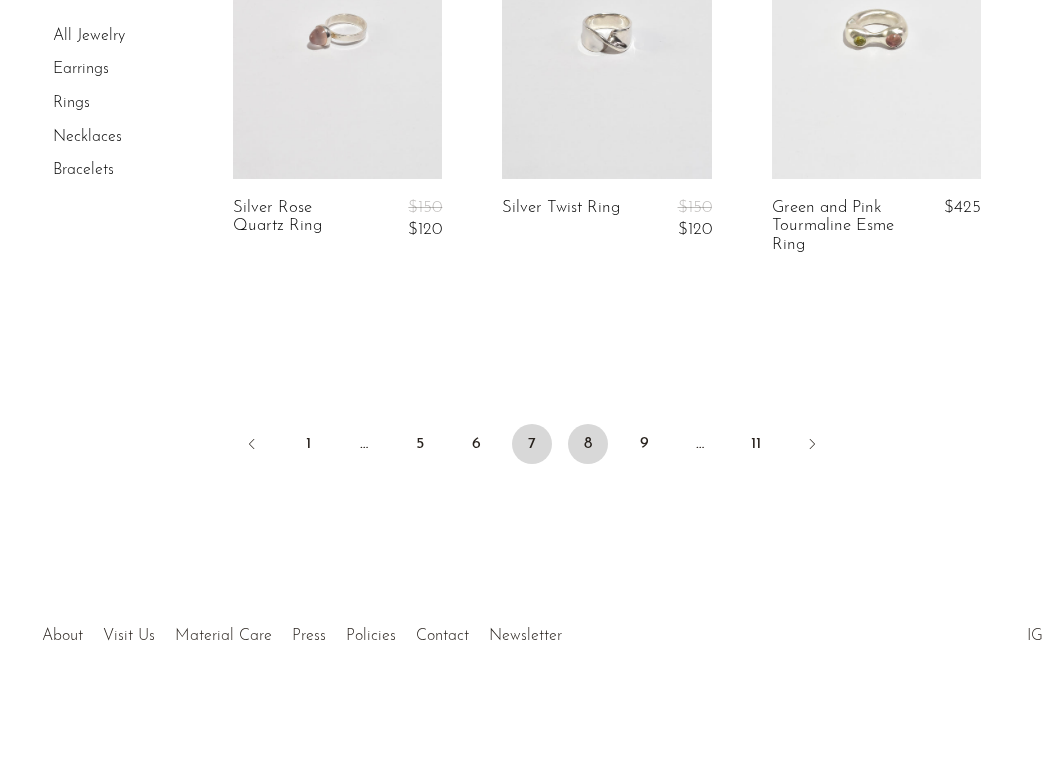 click on "8" at bounding box center [588, 444] 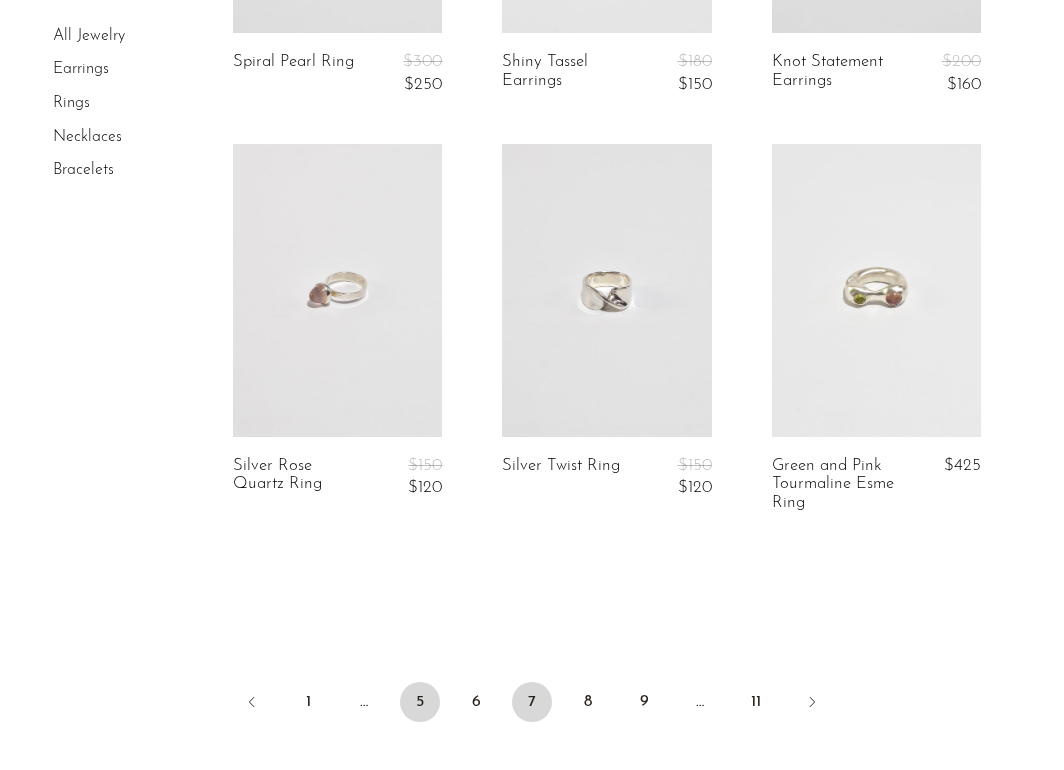 scroll, scrollTop: 4384, scrollLeft: 0, axis: vertical 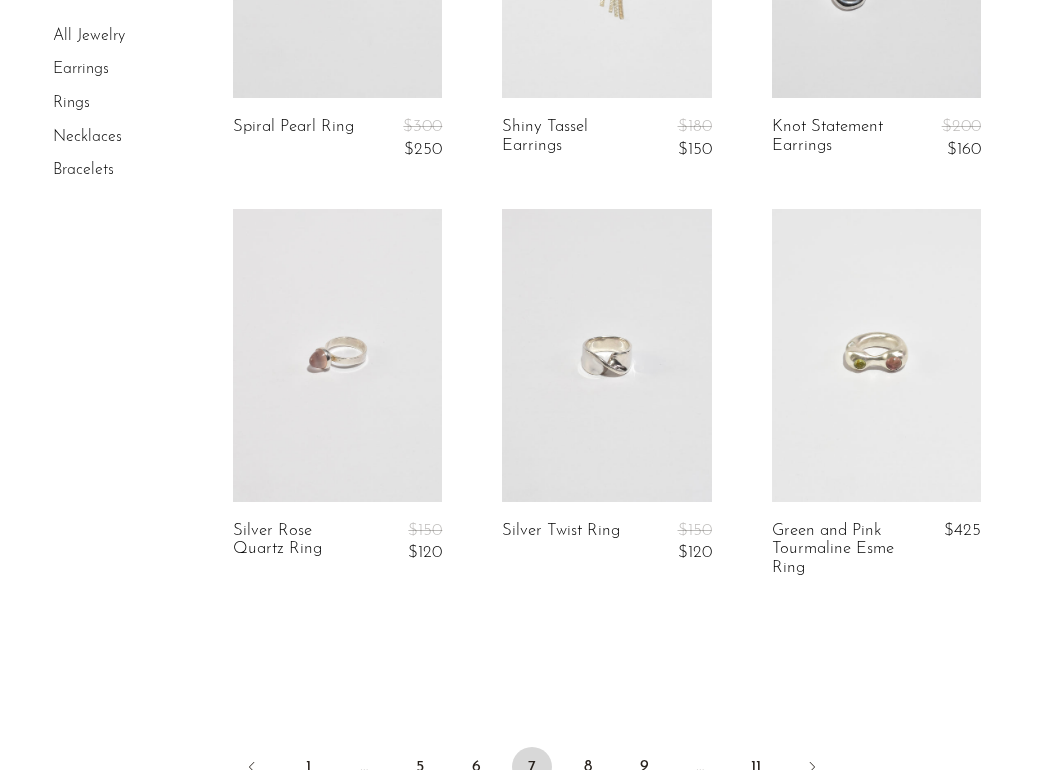 click at bounding box center [606, 355] 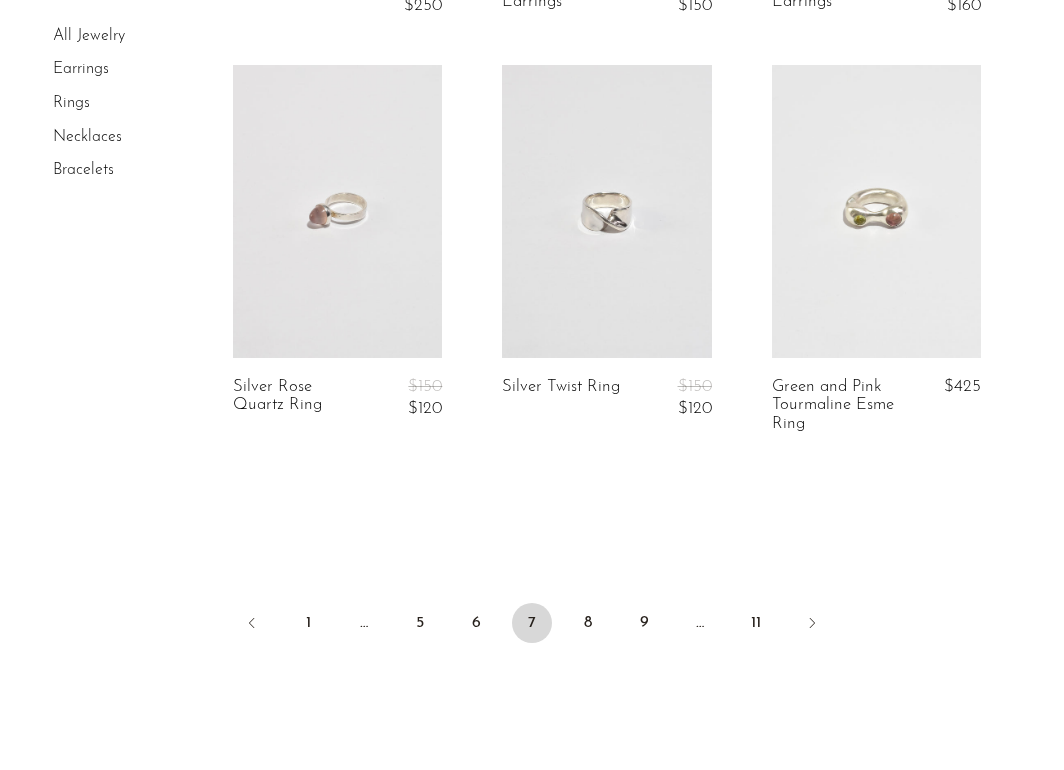 scroll, scrollTop: 4543, scrollLeft: 0, axis: vertical 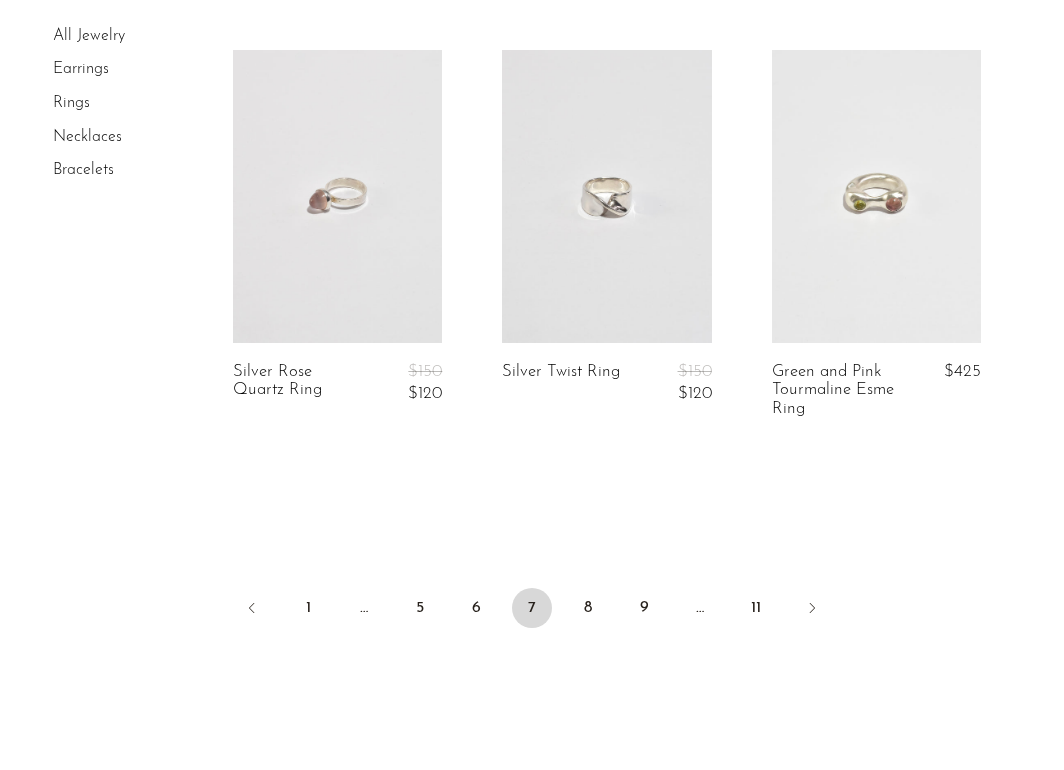 click on "5" at bounding box center (420, 610) 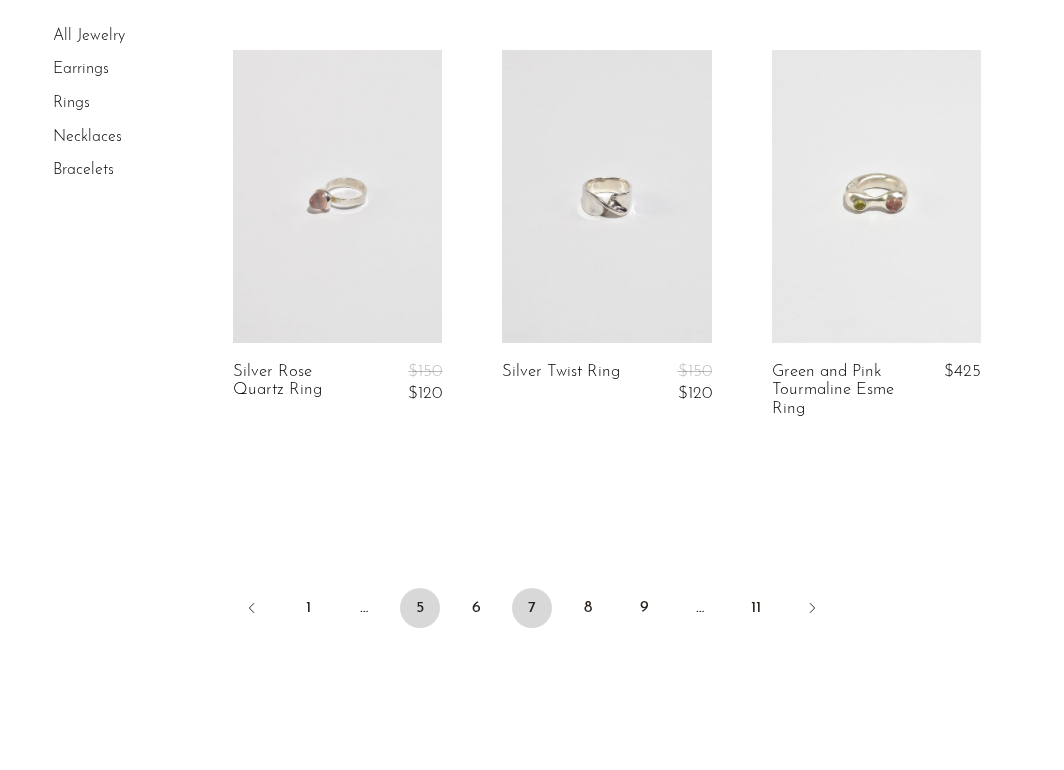 click on "5" at bounding box center [420, 608] 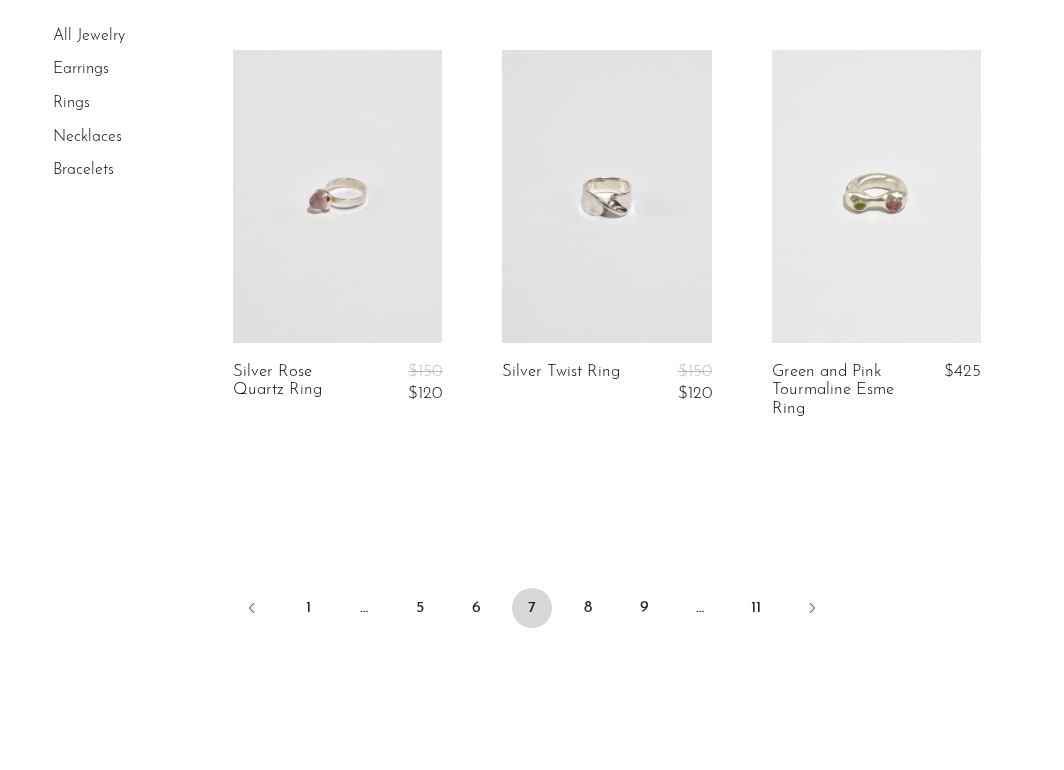 scroll, scrollTop: 4544, scrollLeft: 0, axis: vertical 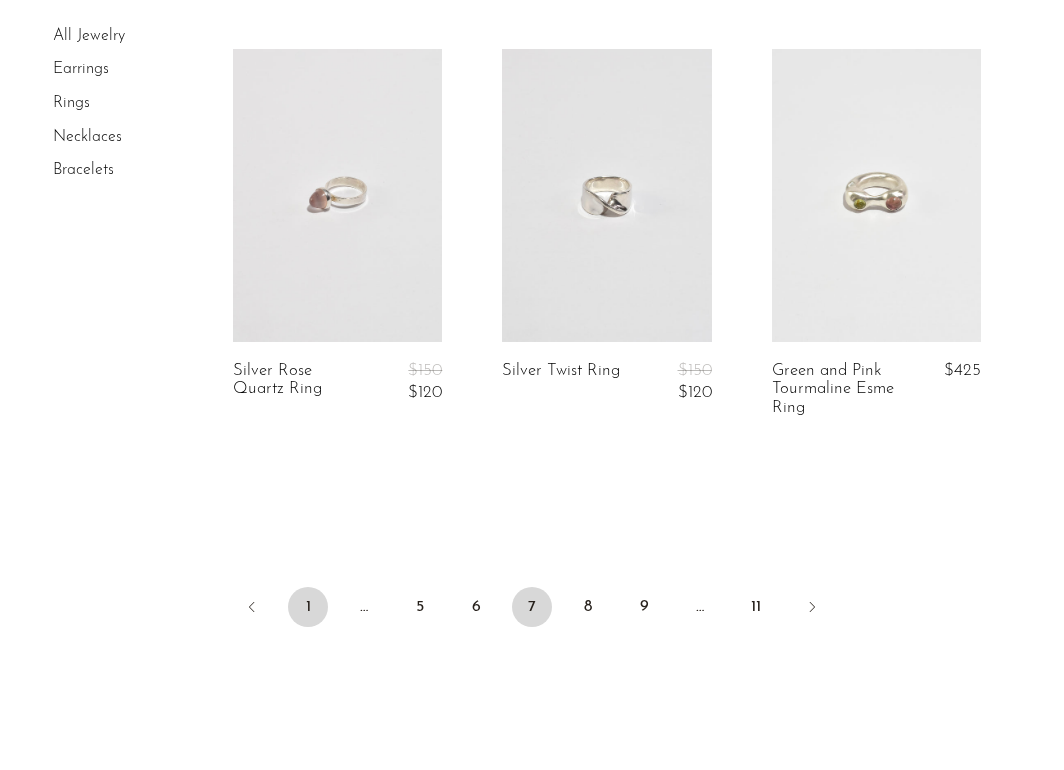 click on "1" at bounding box center [308, 607] 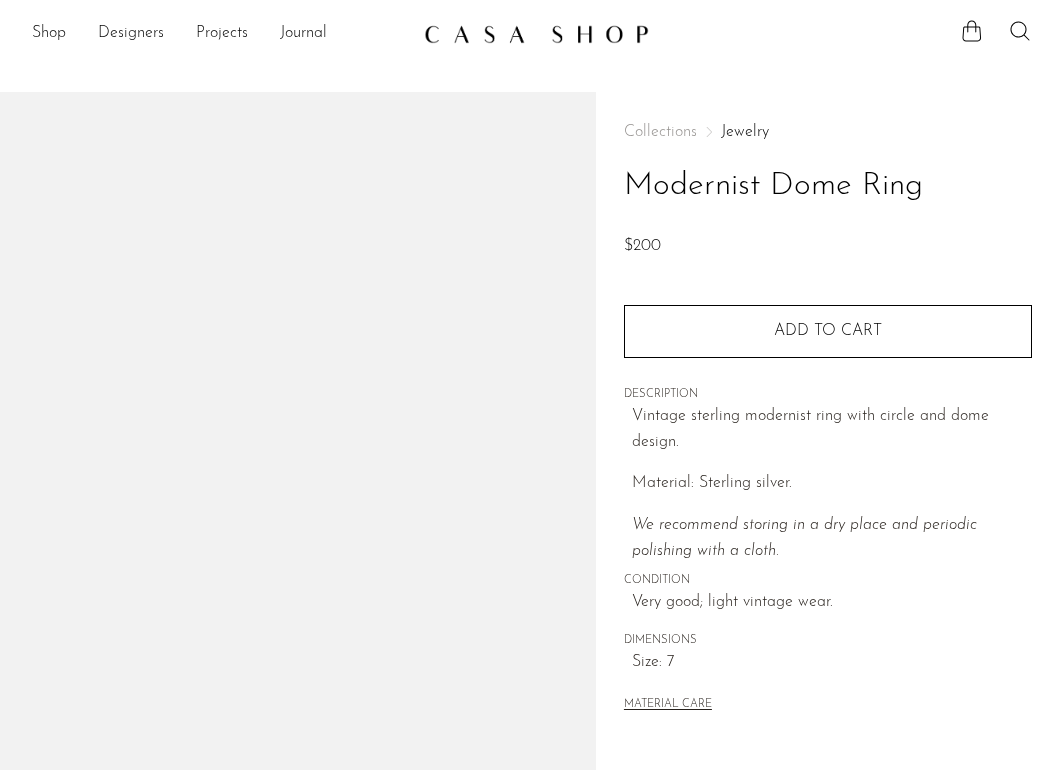 scroll, scrollTop: 0, scrollLeft: 0, axis: both 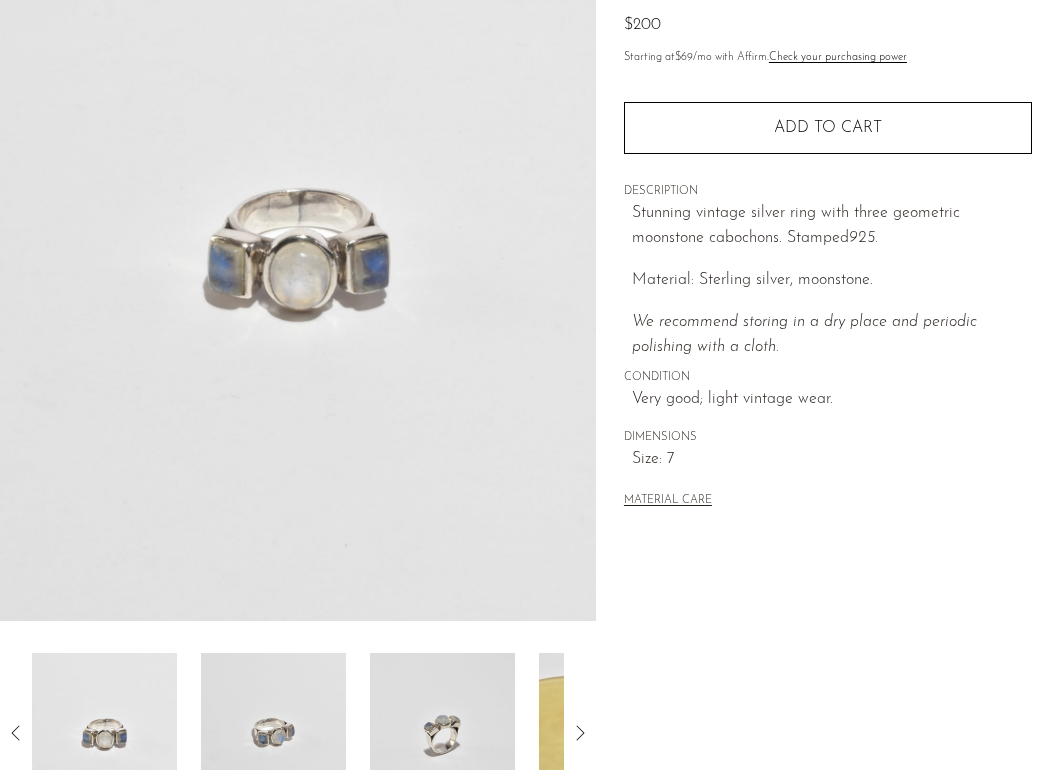 click at bounding box center (273, 733) 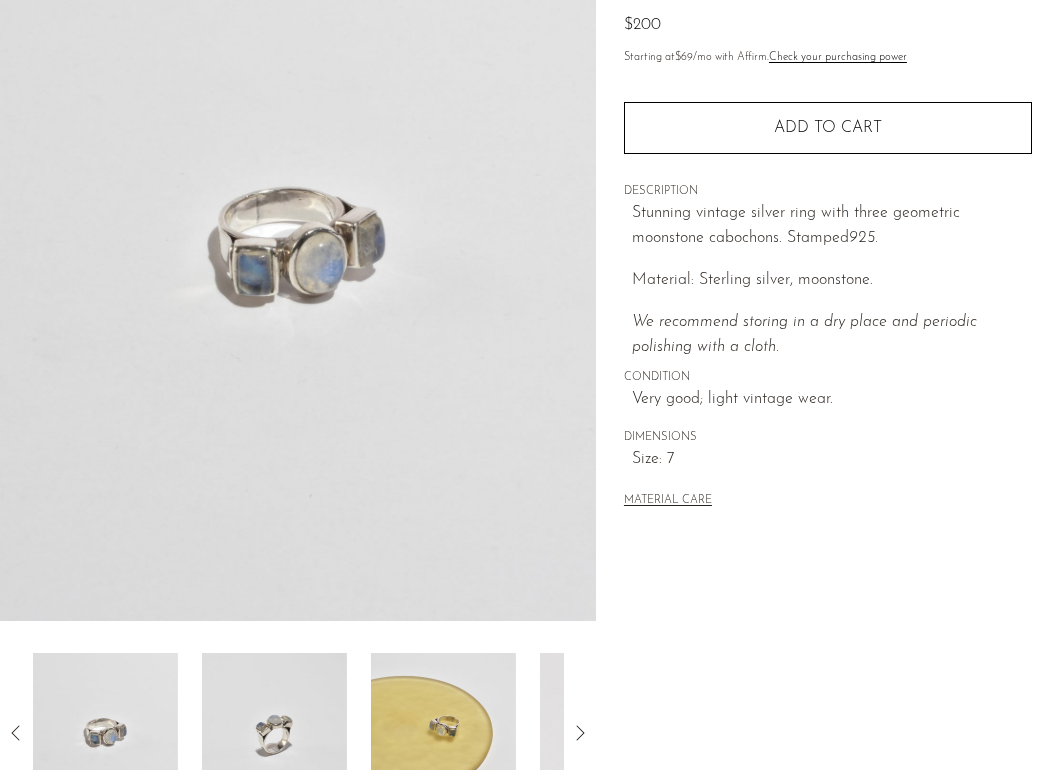 click at bounding box center (274, 733) 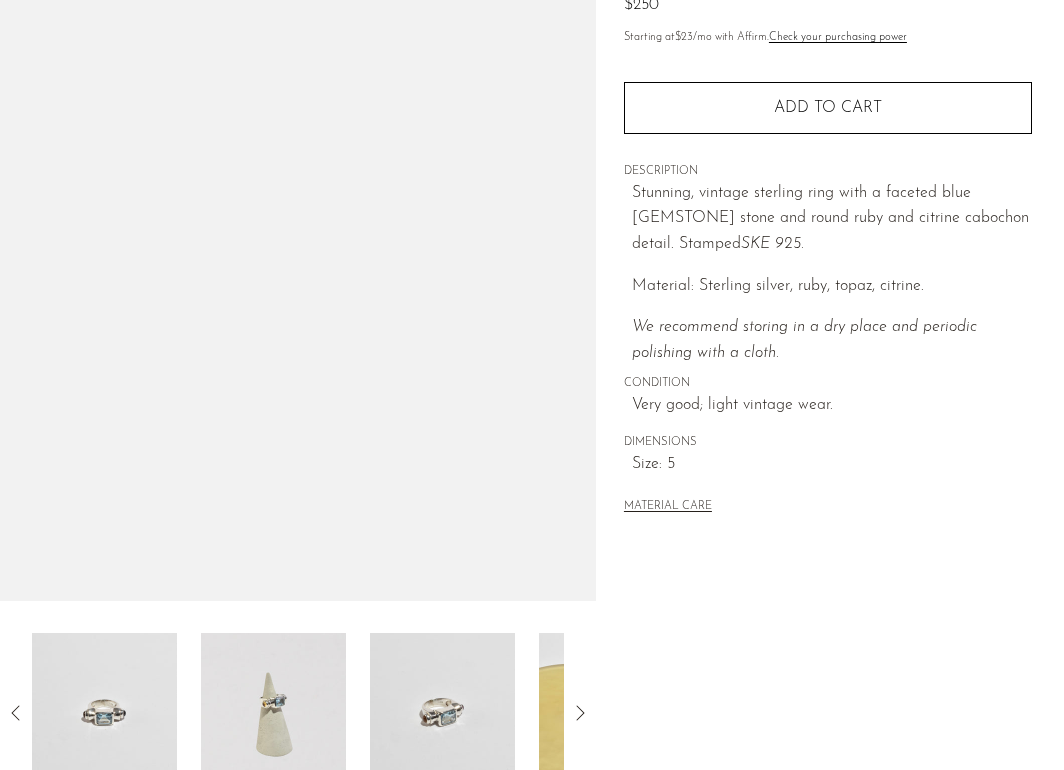 scroll, scrollTop: 277, scrollLeft: 0, axis: vertical 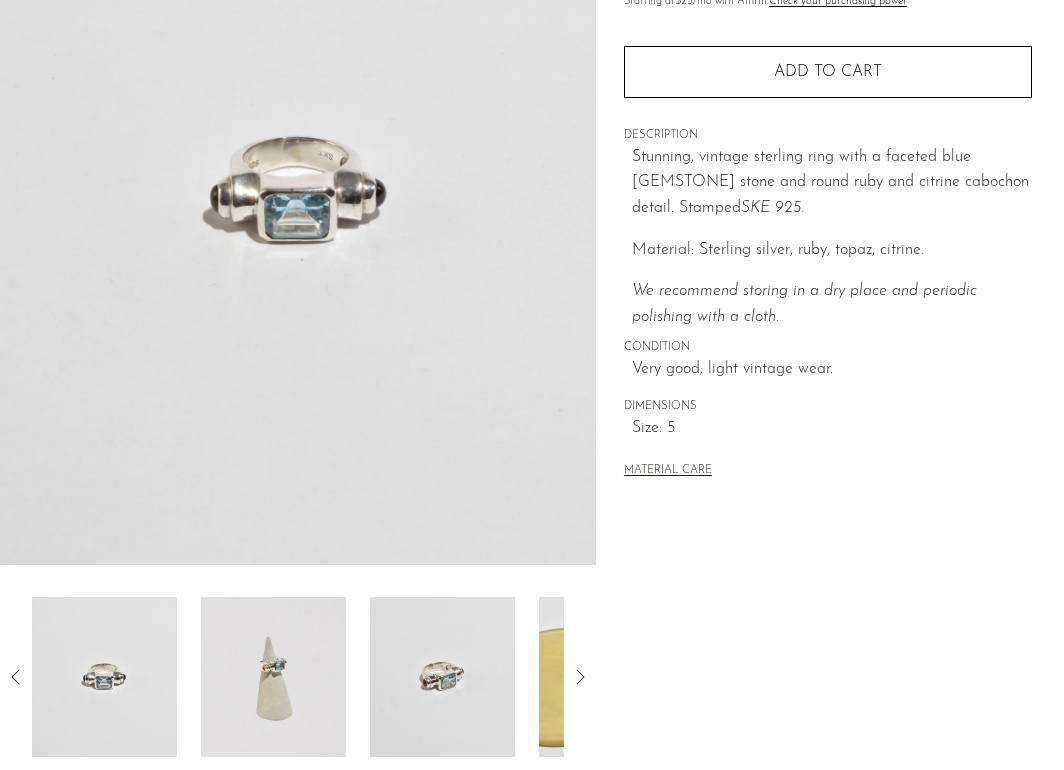 click at bounding box center [273, 677] 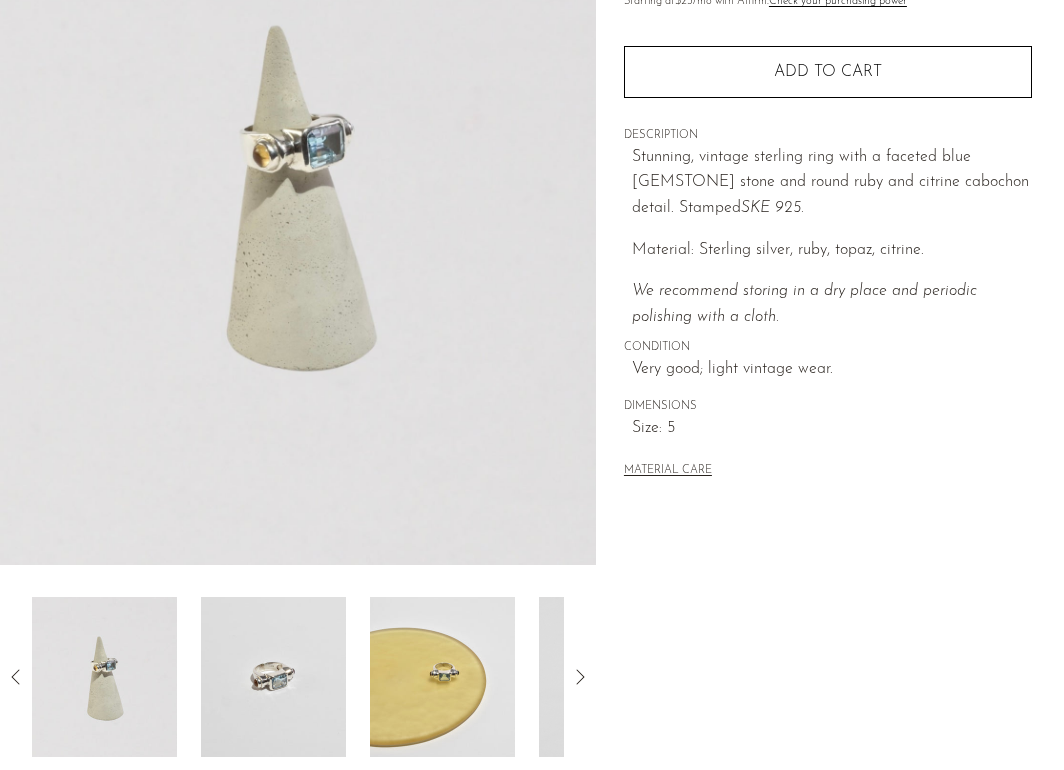 click at bounding box center (273, 677) 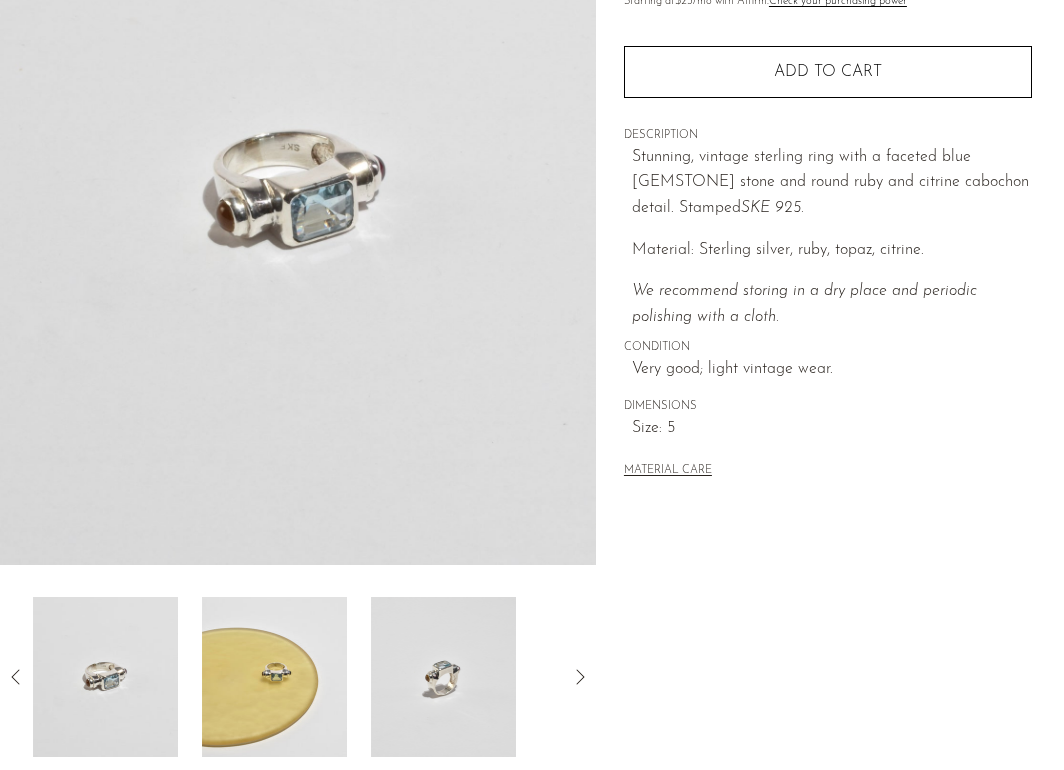 click at bounding box center (274, 677) 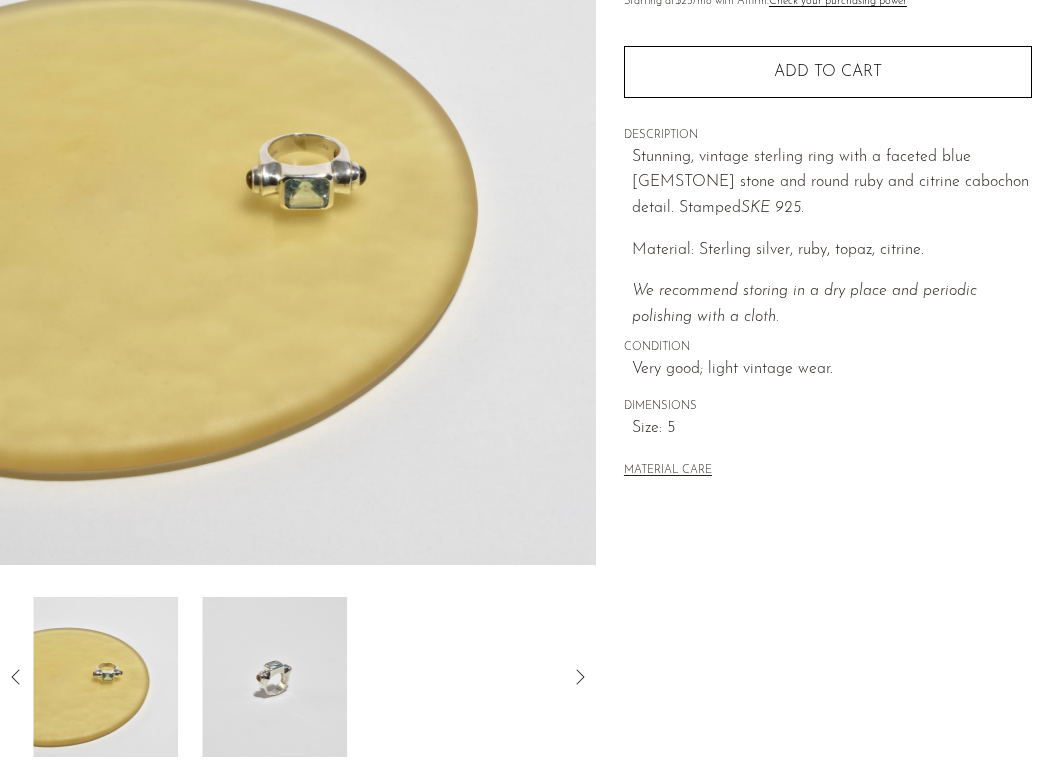 click at bounding box center [274, 677] 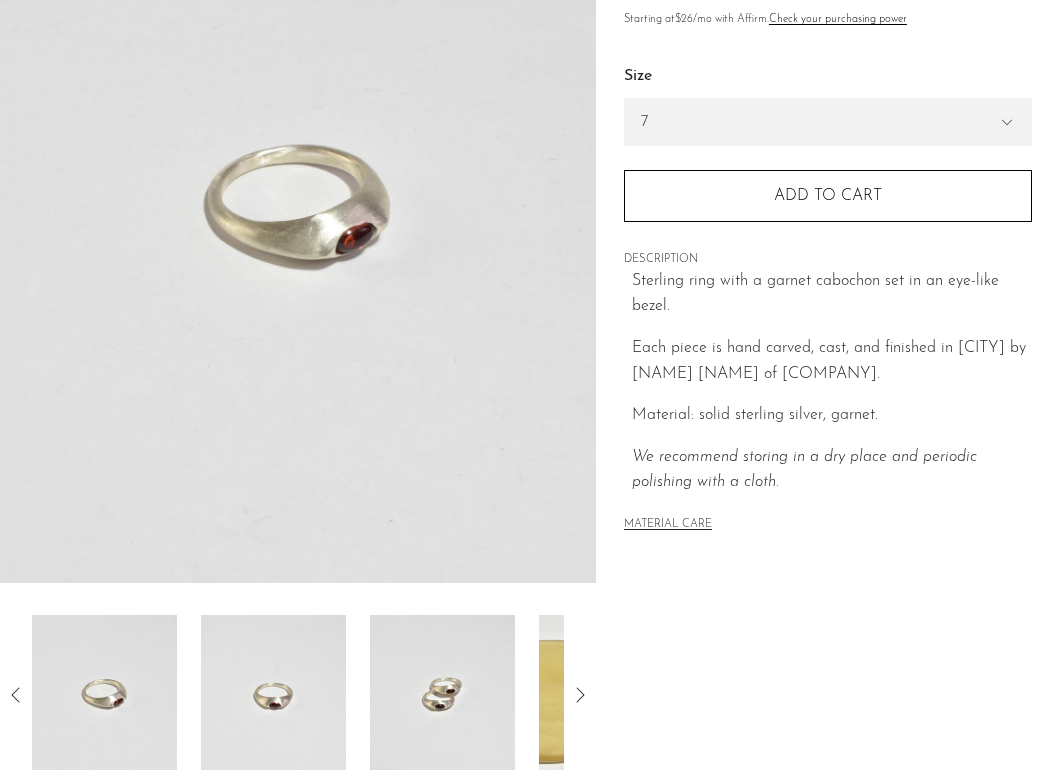 scroll, scrollTop: 261, scrollLeft: 0, axis: vertical 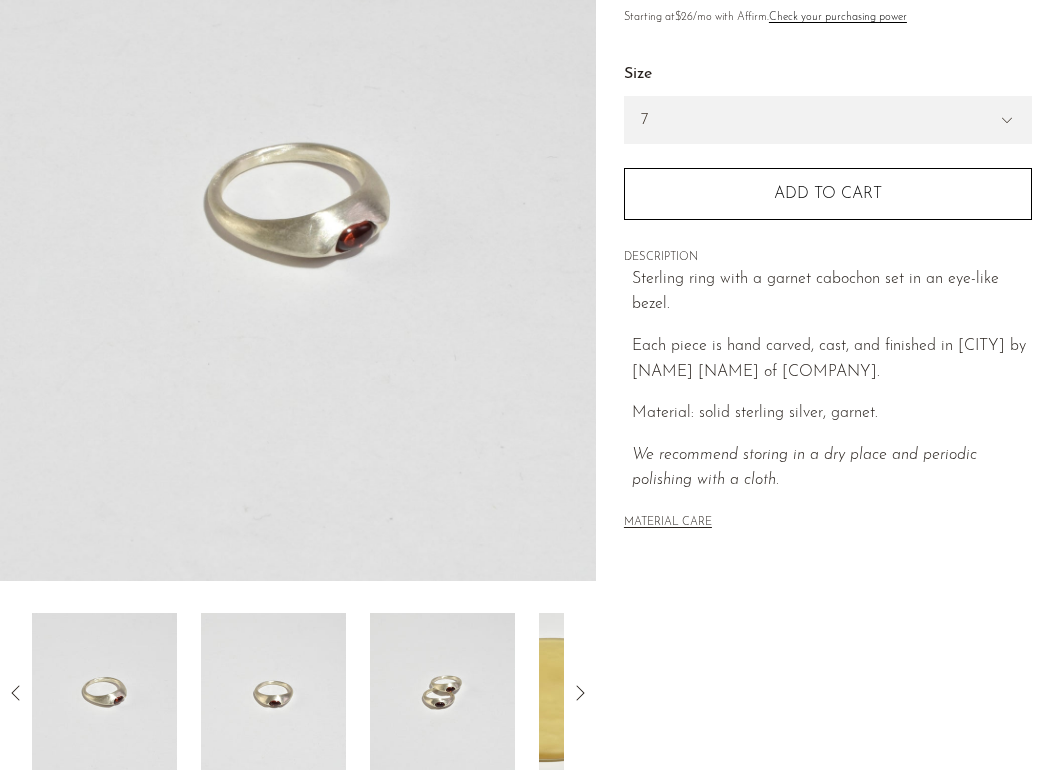 click at bounding box center (273, 693) 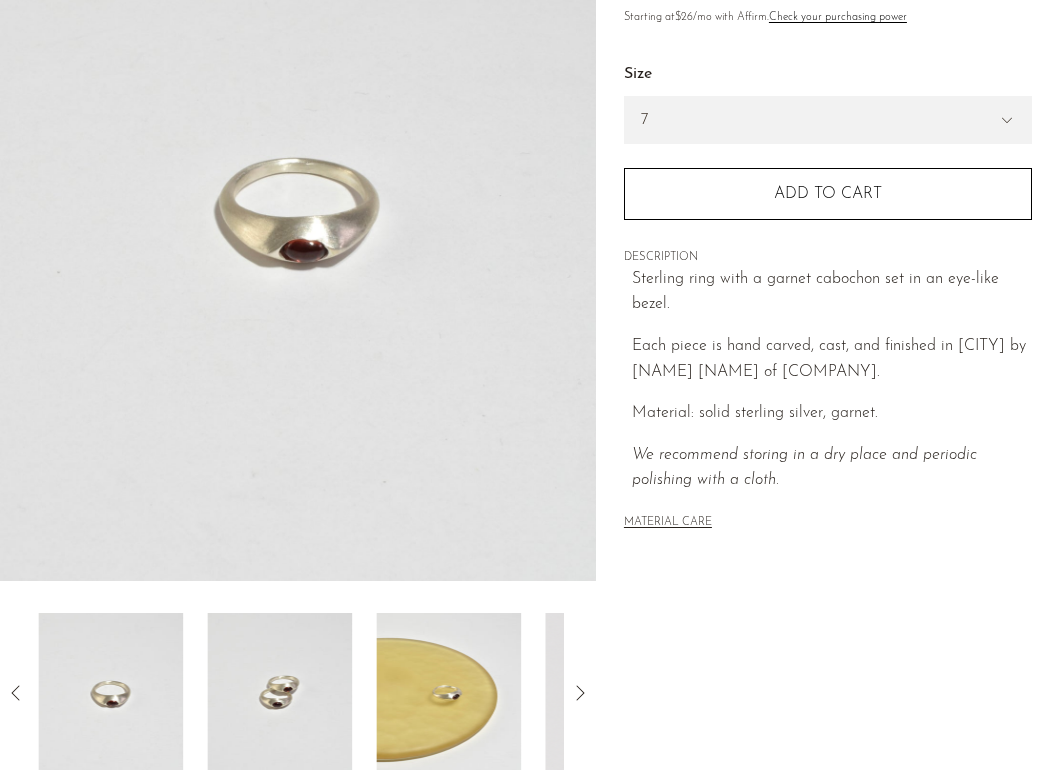 click at bounding box center [279, 693] 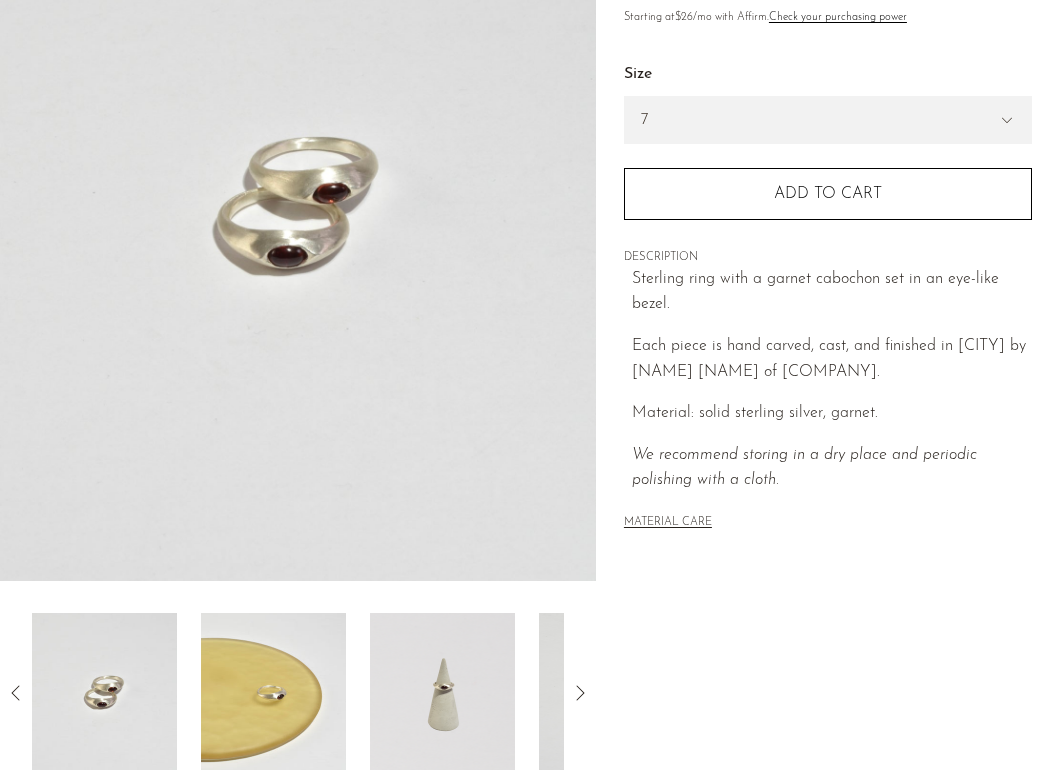 click at bounding box center (442, 693) 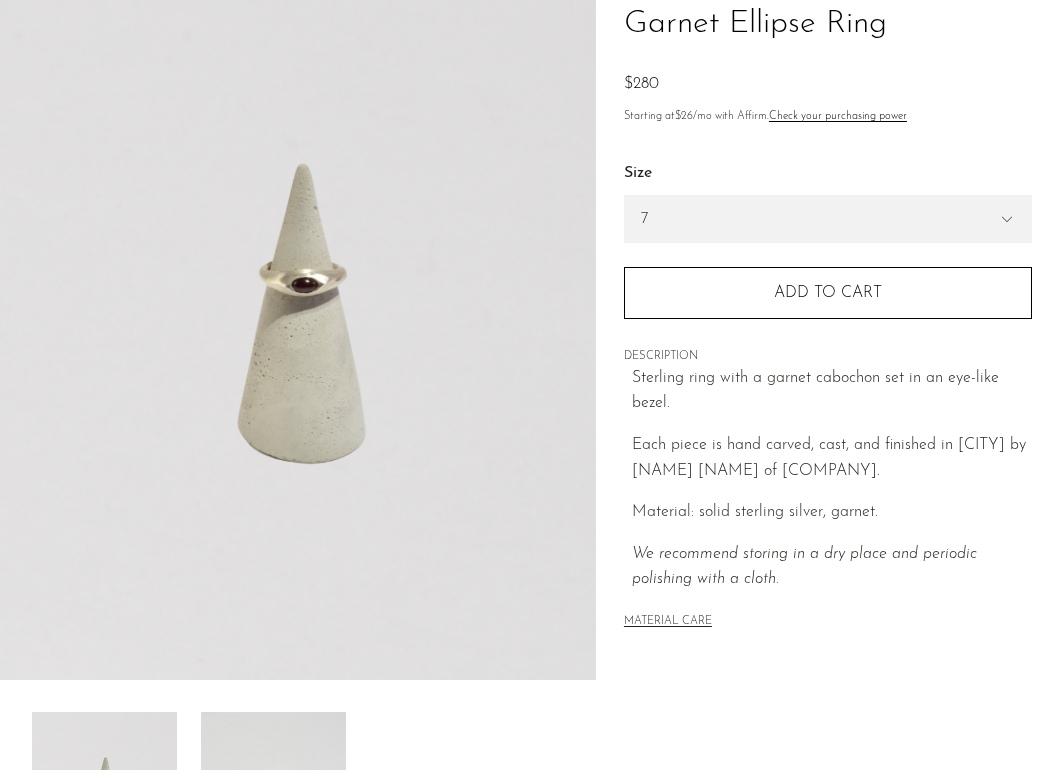 scroll, scrollTop: 159, scrollLeft: 0, axis: vertical 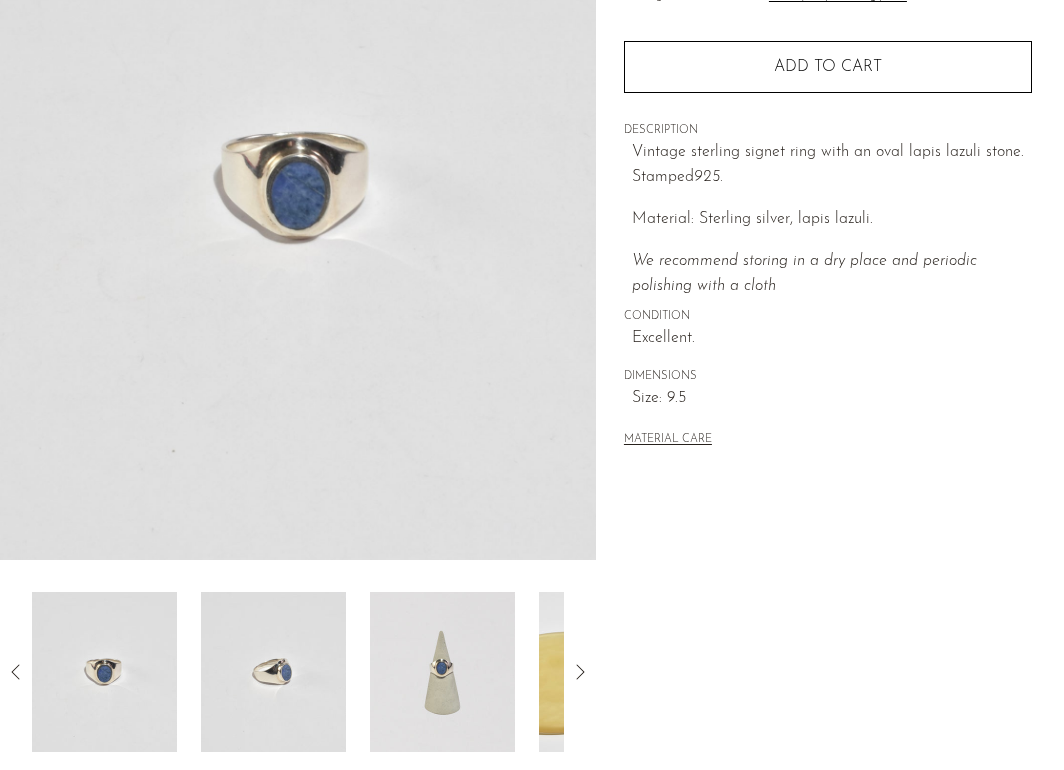 click at bounding box center [273, 672] 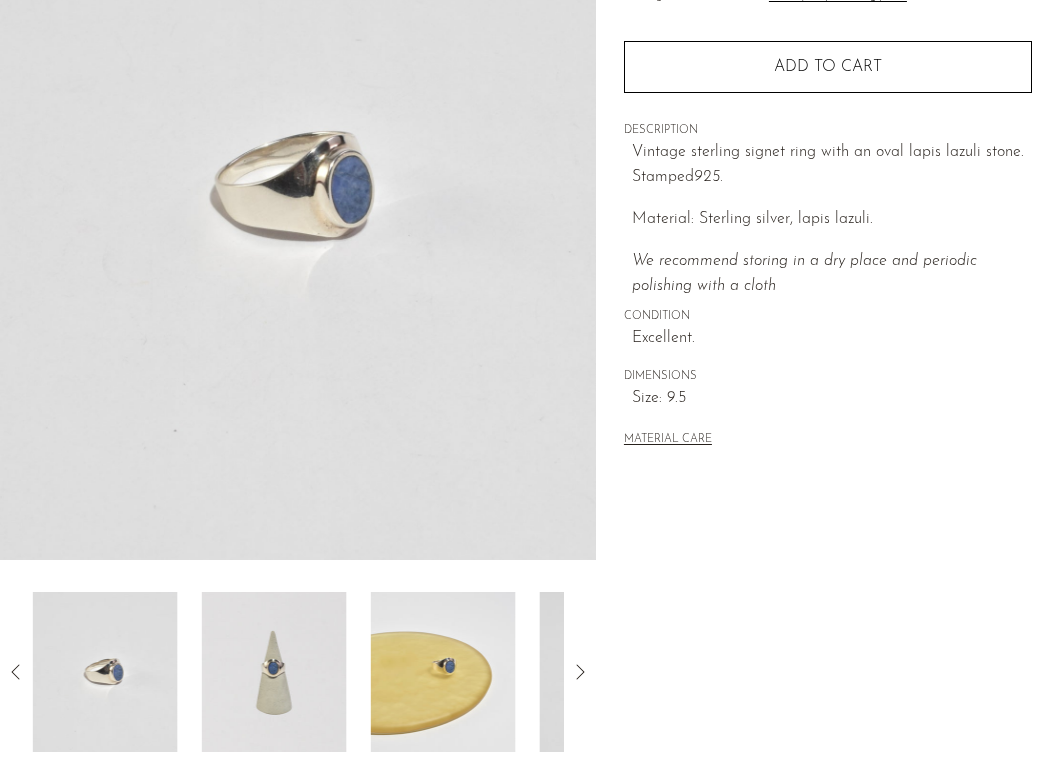 click at bounding box center (274, 672) 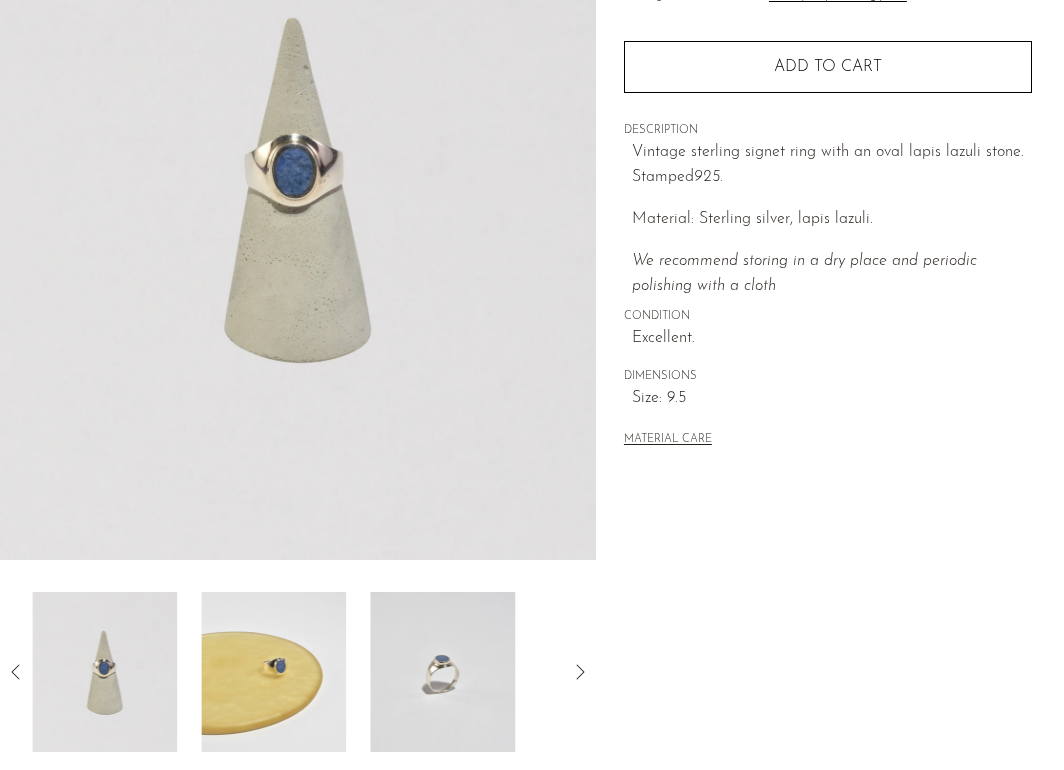 click at bounding box center [273, 672] 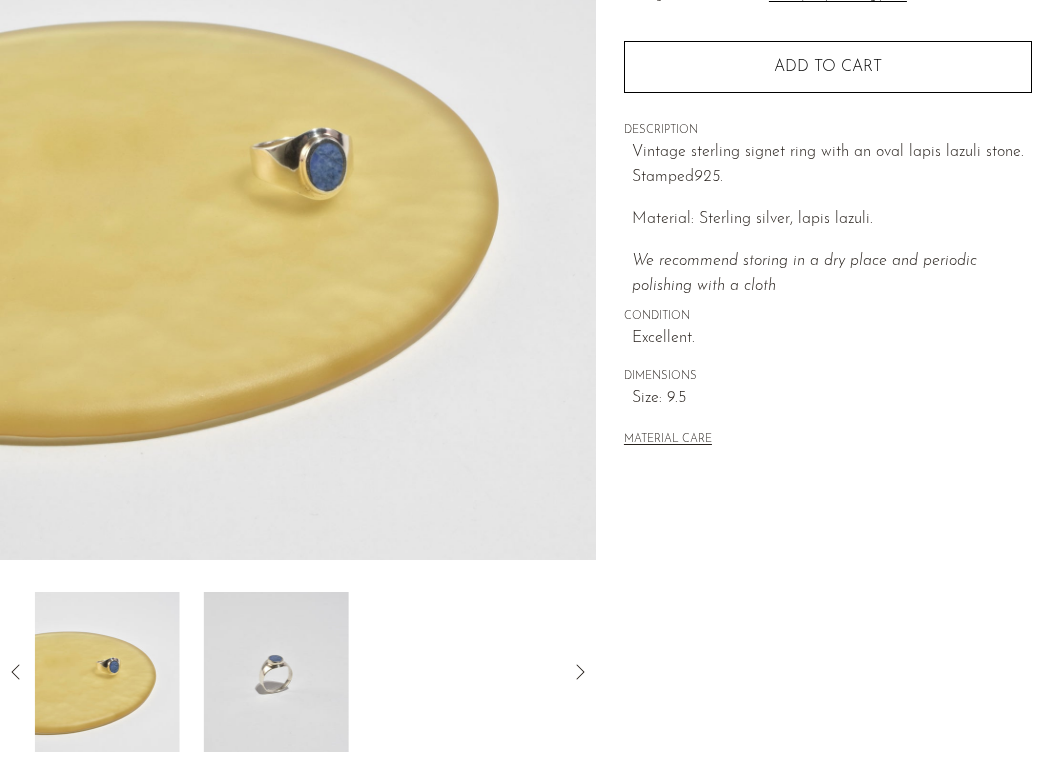 click at bounding box center (276, 672) 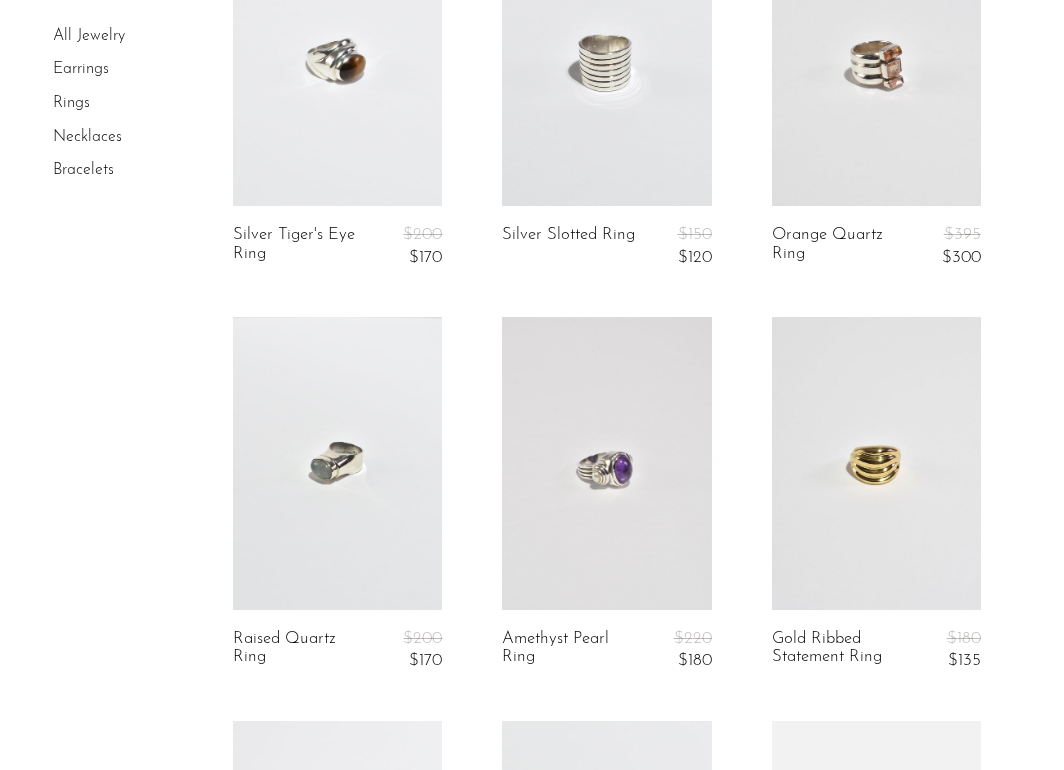 scroll, scrollTop: 1082, scrollLeft: 0, axis: vertical 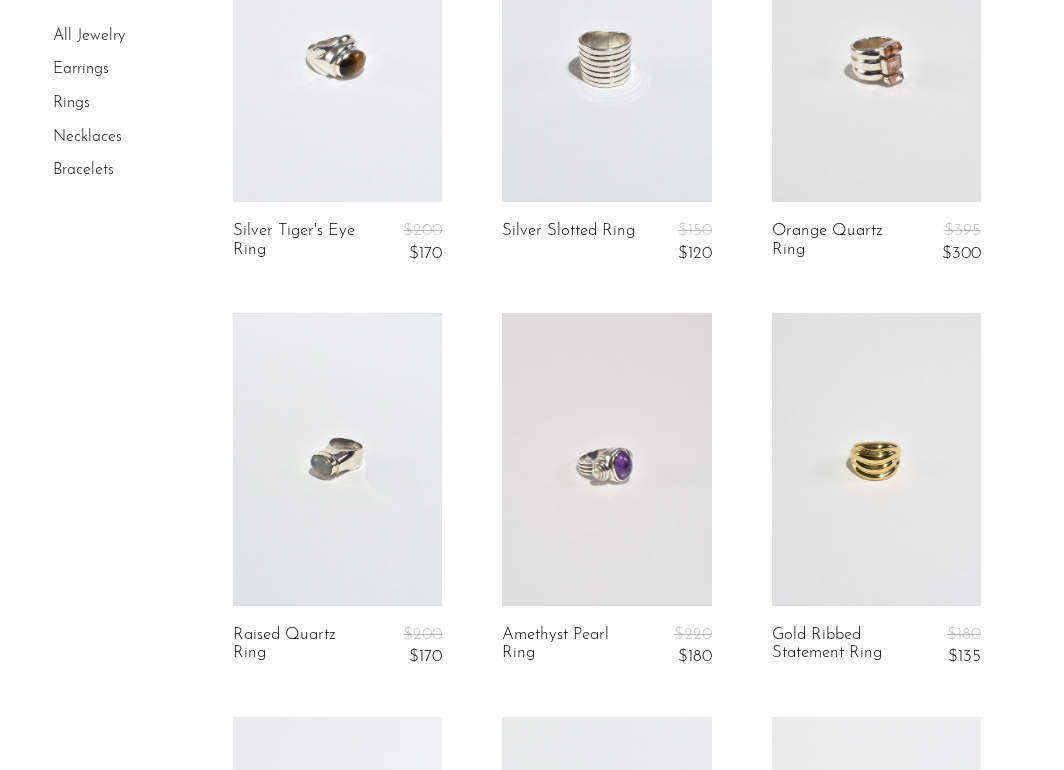 click at bounding box center (337, 459) 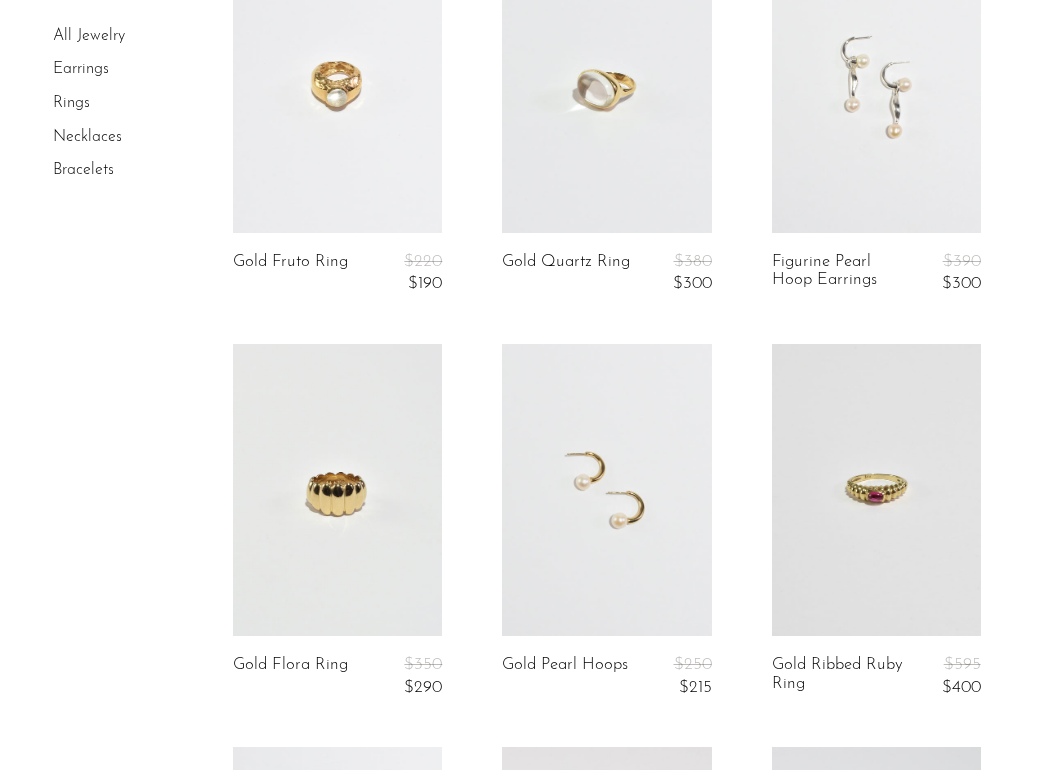 scroll, scrollTop: 1335, scrollLeft: 0, axis: vertical 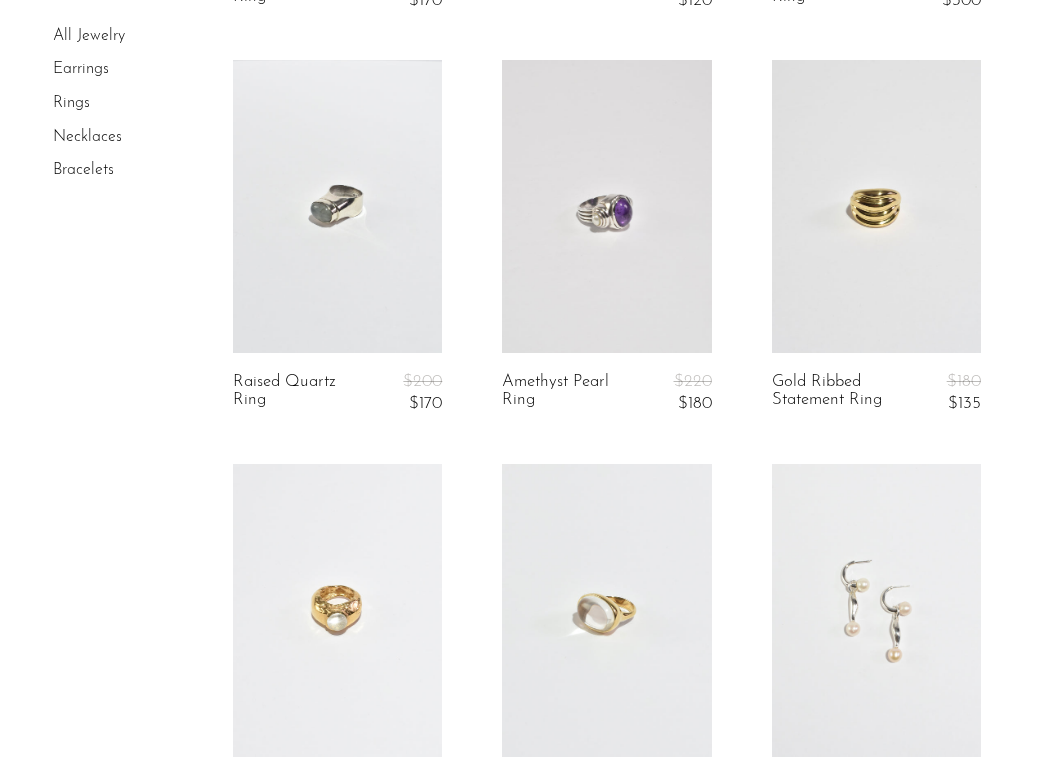 click at bounding box center [606, 206] 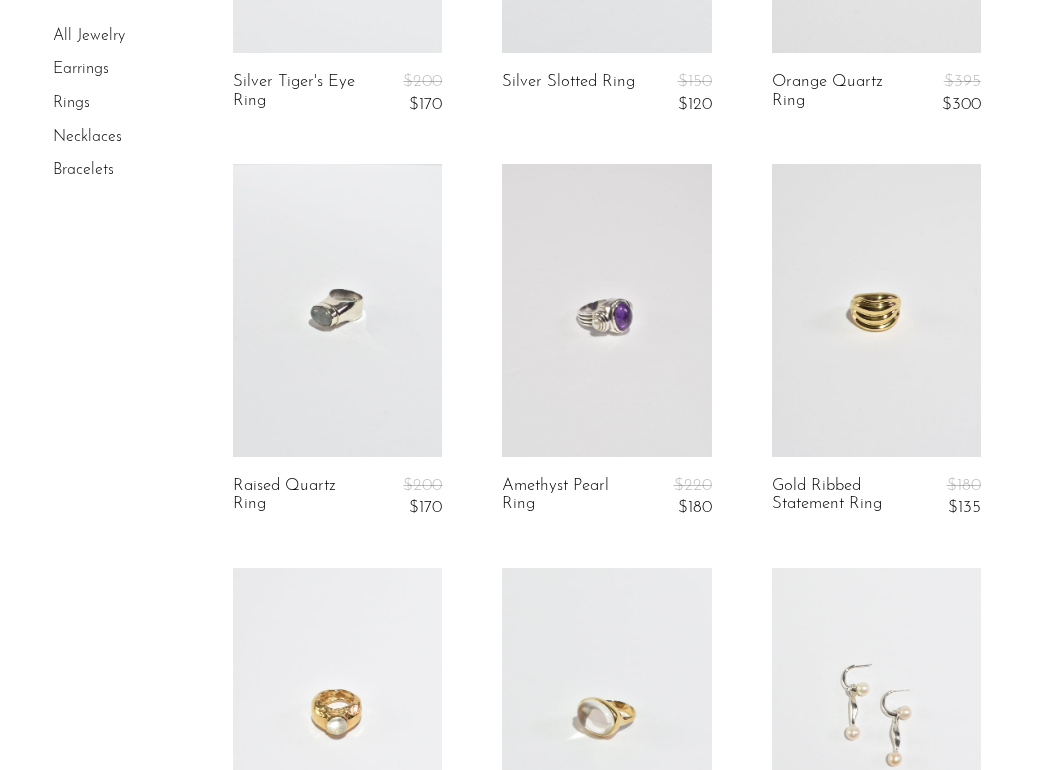 scroll, scrollTop: 866, scrollLeft: 0, axis: vertical 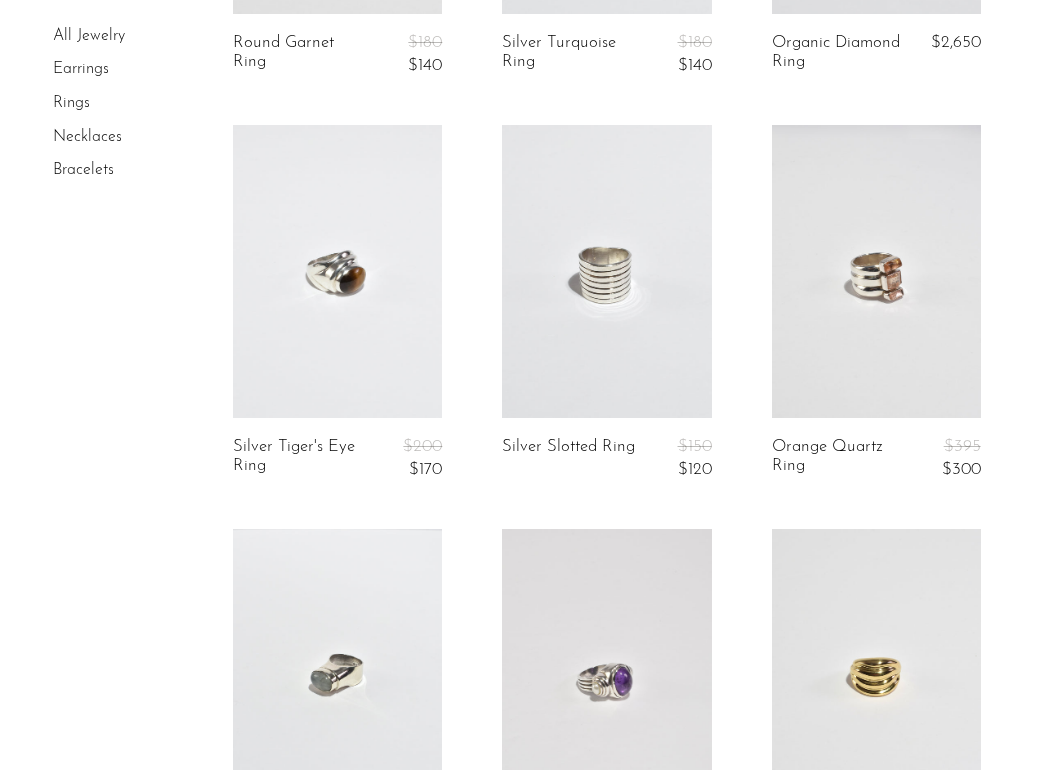 click at bounding box center [337, 271] 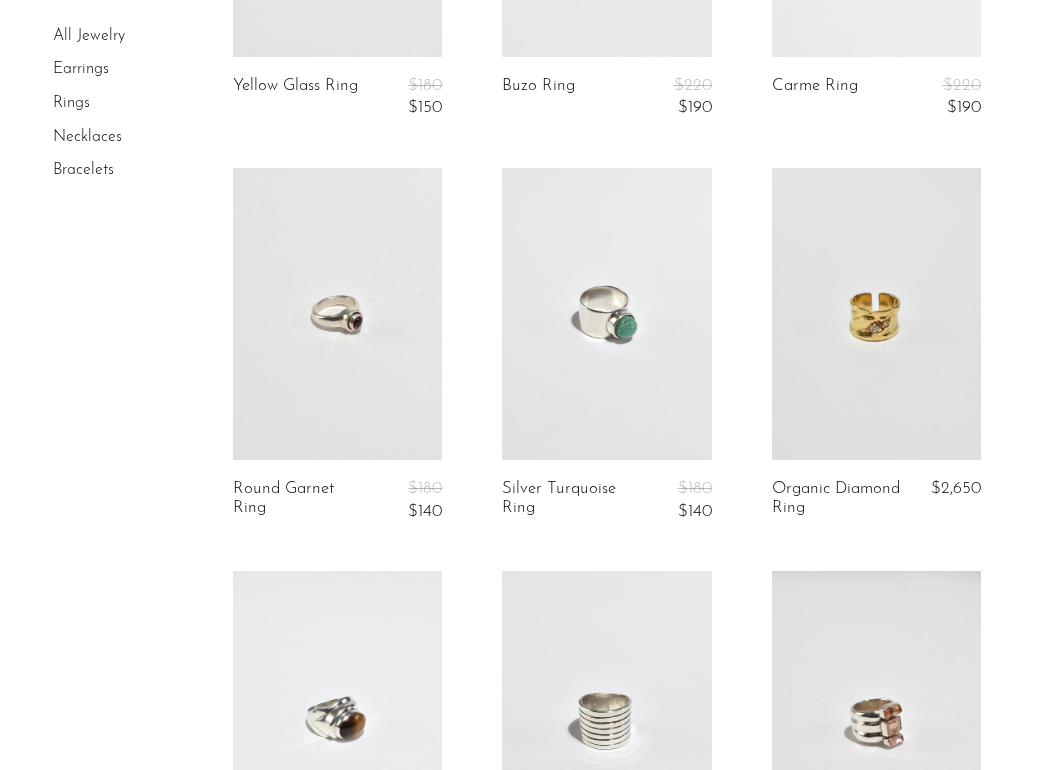 scroll, scrollTop: 419, scrollLeft: 0, axis: vertical 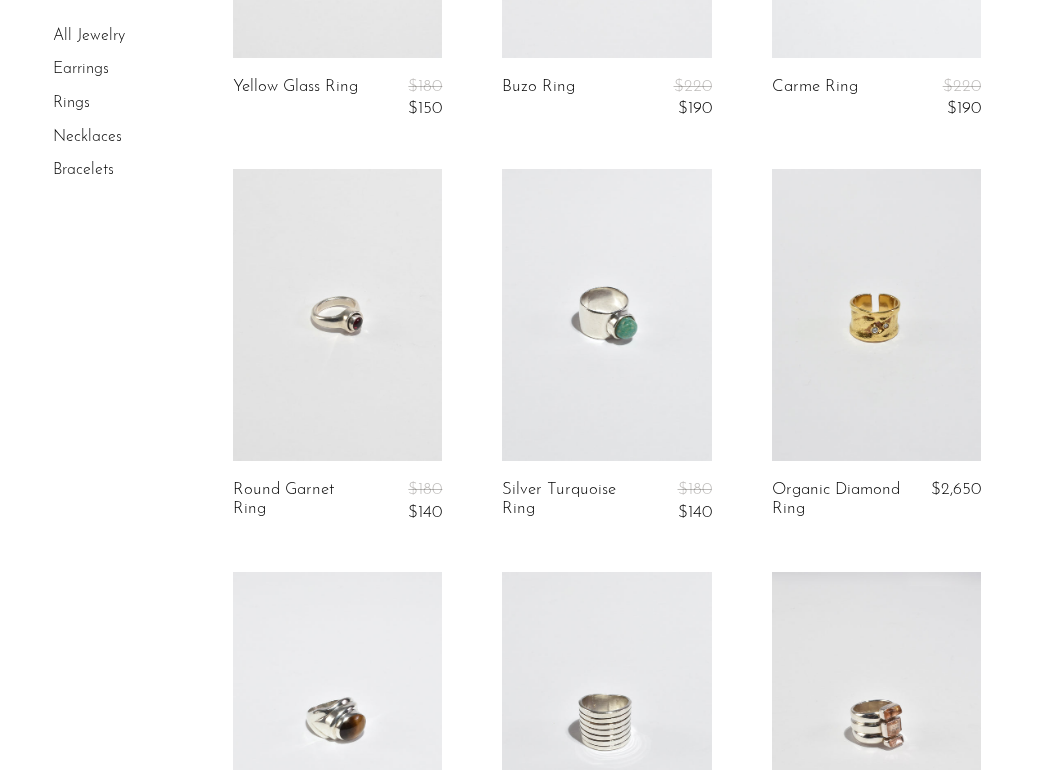 click at bounding box center (606, 315) 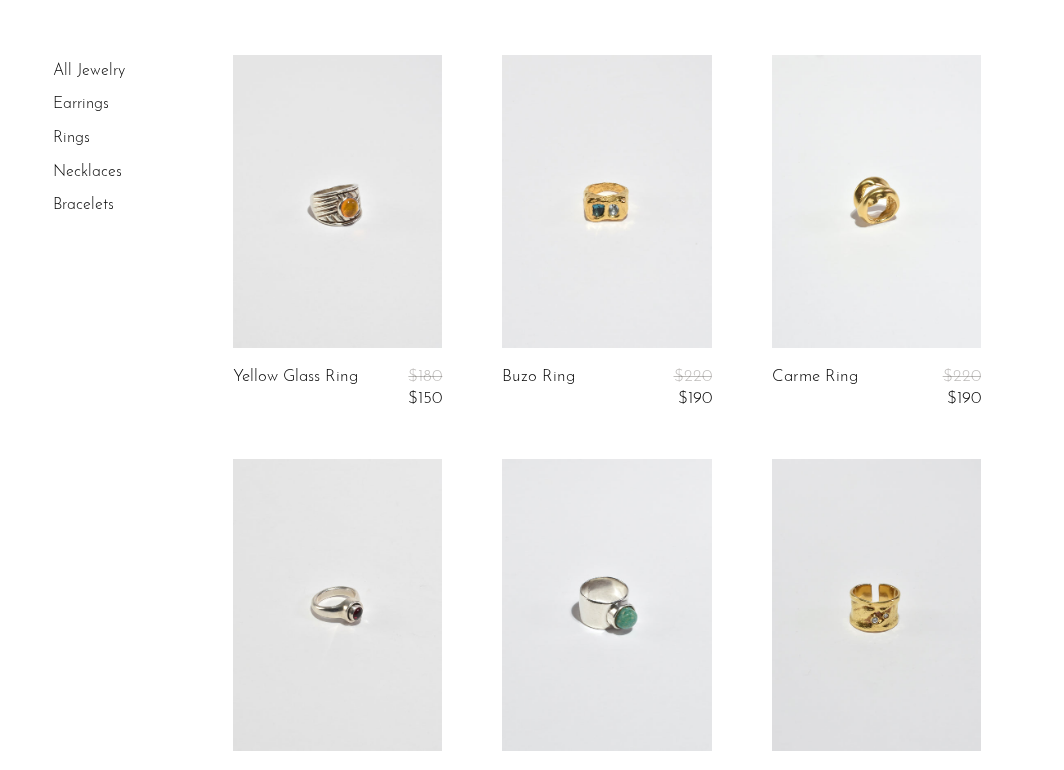 scroll, scrollTop: 0, scrollLeft: 0, axis: both 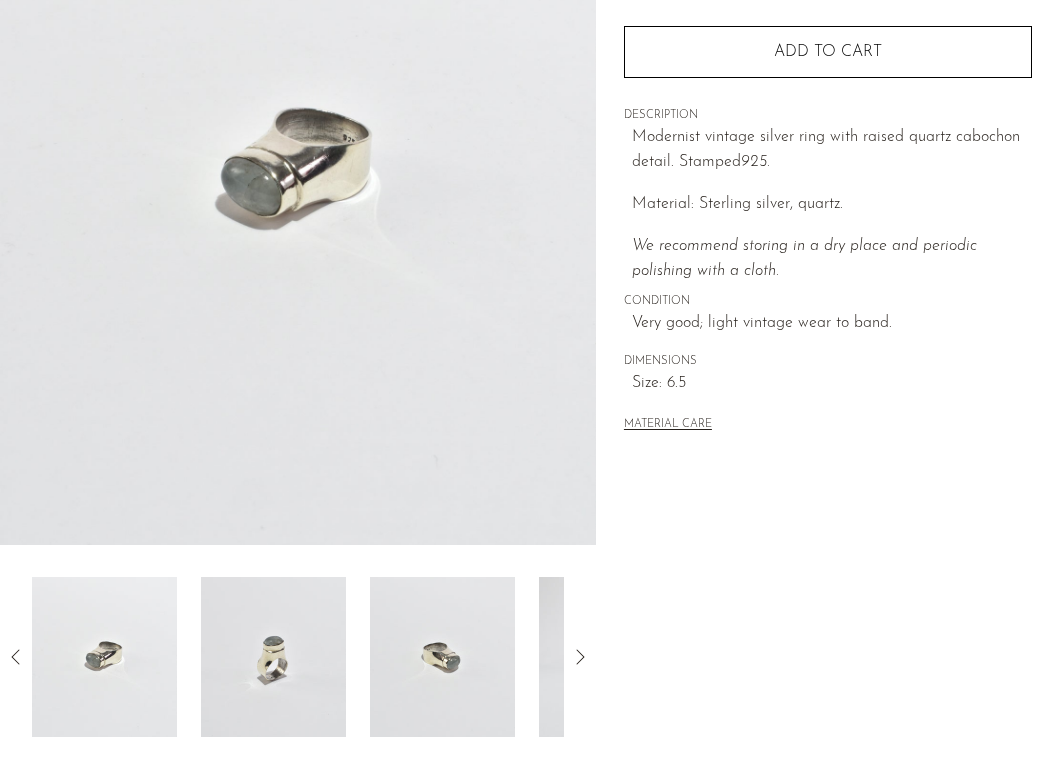 click at bounding box center (273, 657) 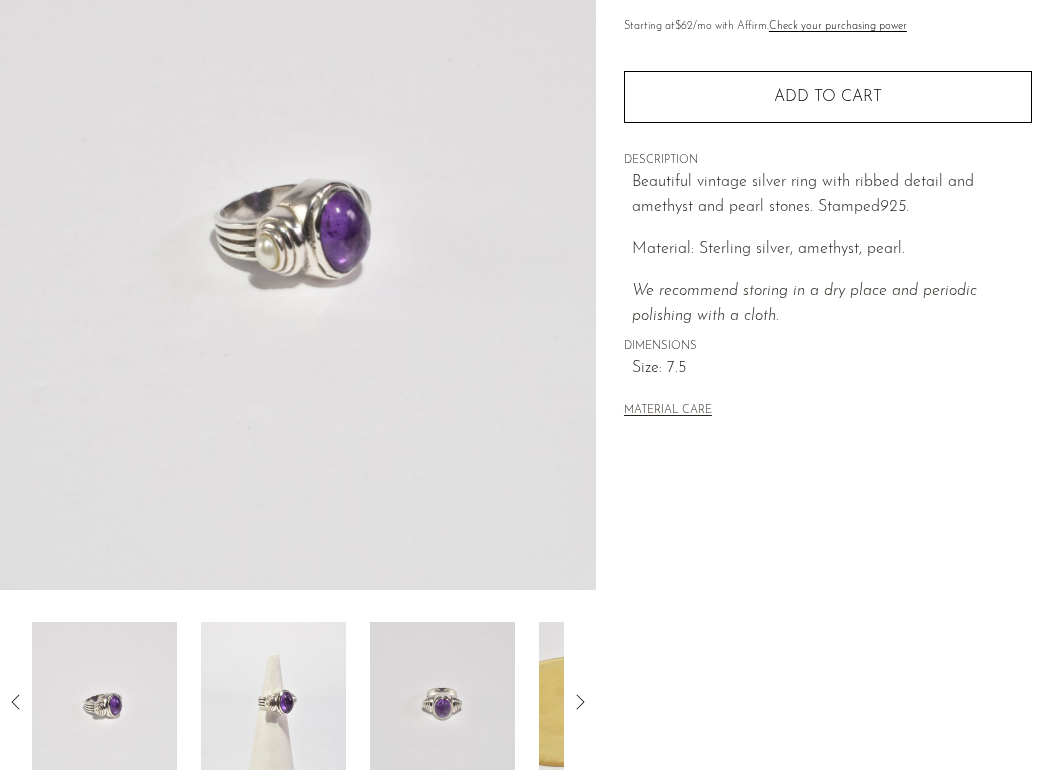 scroll, scrollTop: 419, scrollLeft: 0, axis: vertical 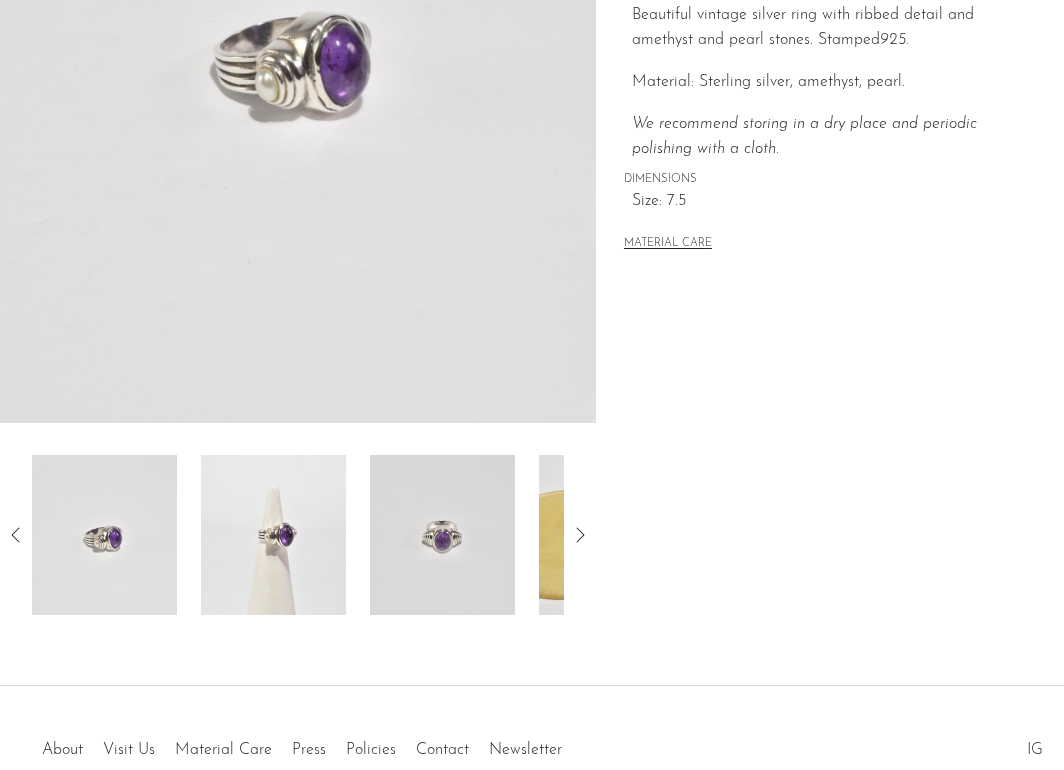 click at bounding box center (273, 535) 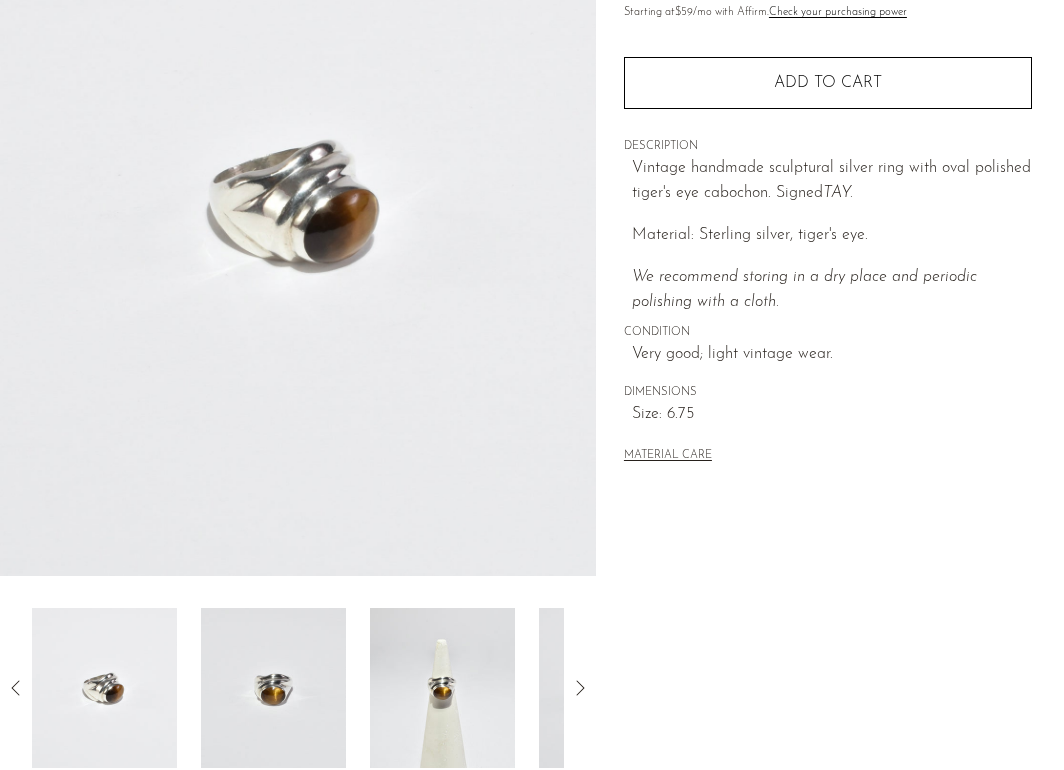 scroll, scrollTop: 263, scrollLeft: 0, axis: vertical 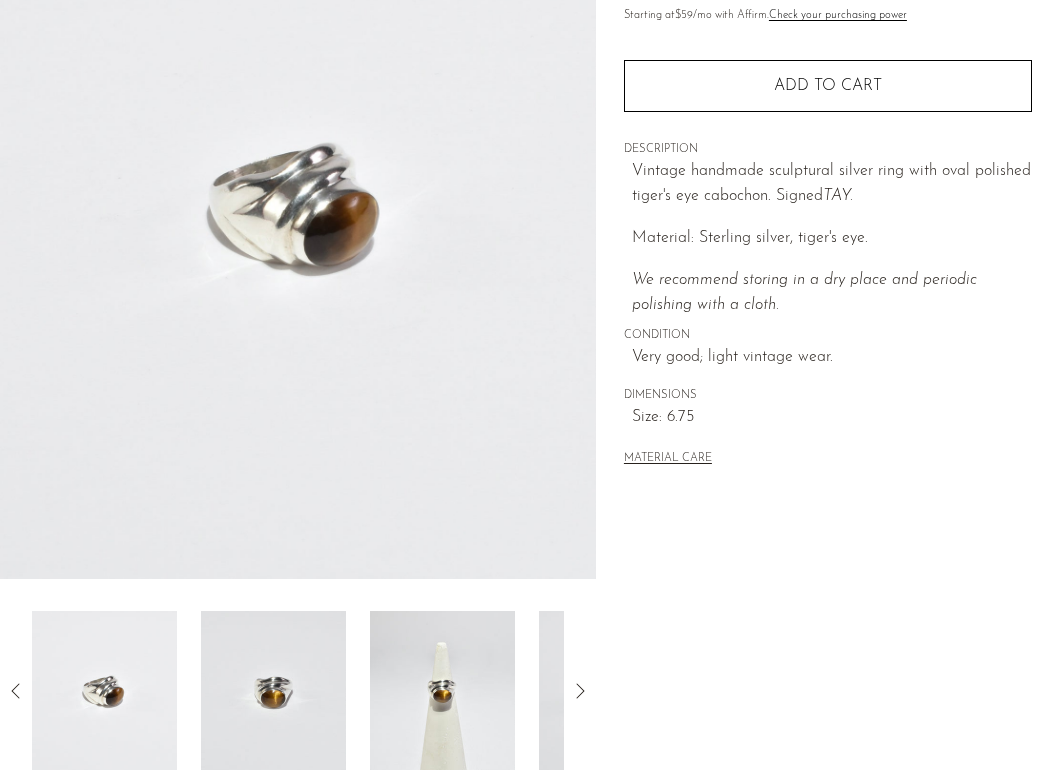 click at bounding box center [273, 691] 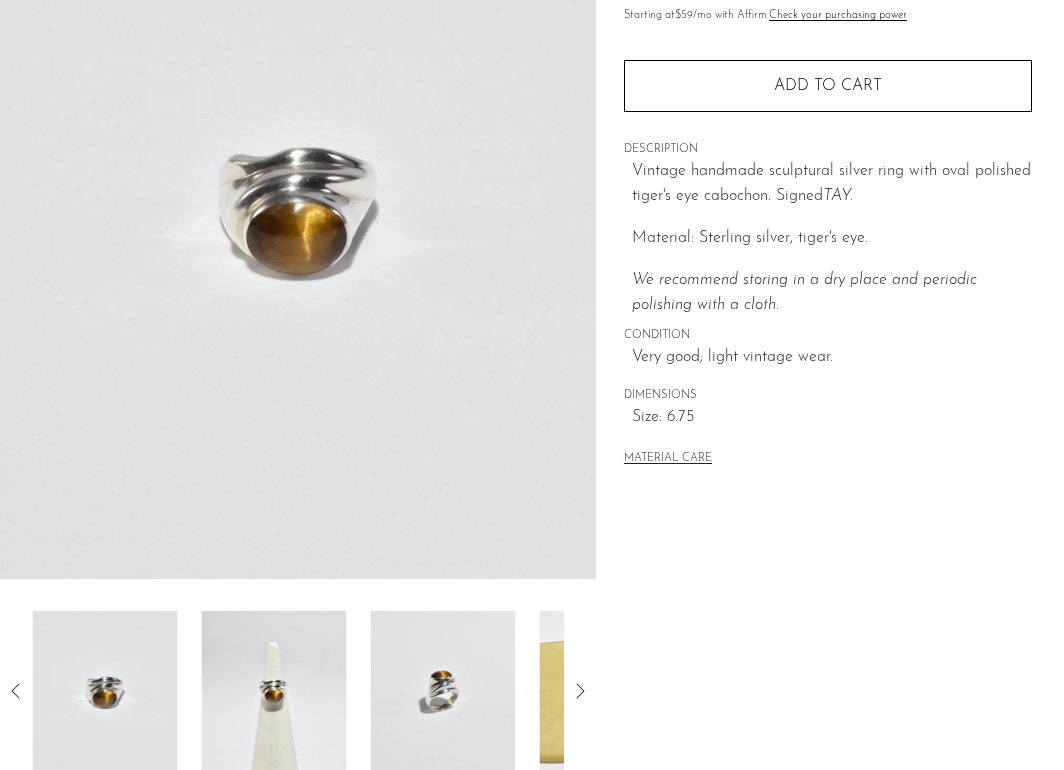 click at bounding box center [273, 691] 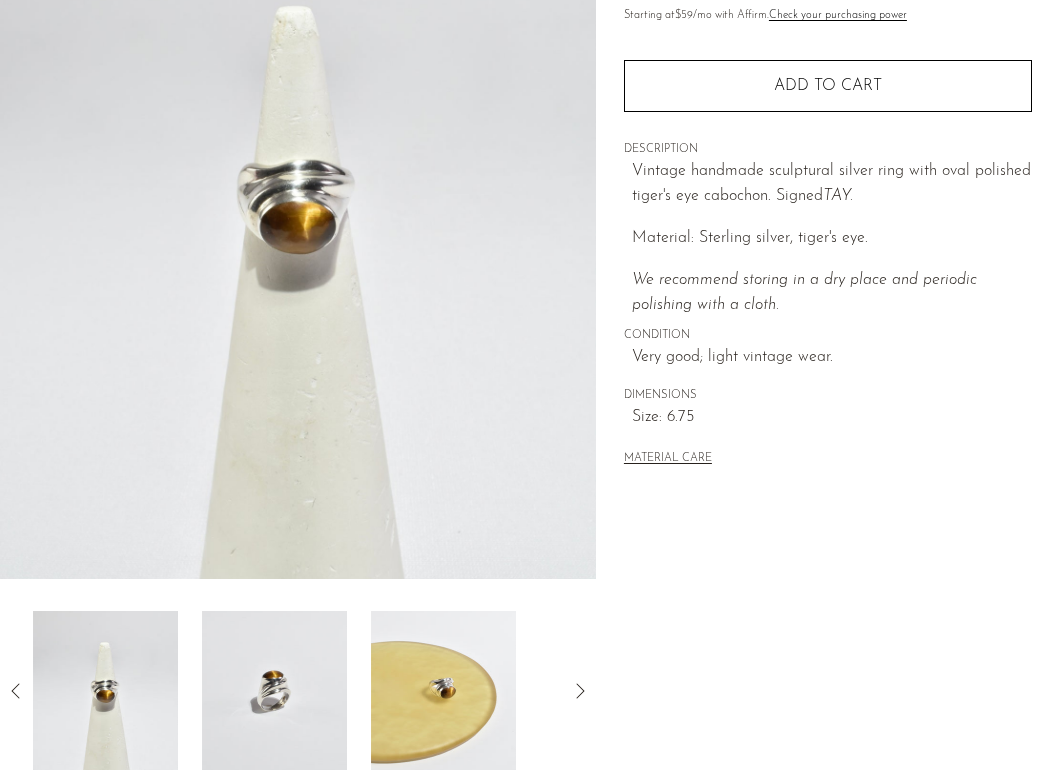 click at bounding box center (274, 691) 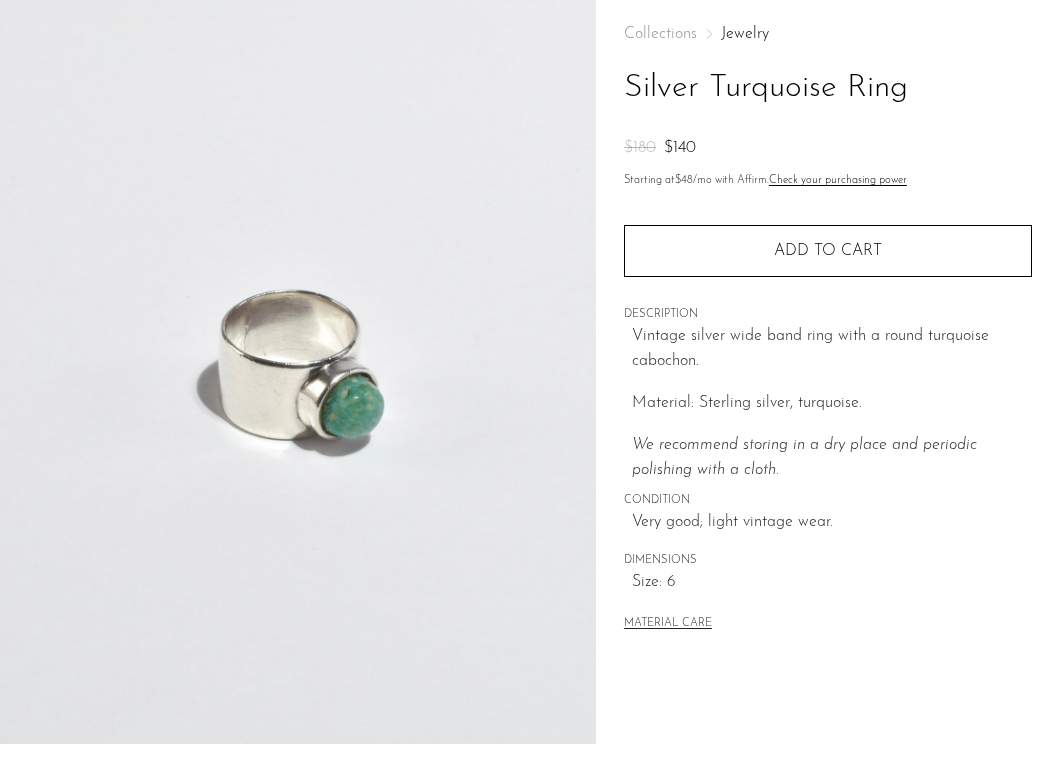 scroll, scrollTop: 192, scrollLeft: 0, axis: vertical 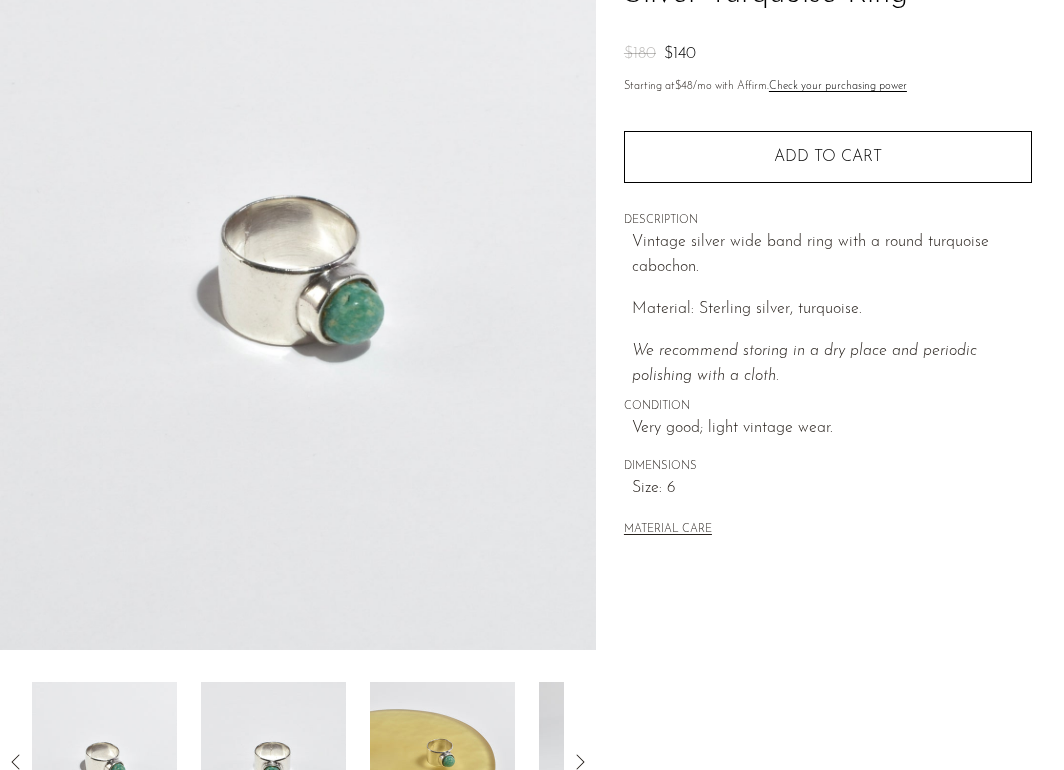 click at bounding box center (273, 762) 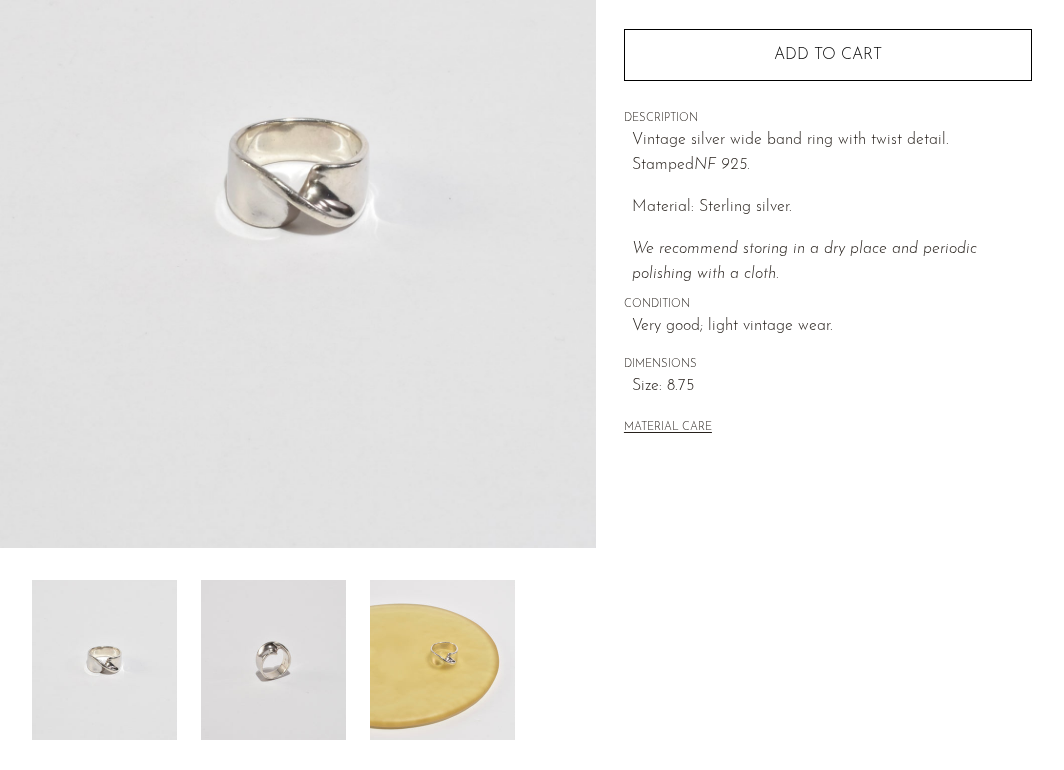 scroll, scrollTop: 317, scrollLeft: 0, axis: vertical 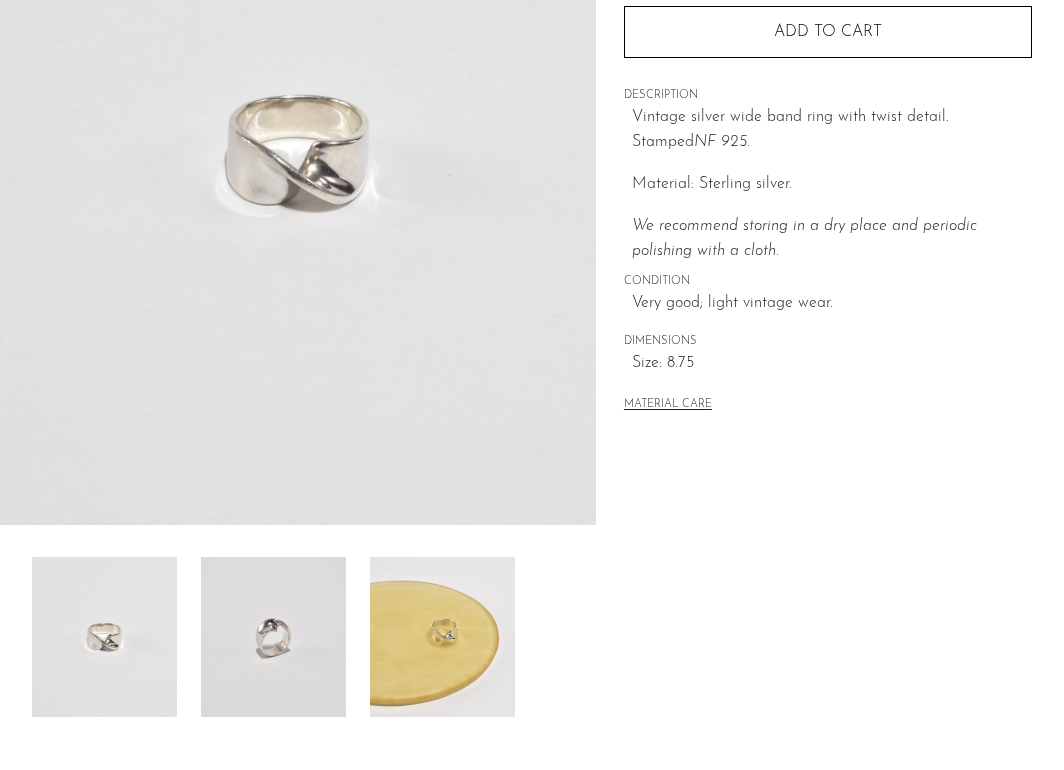 click at bounding box center (273, 637) 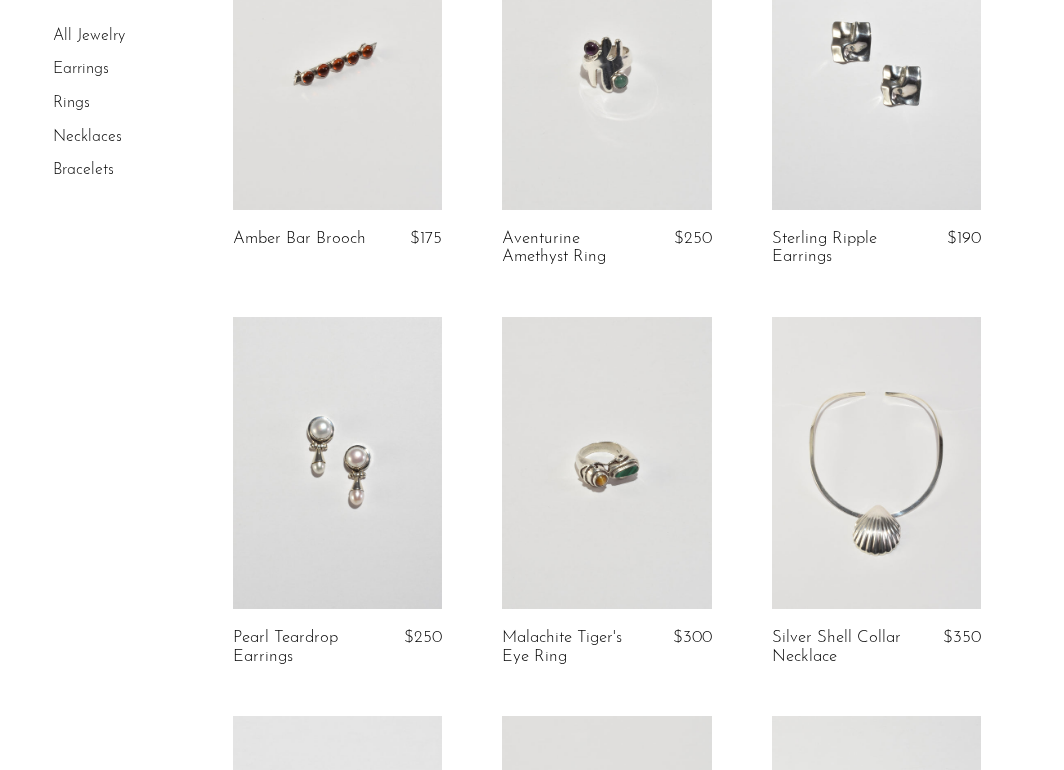 scroll, scrollTop: 270, scrollLeft: 0, axis: vertical 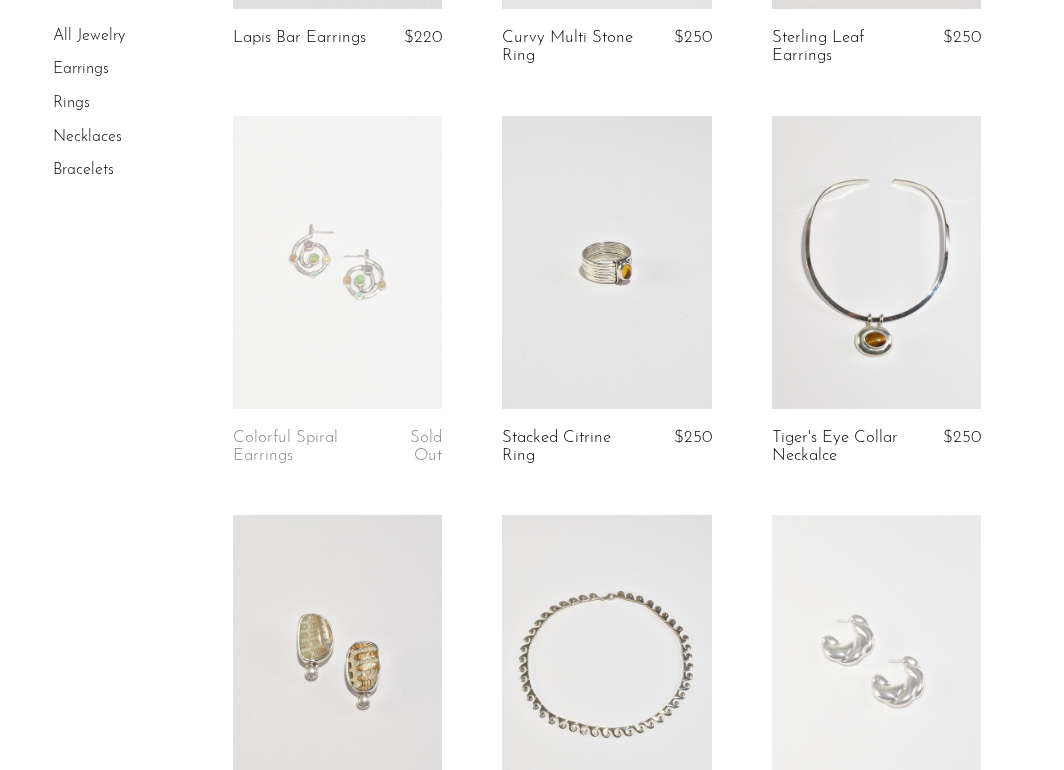 click at bounding box center [606, 262] 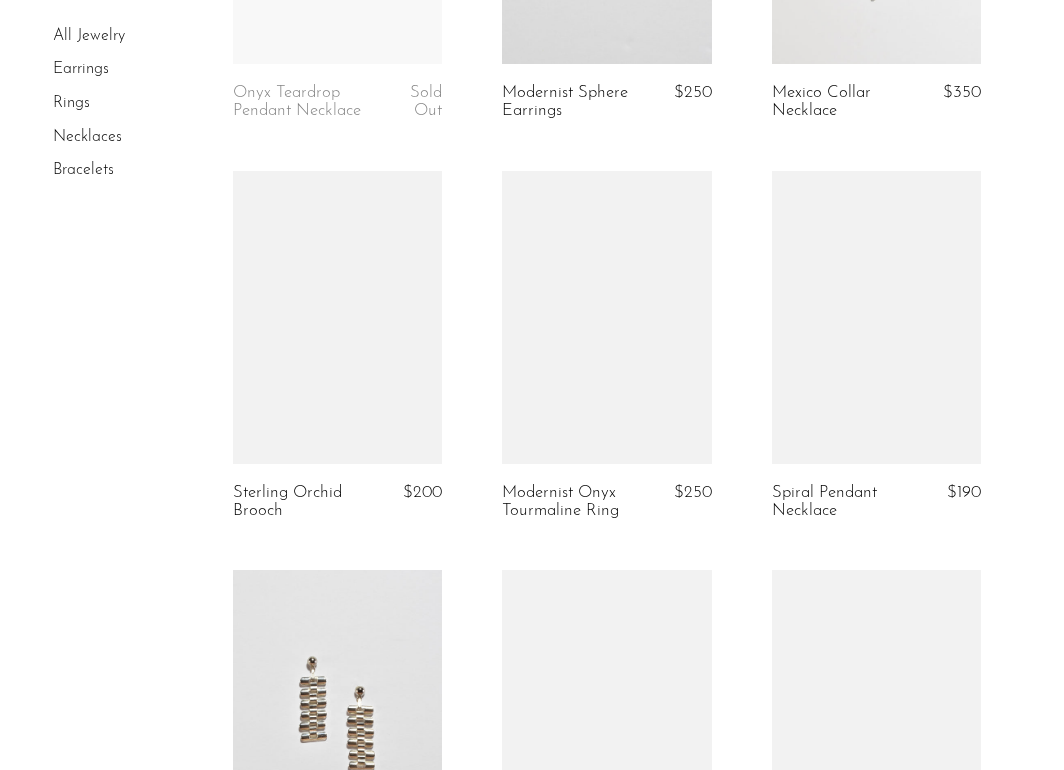 scroll, scrollTop: 4030, scrollLeft: 0, axis: vertical 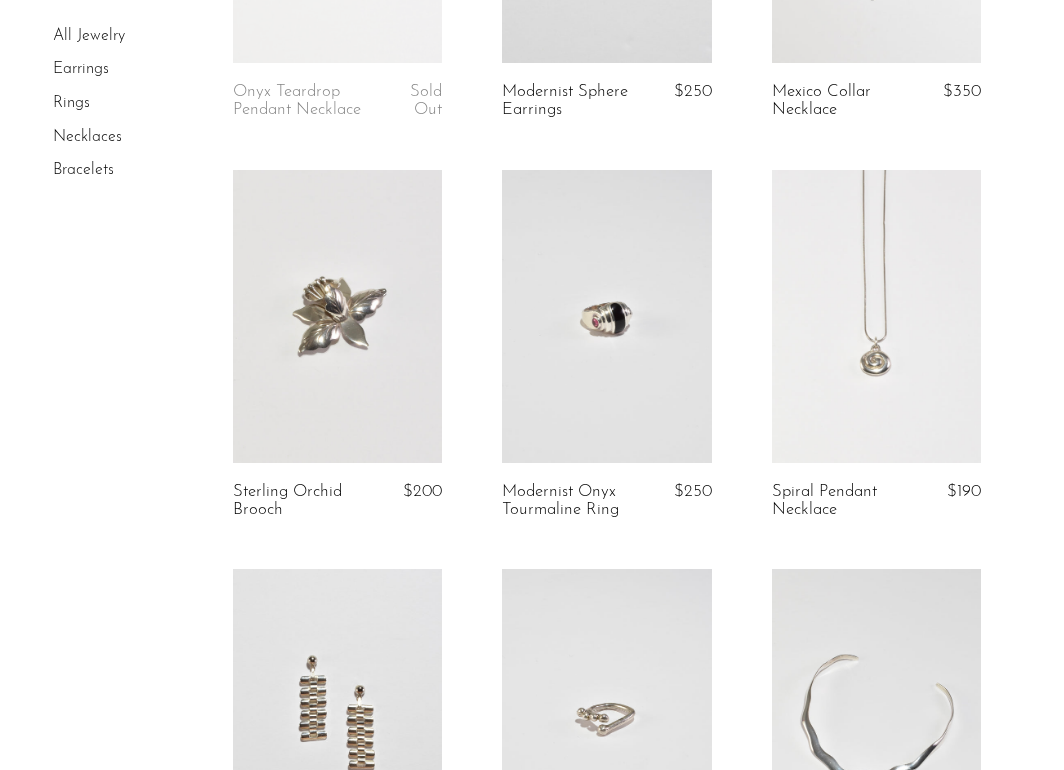 click at bounding box center (606, 316) 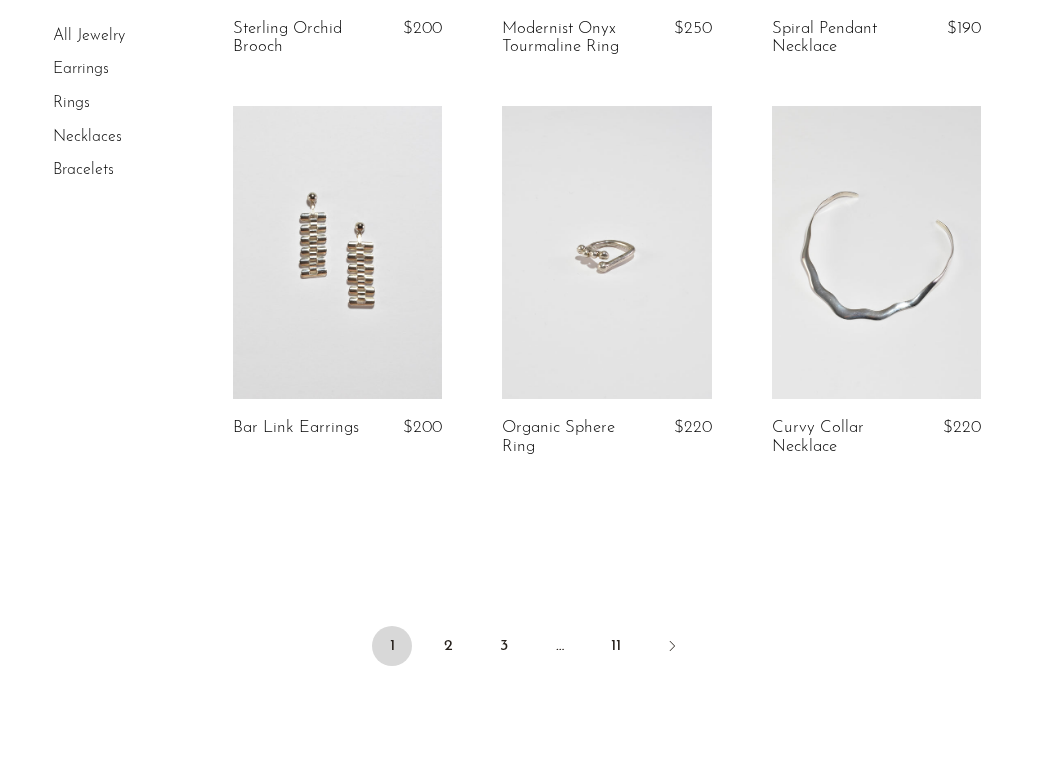 scroll, scrollTop: 4491, scrollLeft: 0, axis: vertical 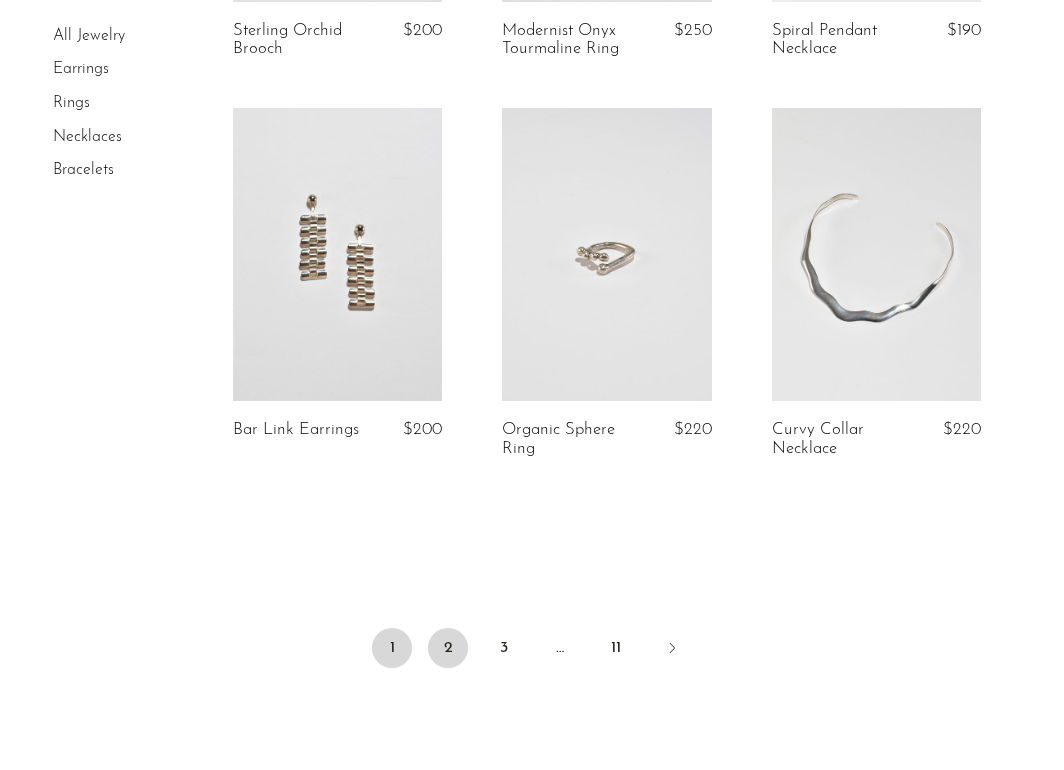 click on "2" at bounding box center (448, 648) 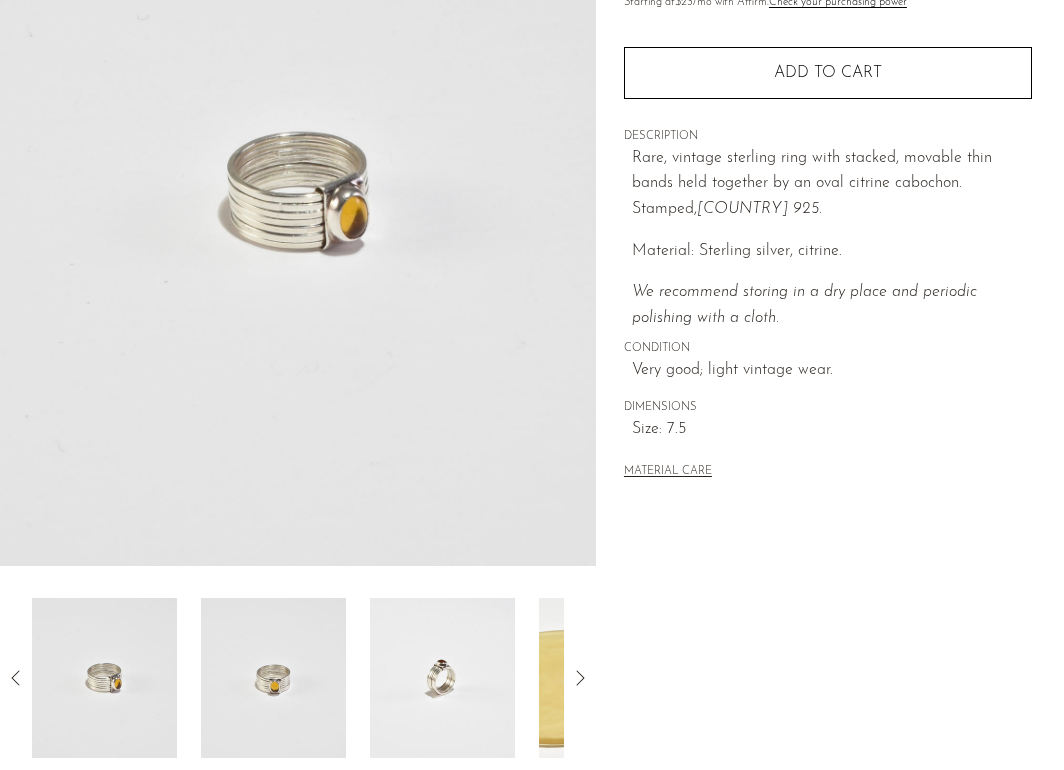 scroll, scrollTop: 277, scrollLeft: 0, axis: vertical 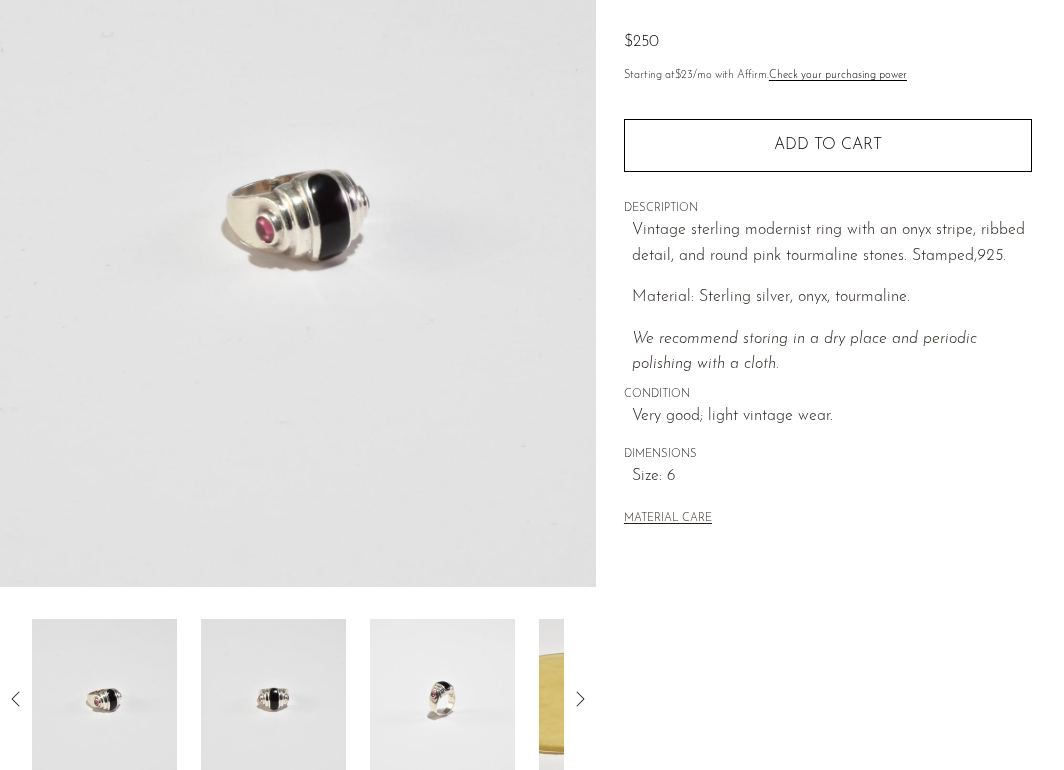 click at bounding box center (273, 699) 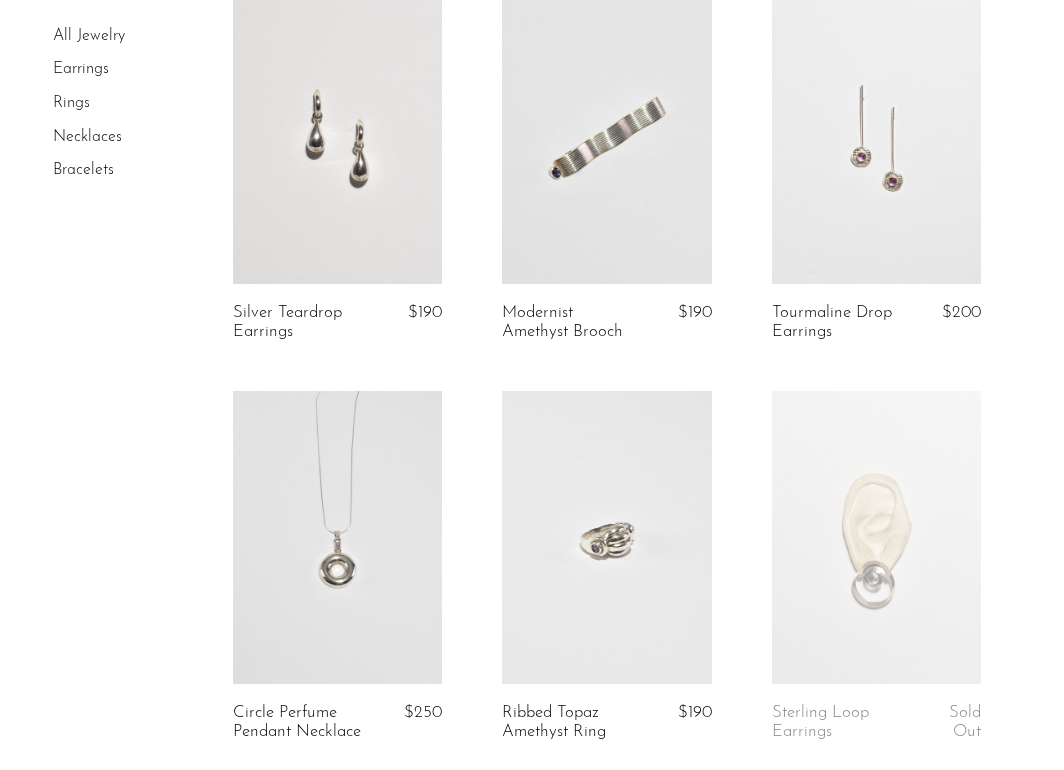 scroll, scrollTop: 2291, scrollLeft: 0, axis: vertical 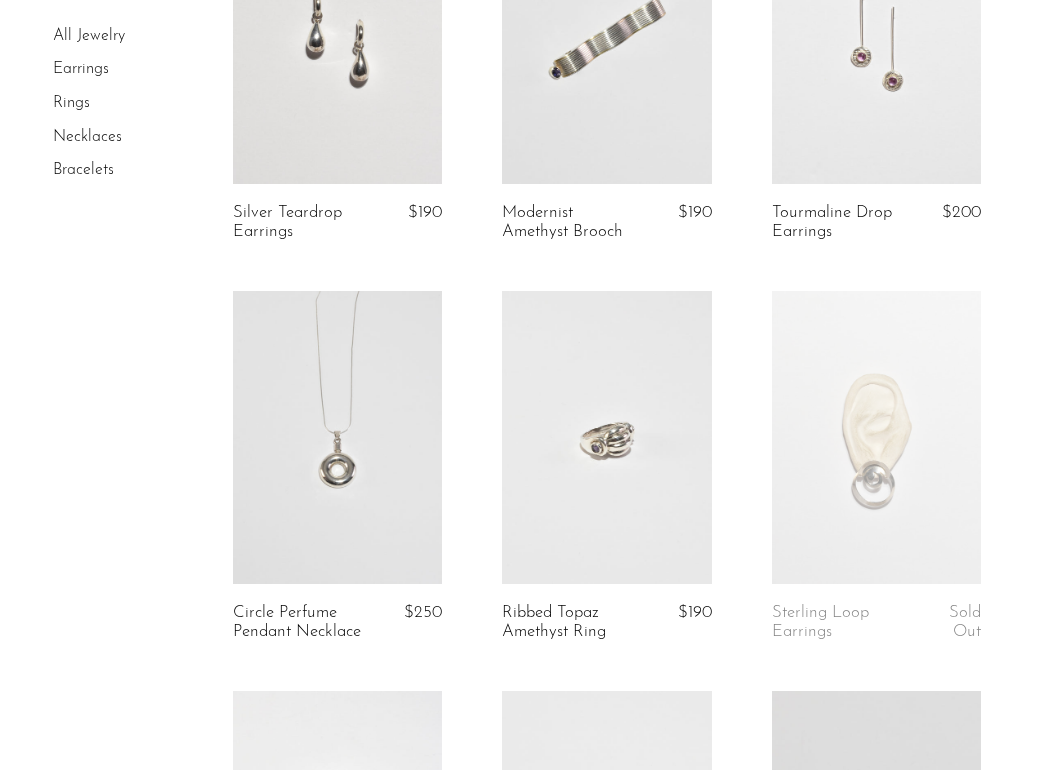 click at bounding box center (606, 437) 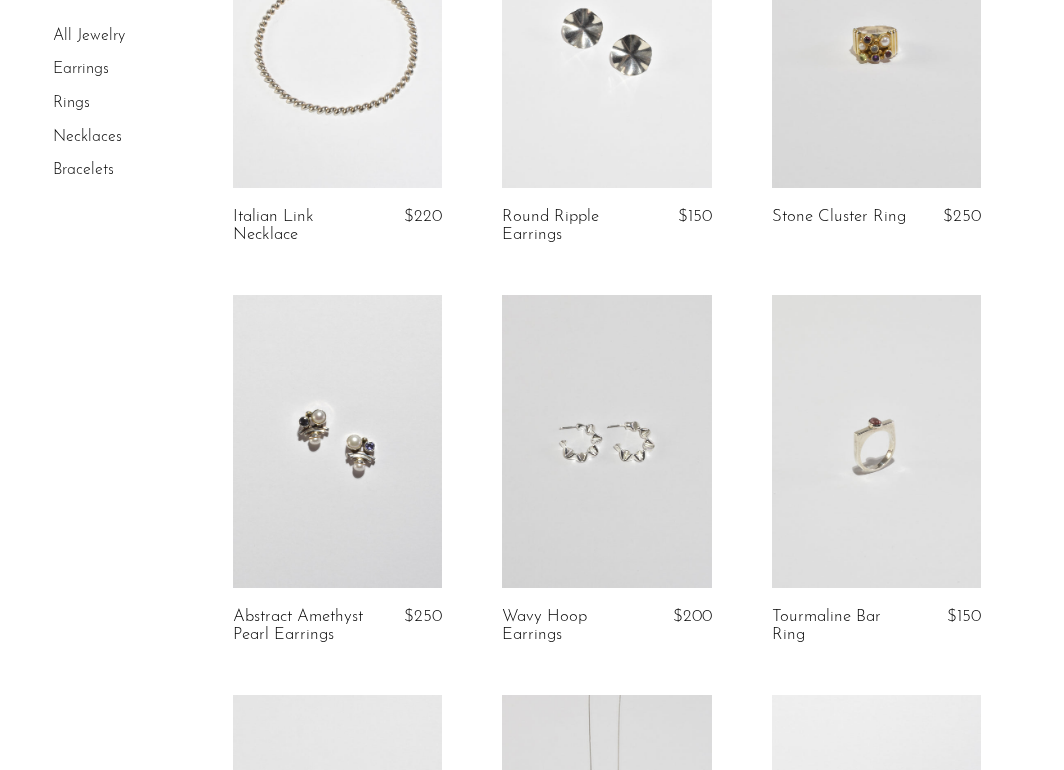scroll, scrollTop: 3251, scrollLeft: 0, axis: vertical 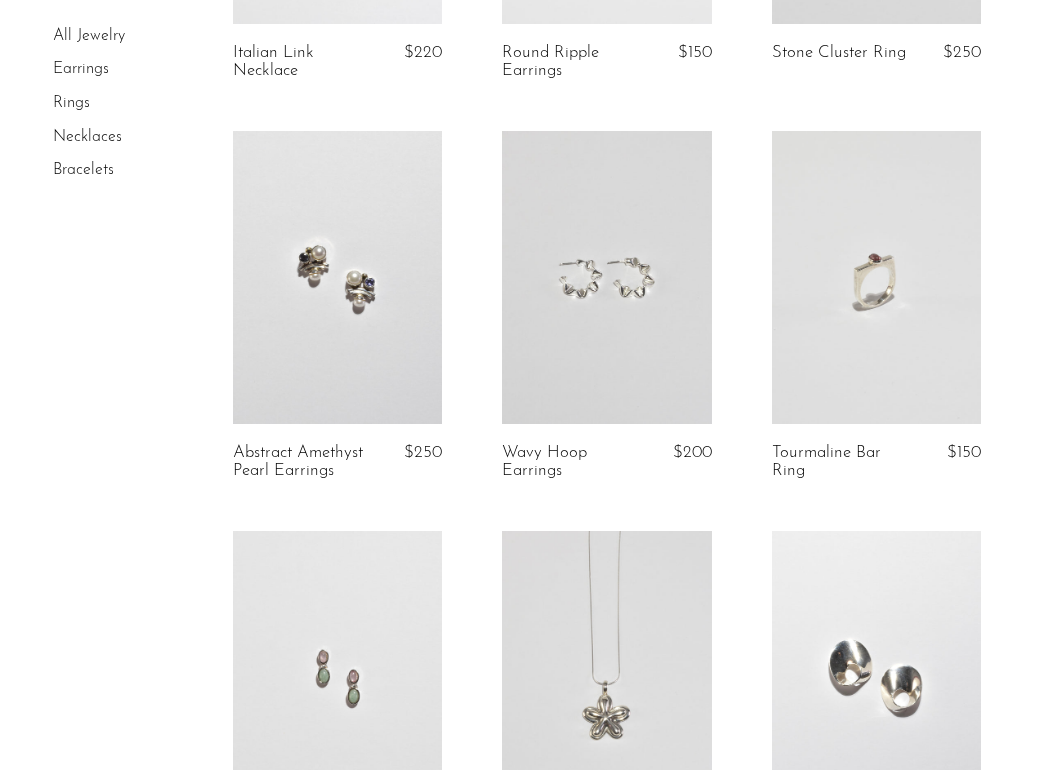 click at bounding box center (876, 277) 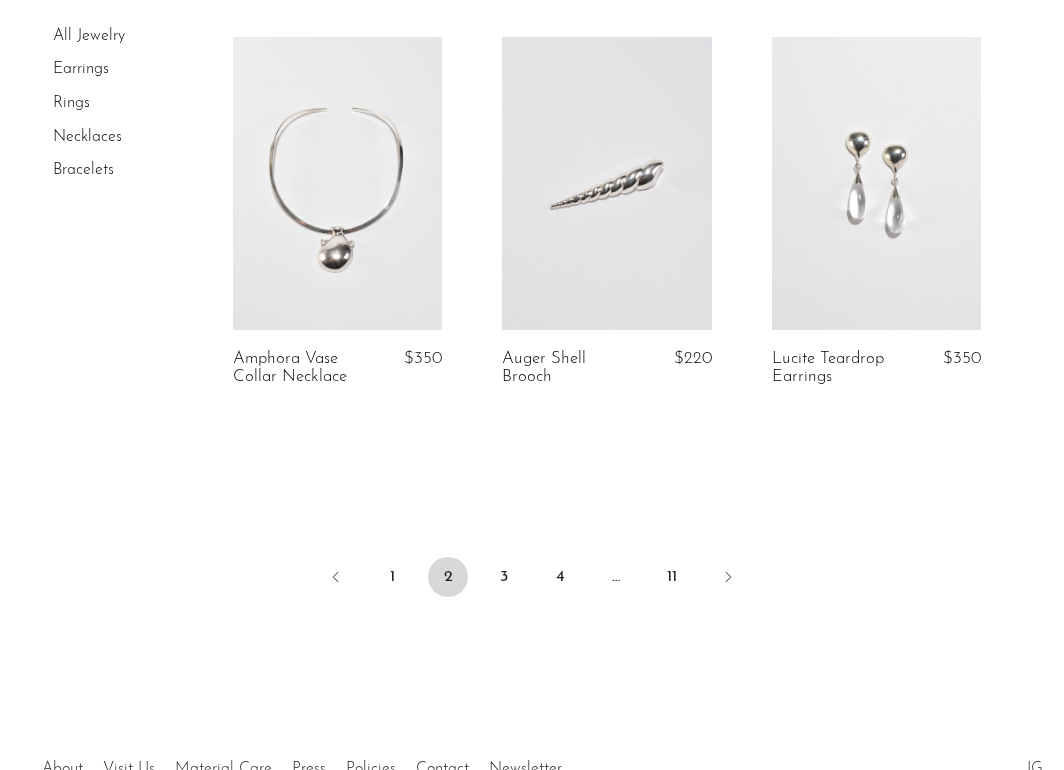 scroll, scrollTop: 4546, scrollLeft: 0, axis: vertical 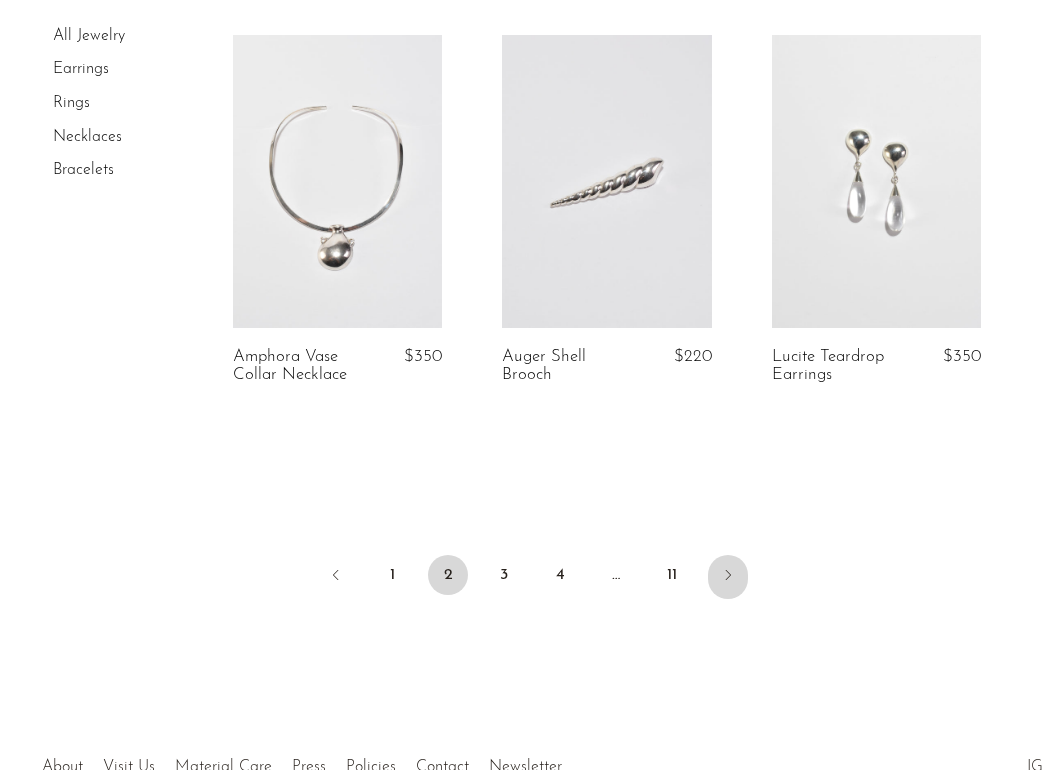 click 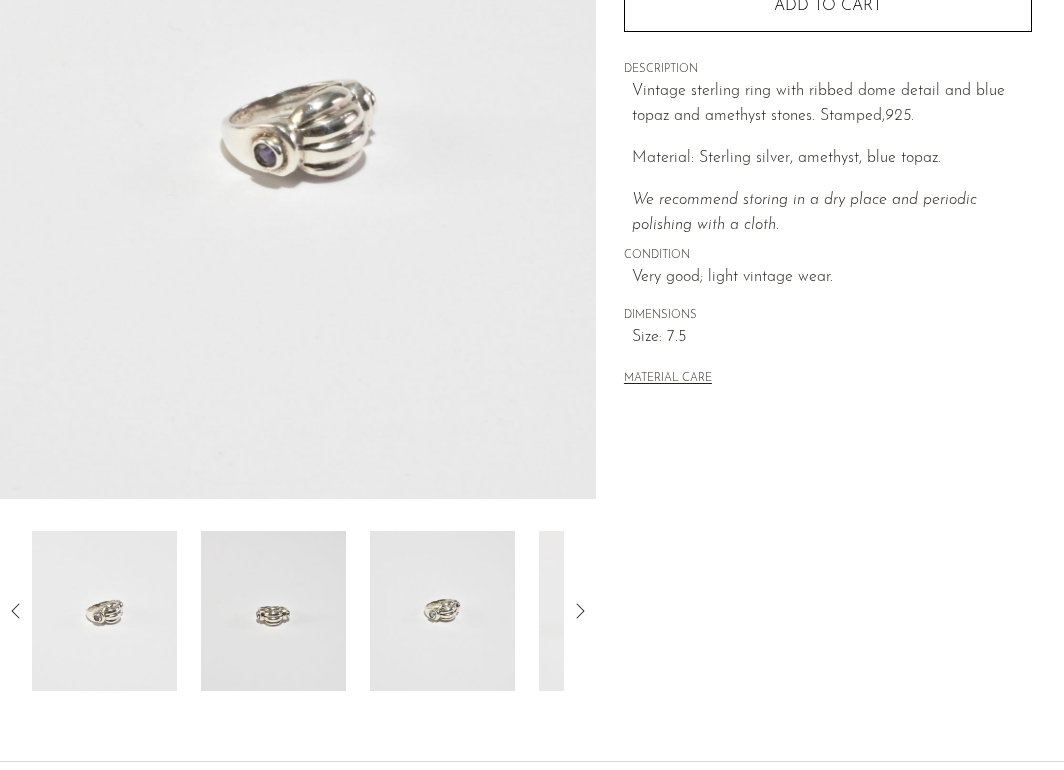 scroll, scrollTop: 375, scrollLeft: 0, axis: vertical 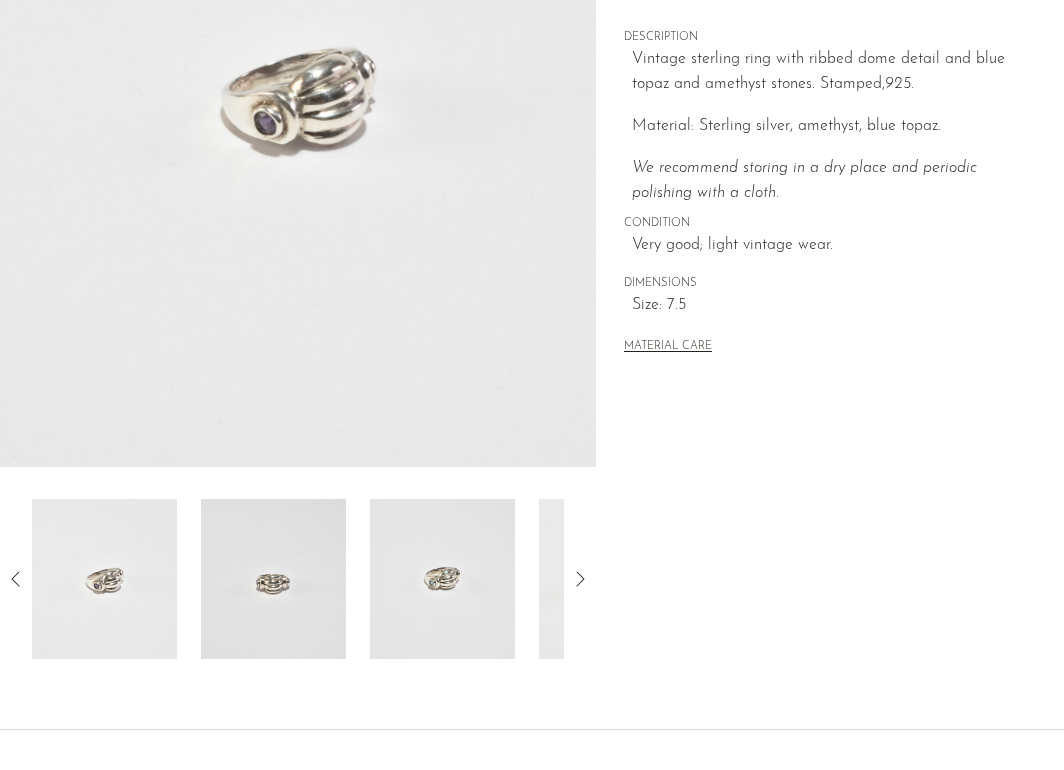 click at bounding box center [273, 579] 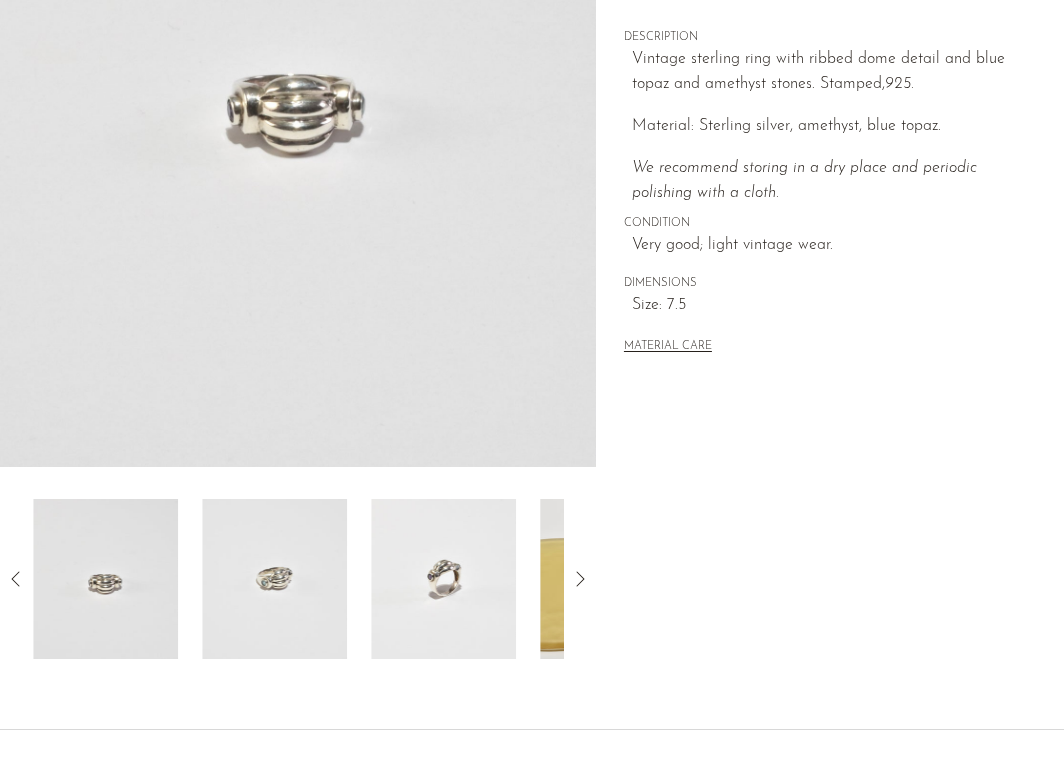 click at bounding box center (274, 579) 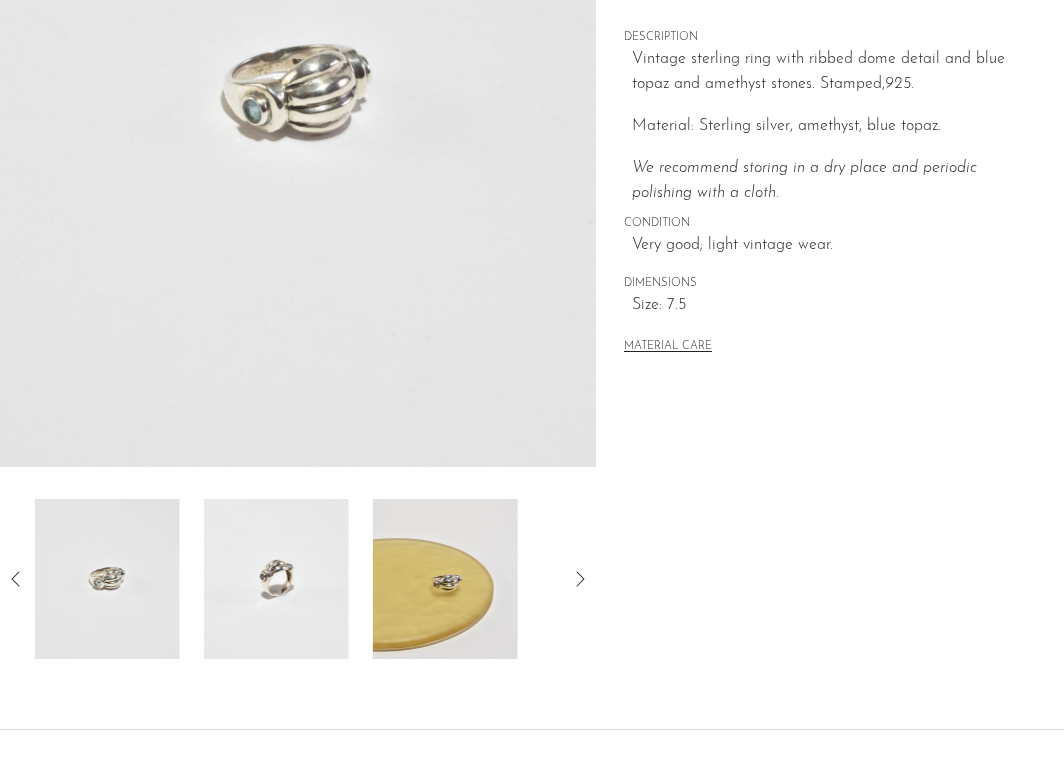 click at bounding box center (276, 579) 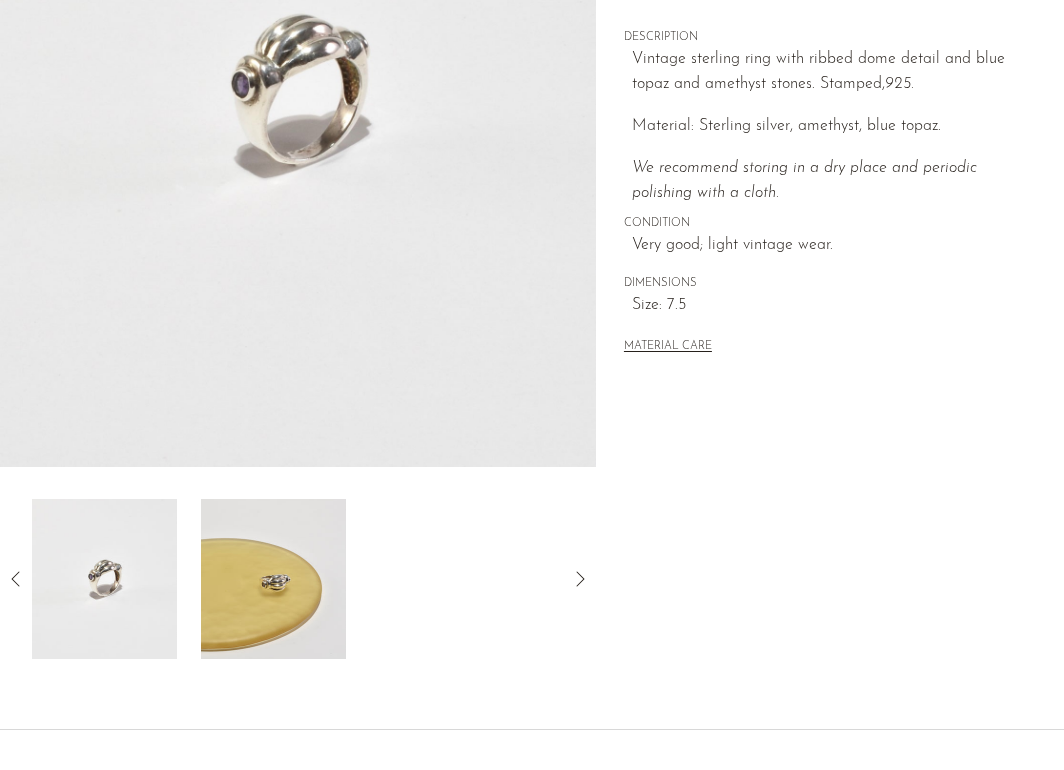 click 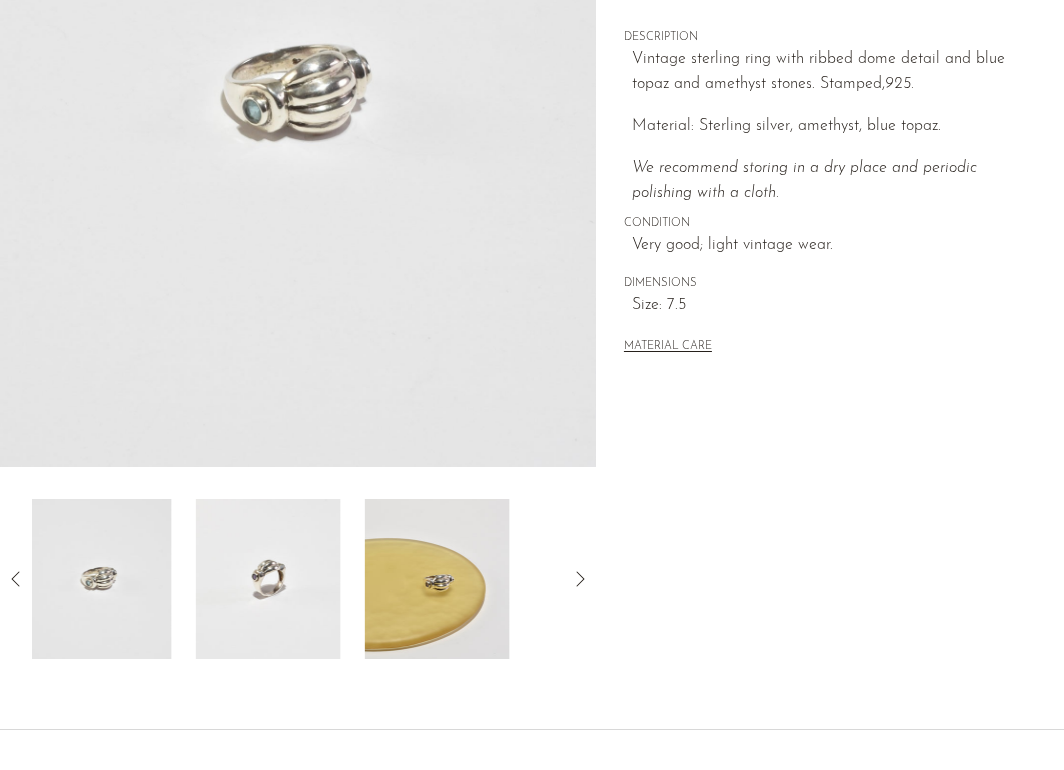 click 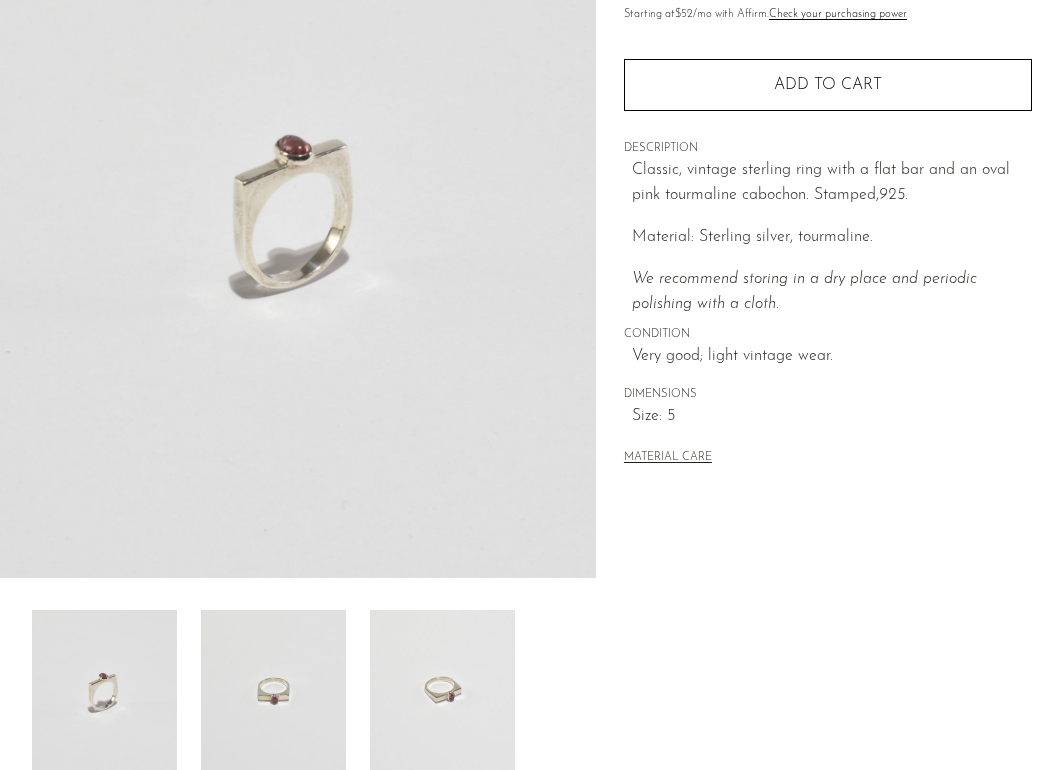 scroll, scrollTop: 265, scrollLeft: 0, axis: vertical 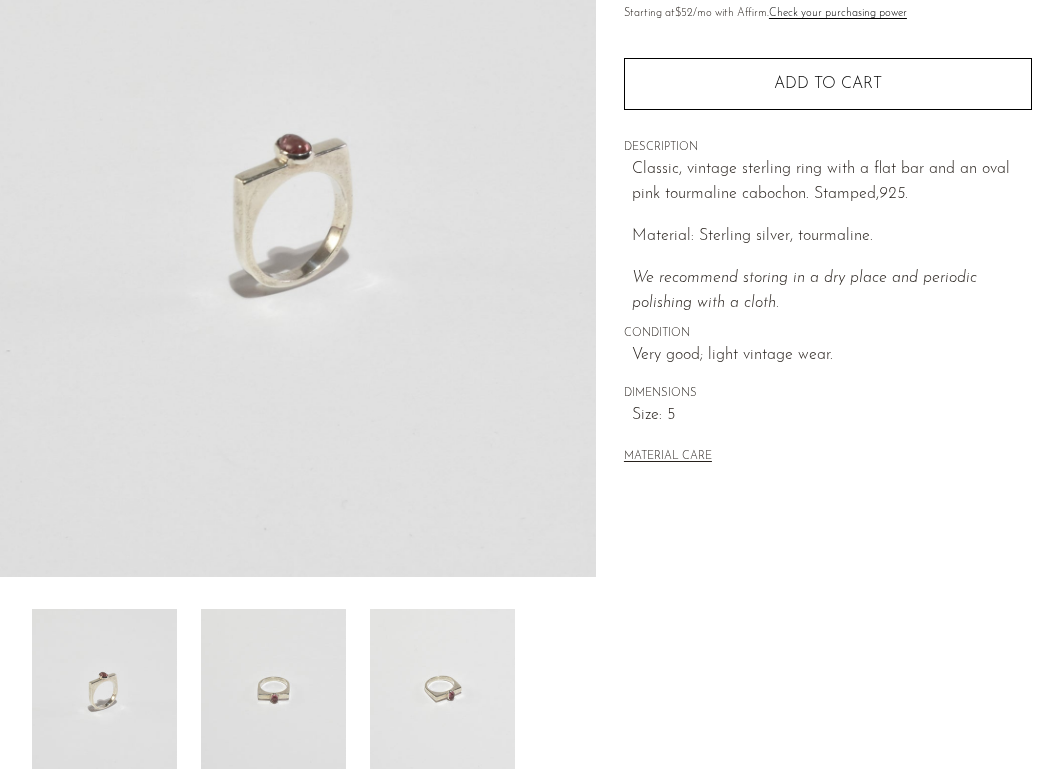 click at bounding box center (273, 689) 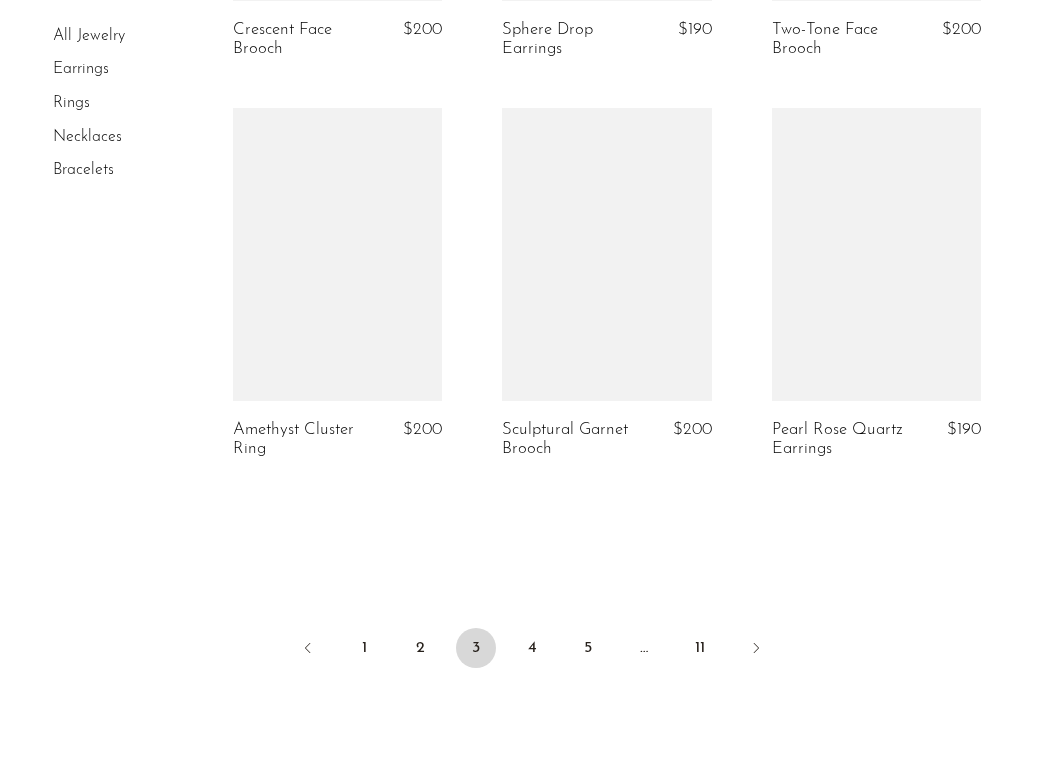 scroll, scrollTop: 4769, scrollLeft: 0, axis: vertical 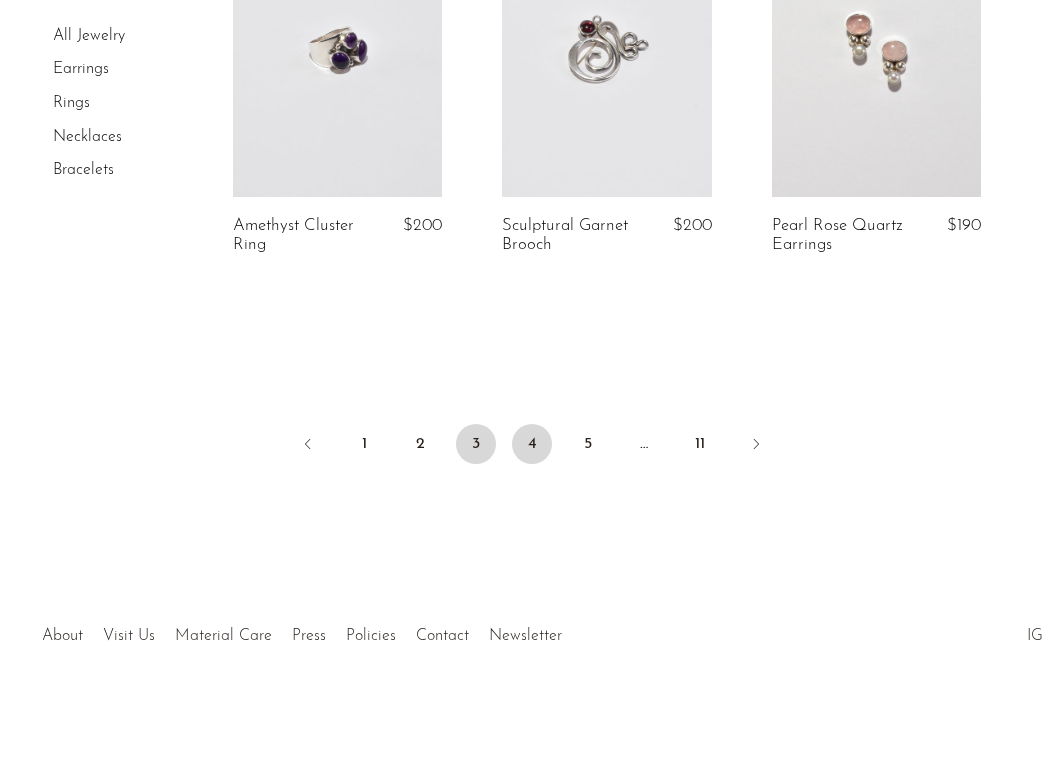 click on "4" at bounding box center [532, 444] 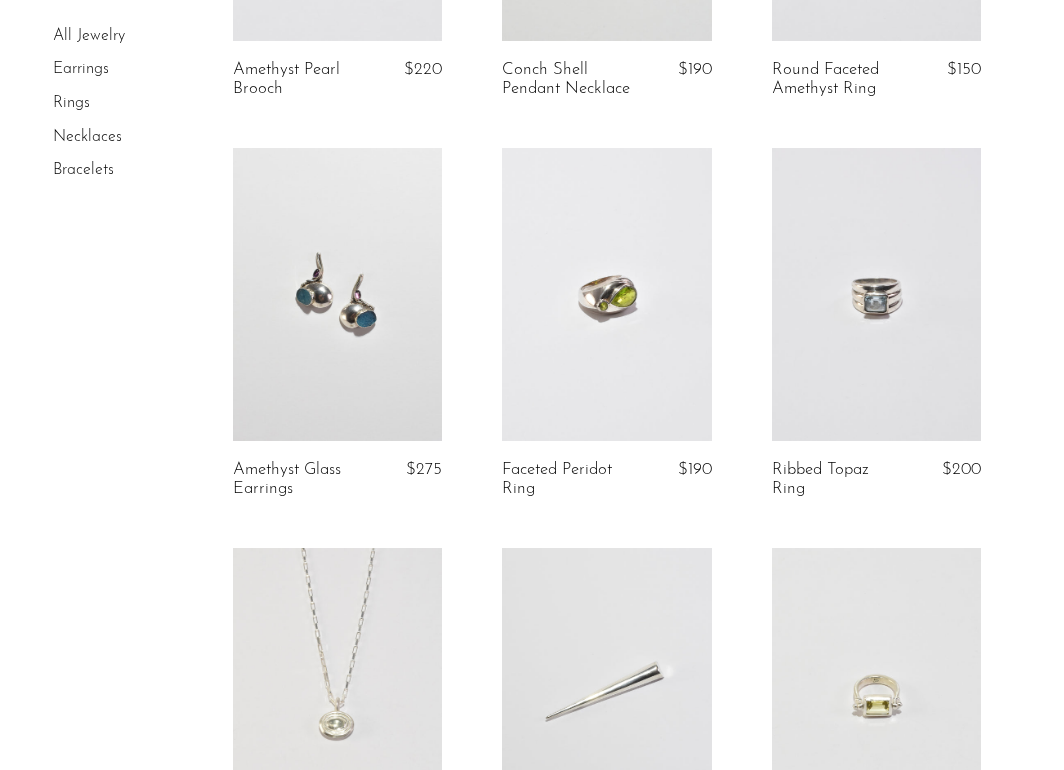 scroll, scrollTop: 590, scrollLeft: 0, axis: vertical 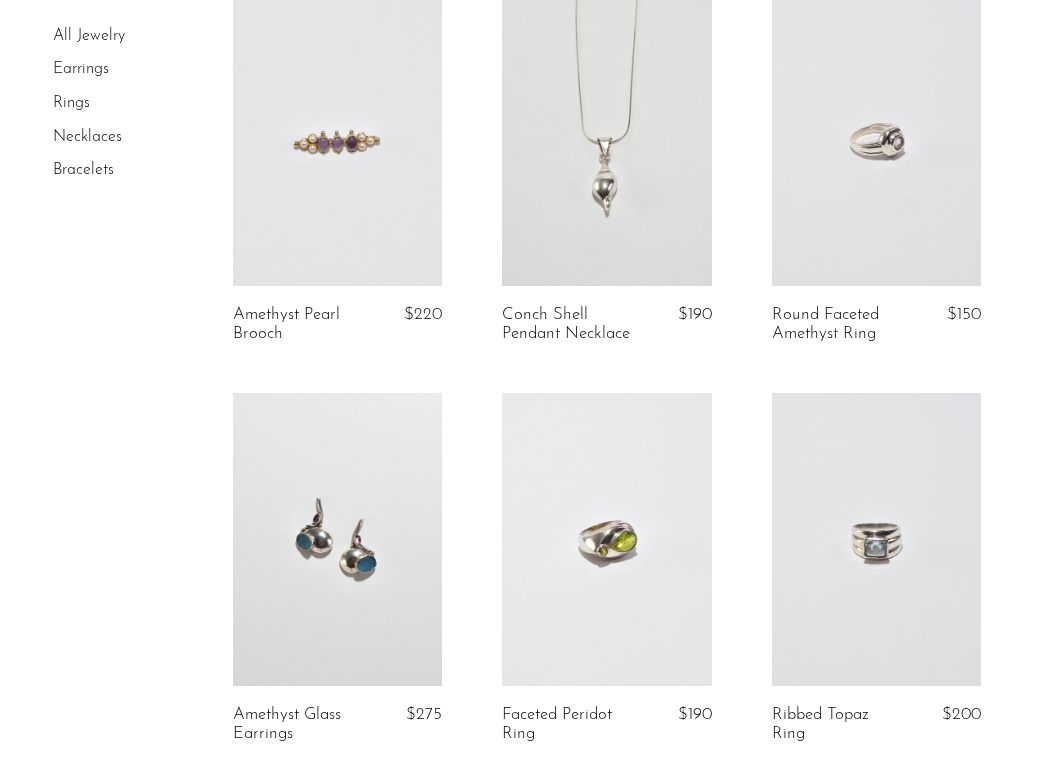 click at bounding box center (876, 140) 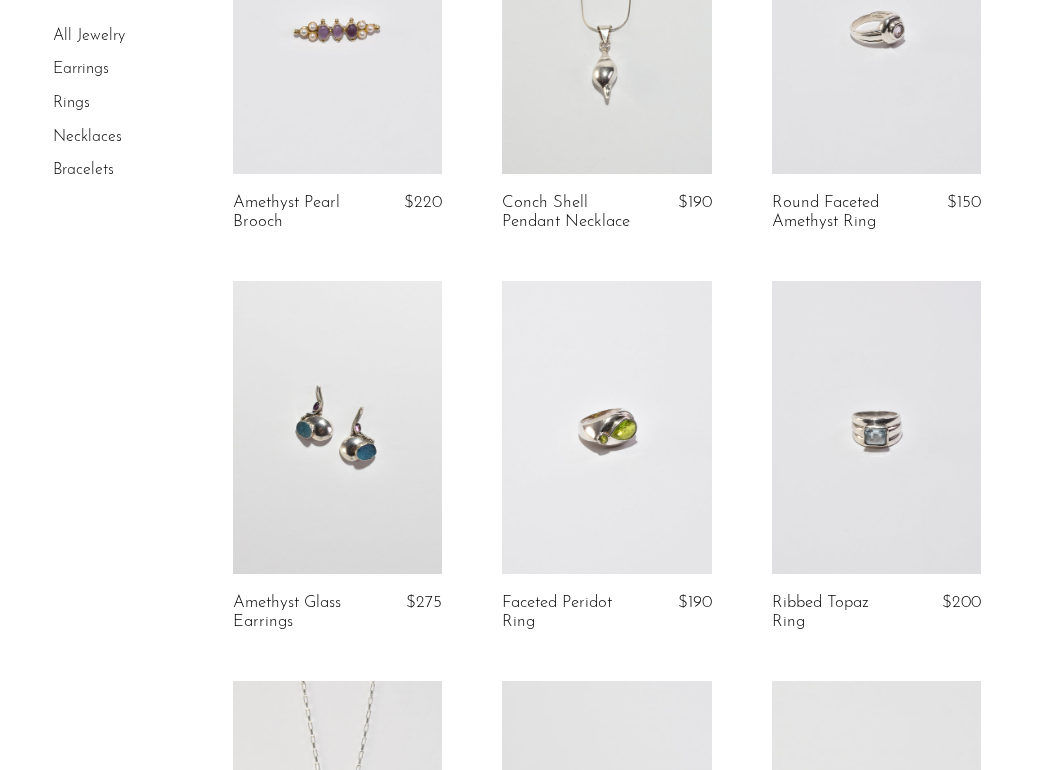 click at bounding box center (876, 427) 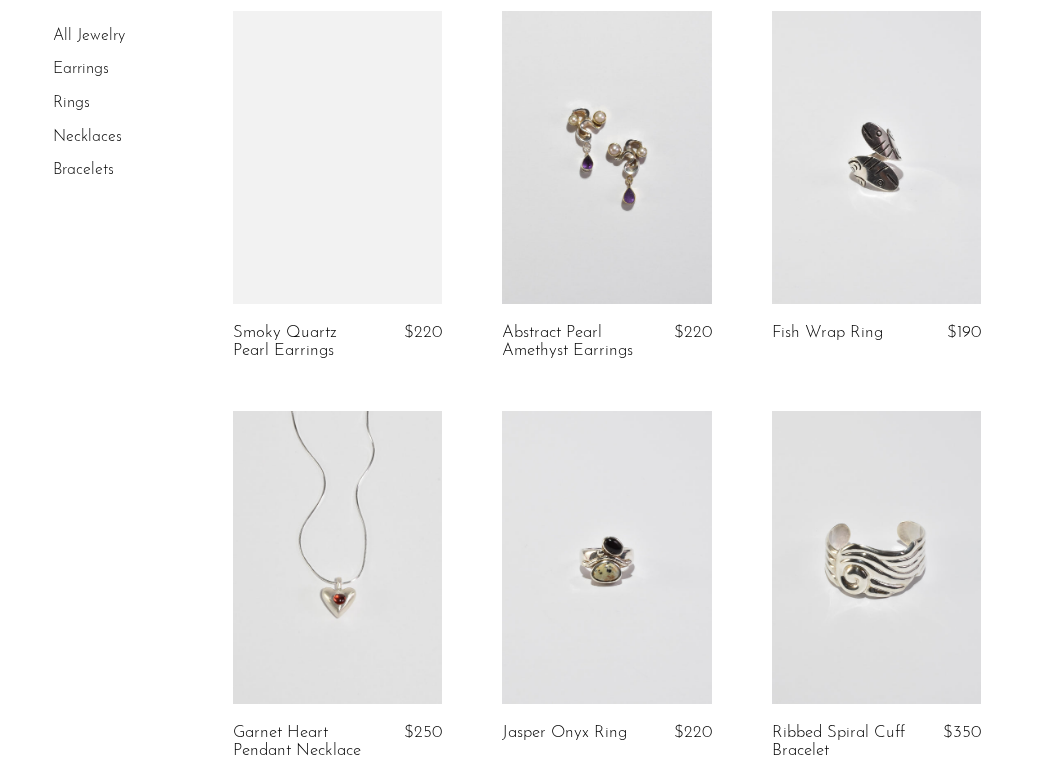 scroll, scrollTop: 2616, scrollLeft: 0, axis: vertical 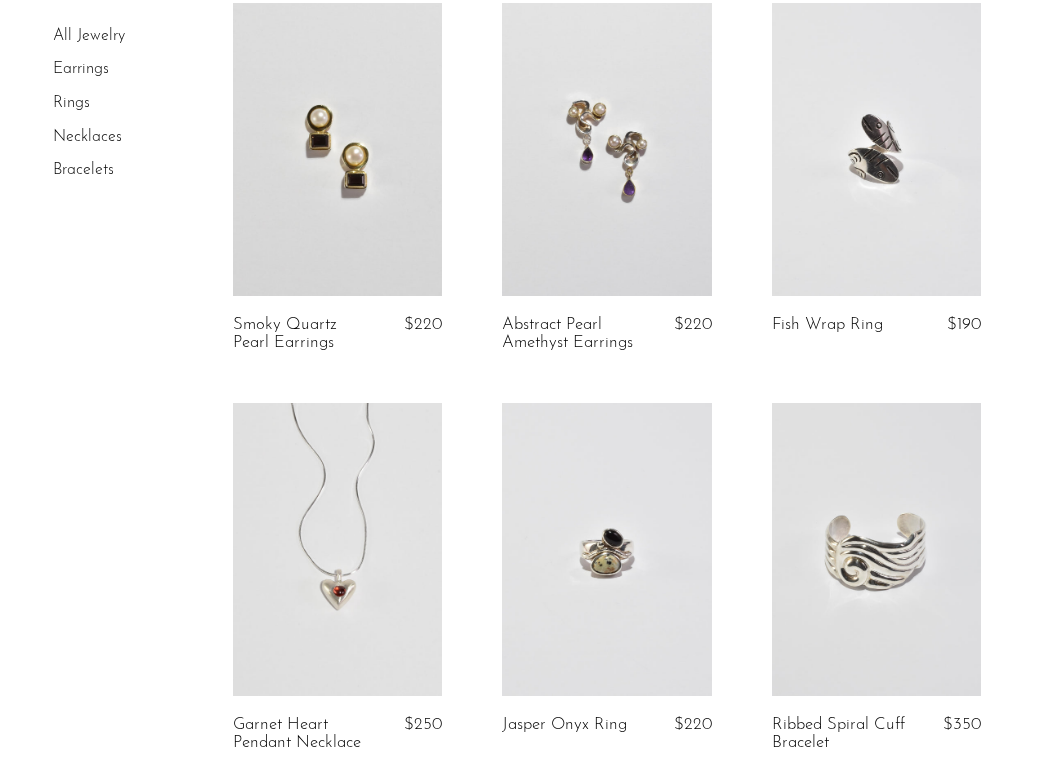 click at bounding box center (606, 549) 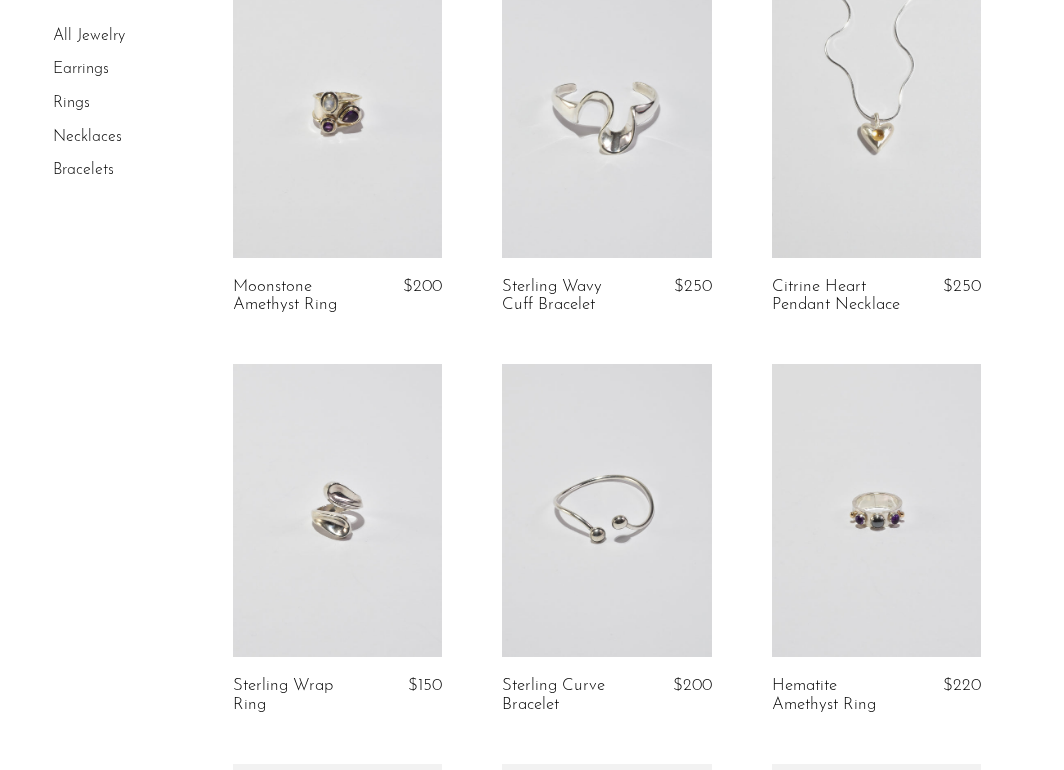 scroll, scrollTop: 3494, scrollLeft: 0, axis: vertical 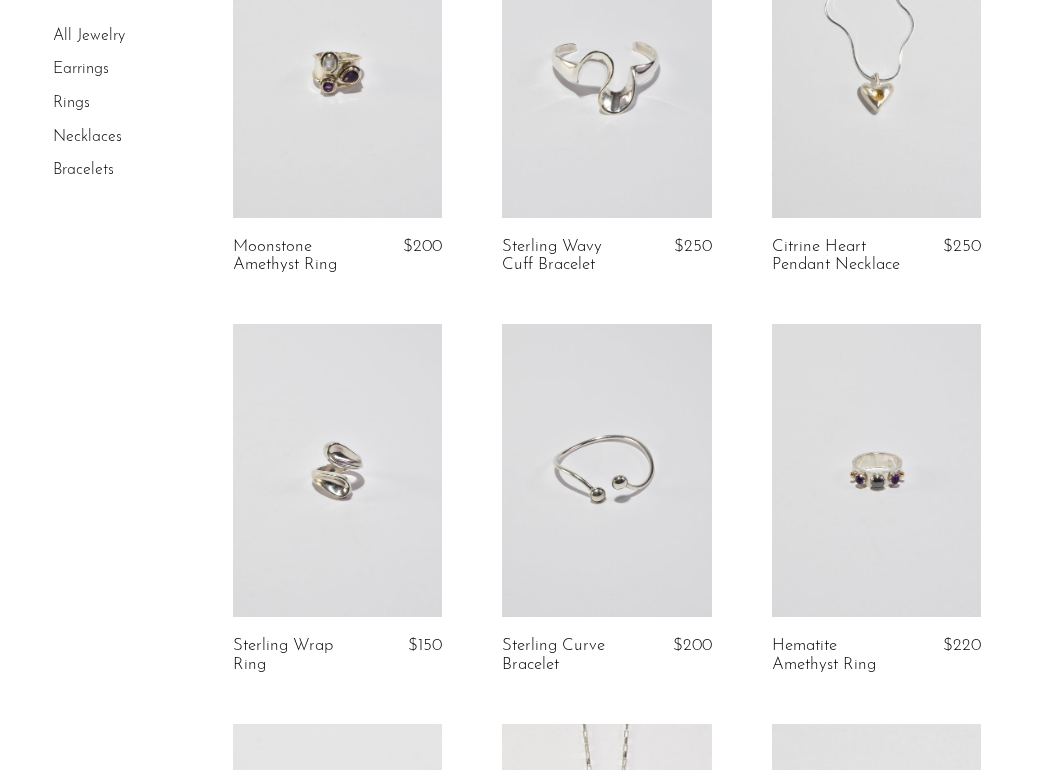 click at bounding box center [876, 470] 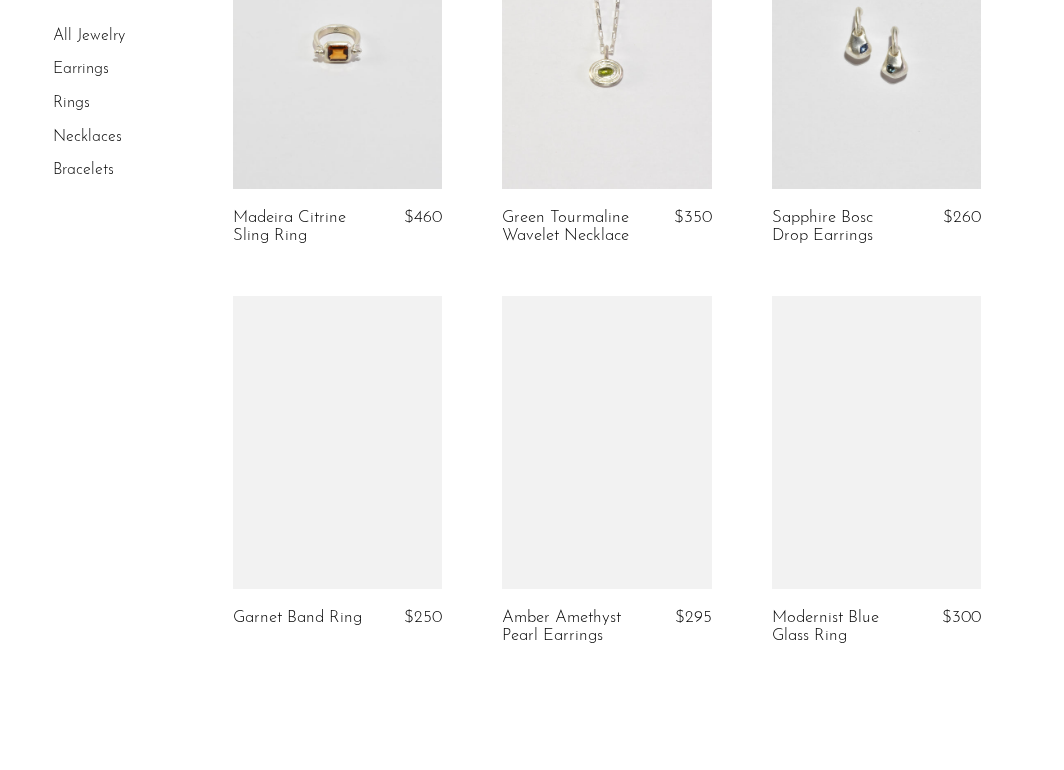 scroll, scrollTop: 4325, scrollLeft: 0, axis: vertical 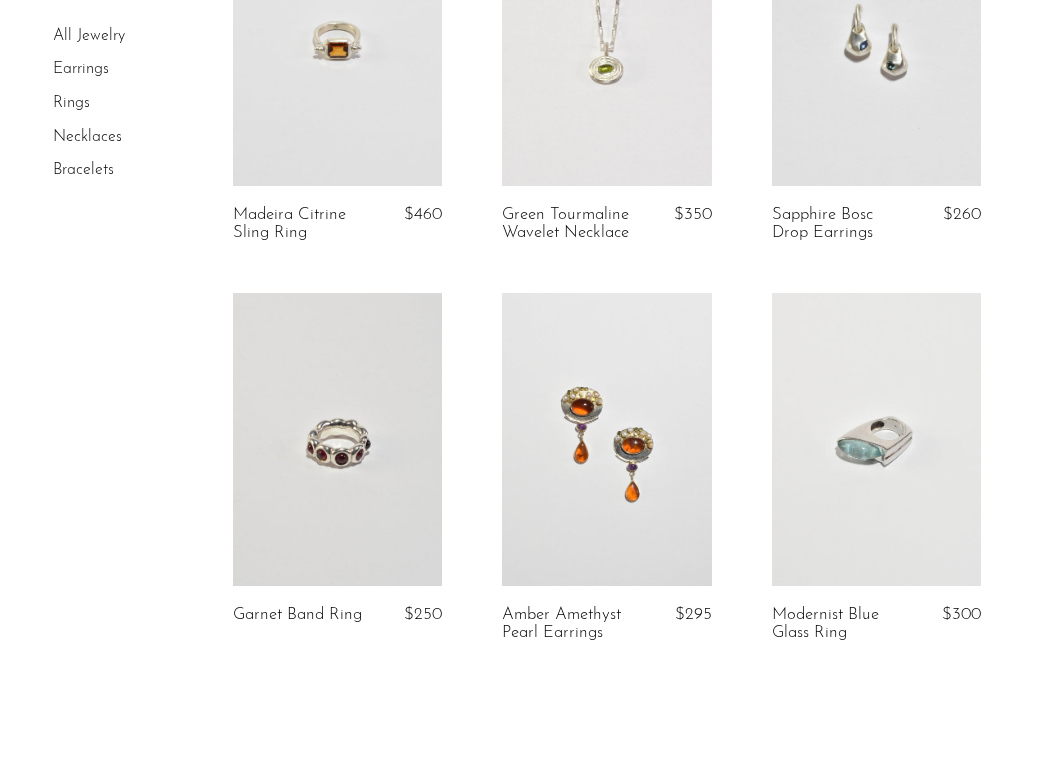 click at bounding box center (337, 439) 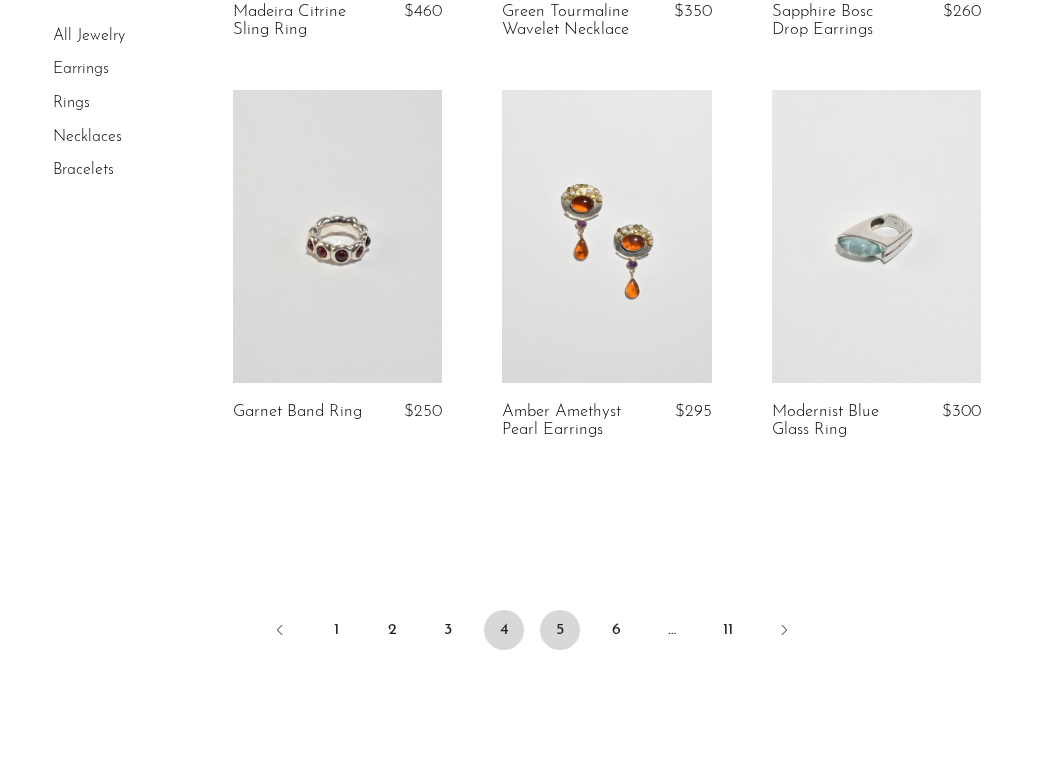 click on "5" at bounding box center [560, 630] 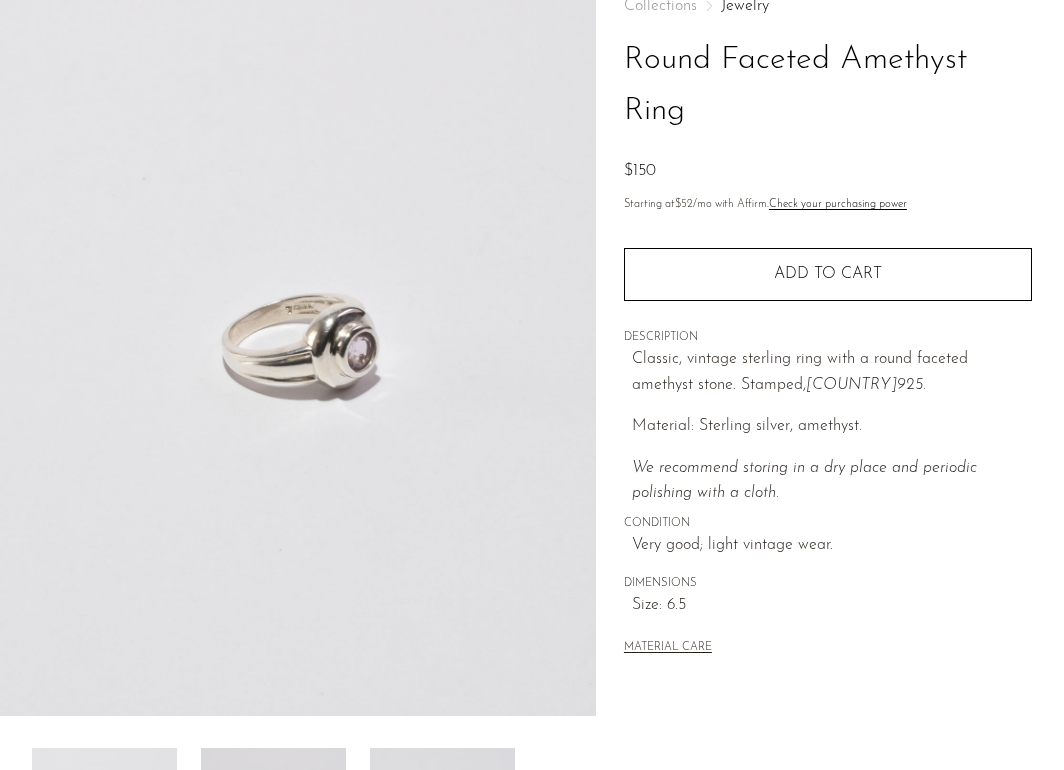 scroll, scrollTop: 122, scrollLeft: 0, axis: vertical 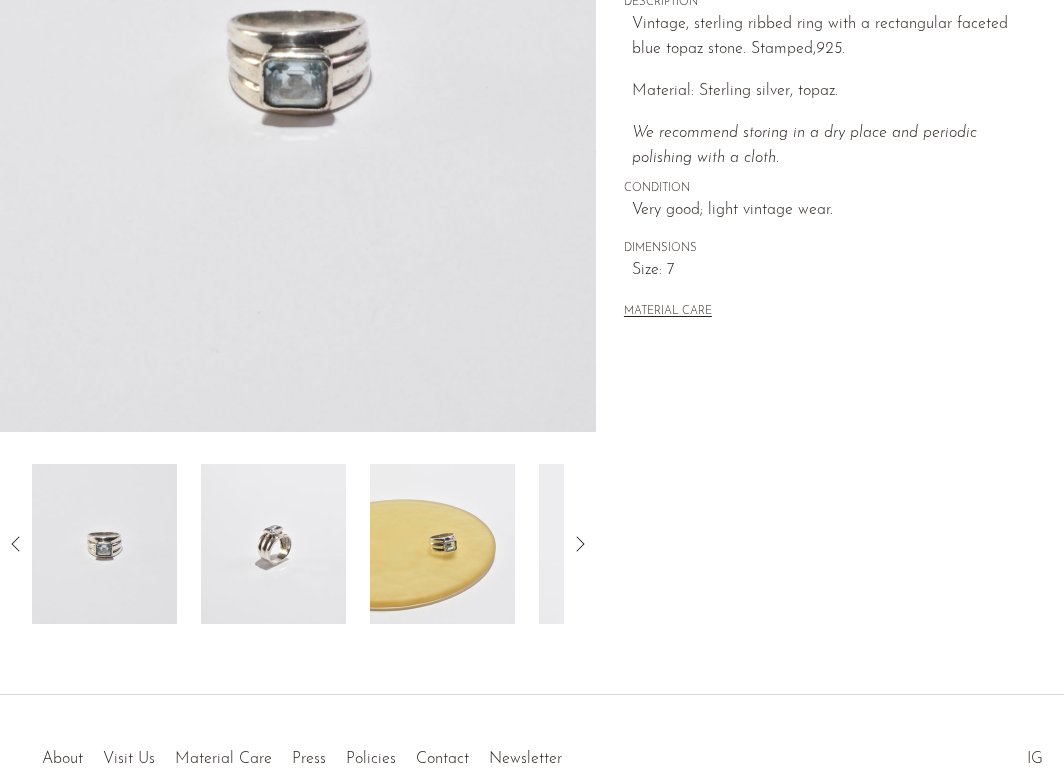 click at bounding box center (273, 544) 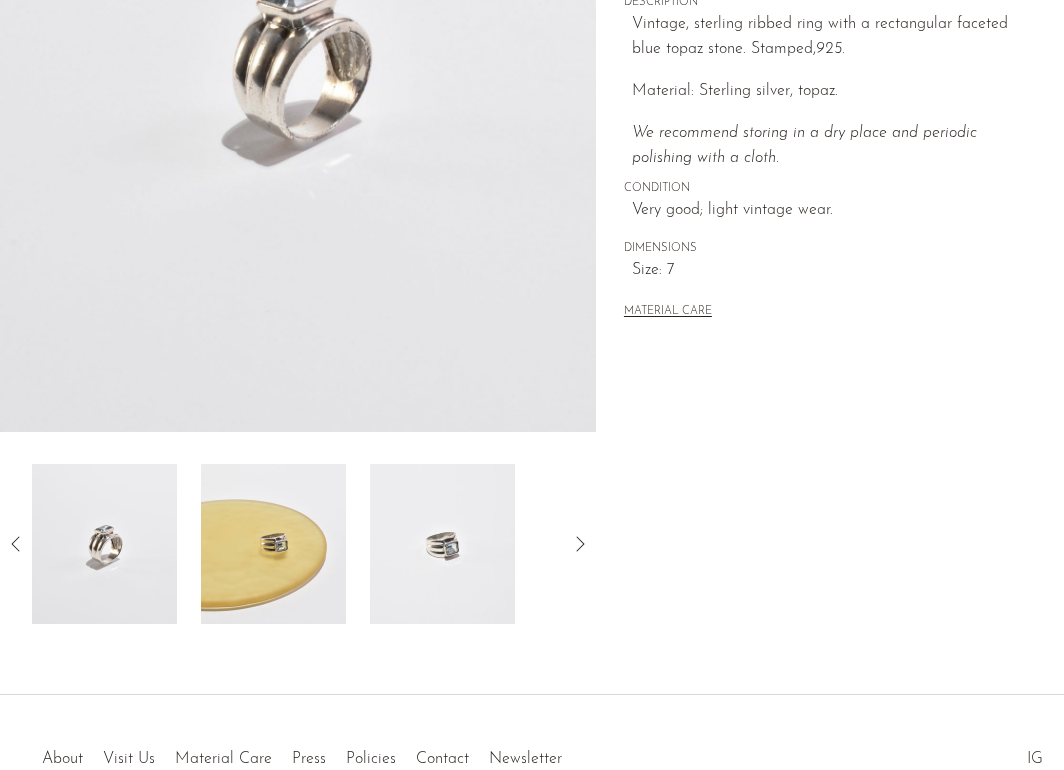 click at bounding box center (273, 544) 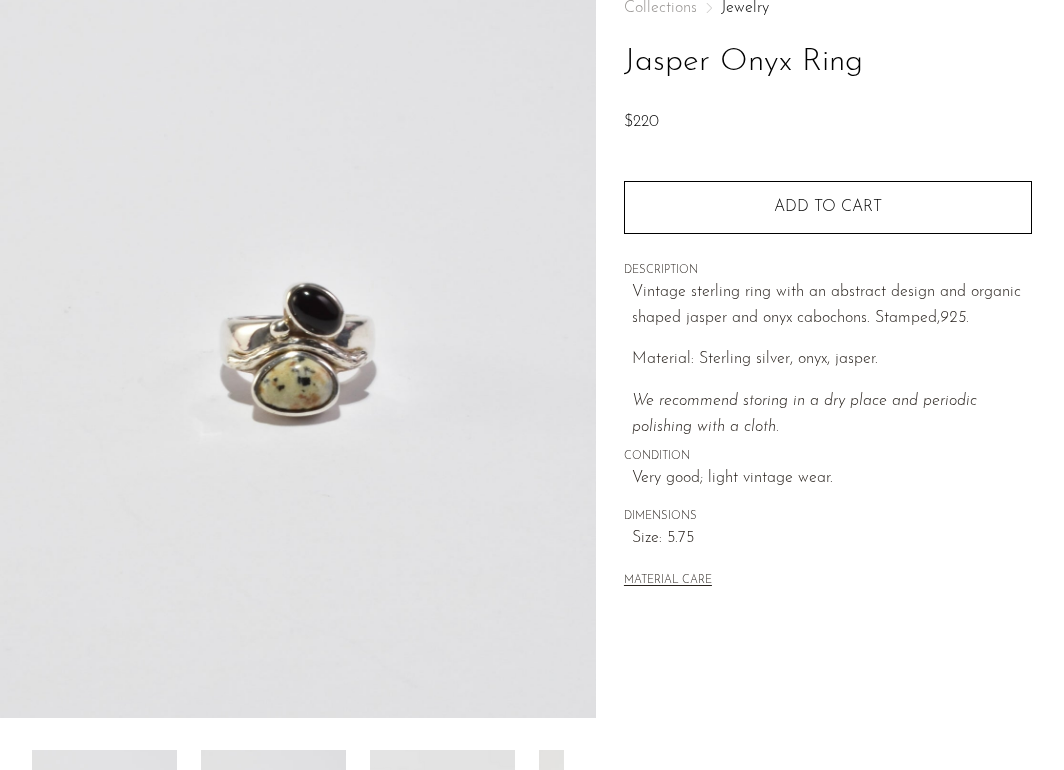 scroll, scrollTop: 125, scrollLeft: 0, axis: vertical 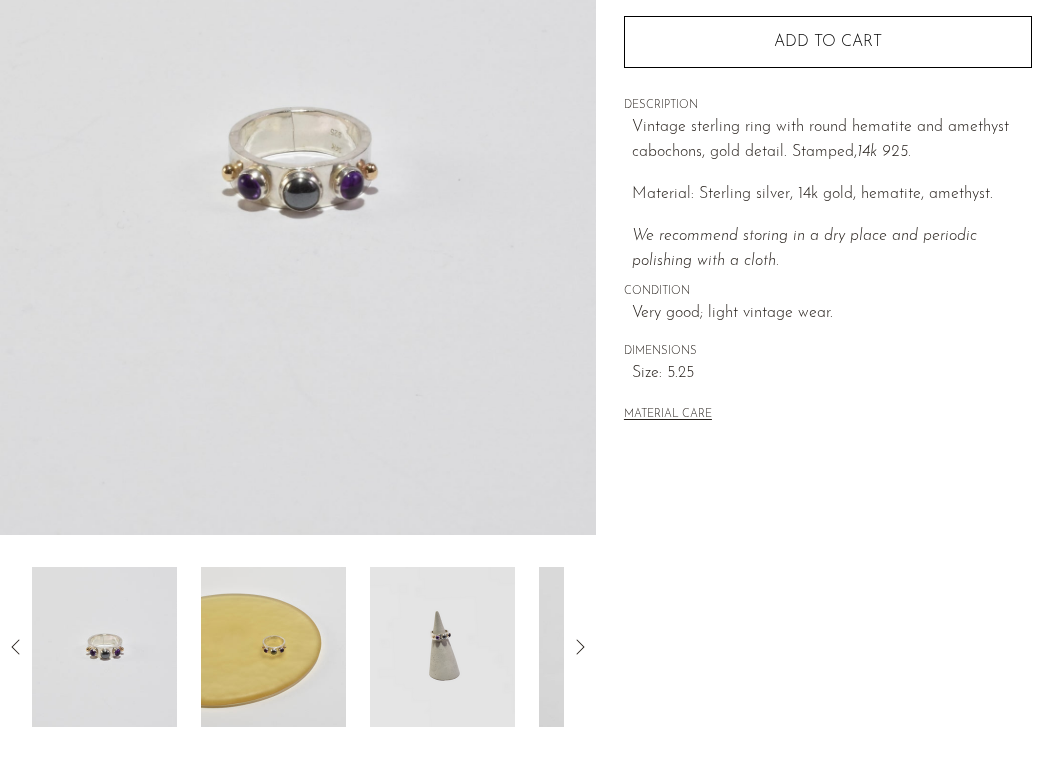 click at bounding box center [273, 647] 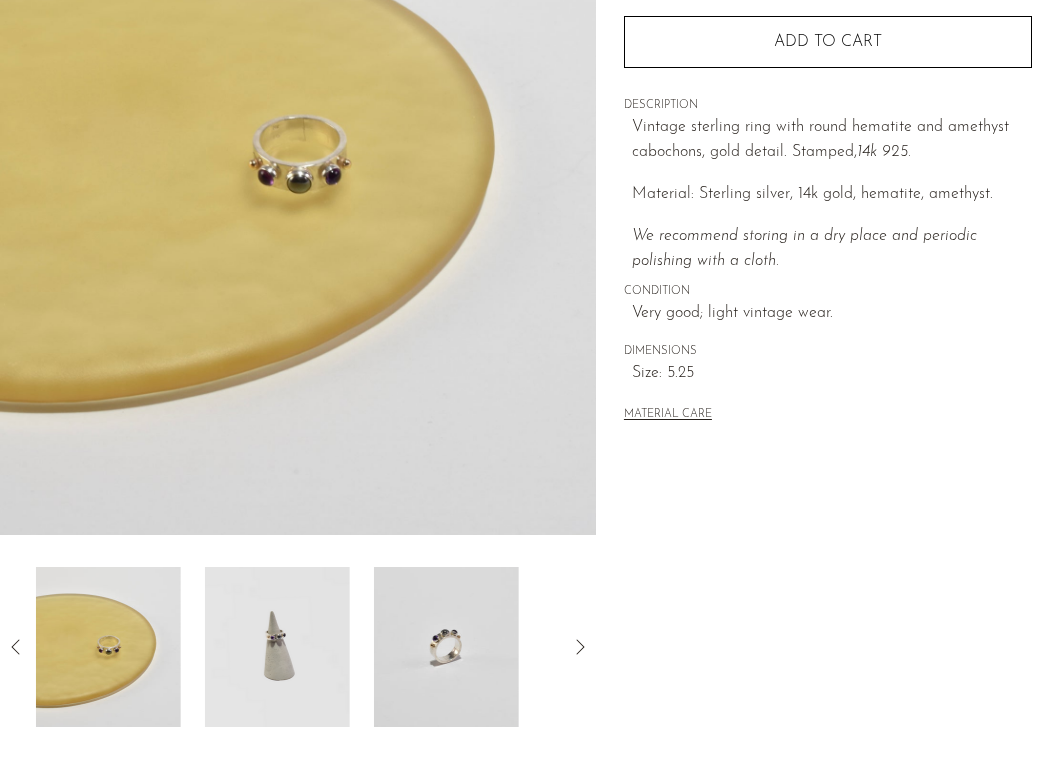 click at bounding box center [277, 647] 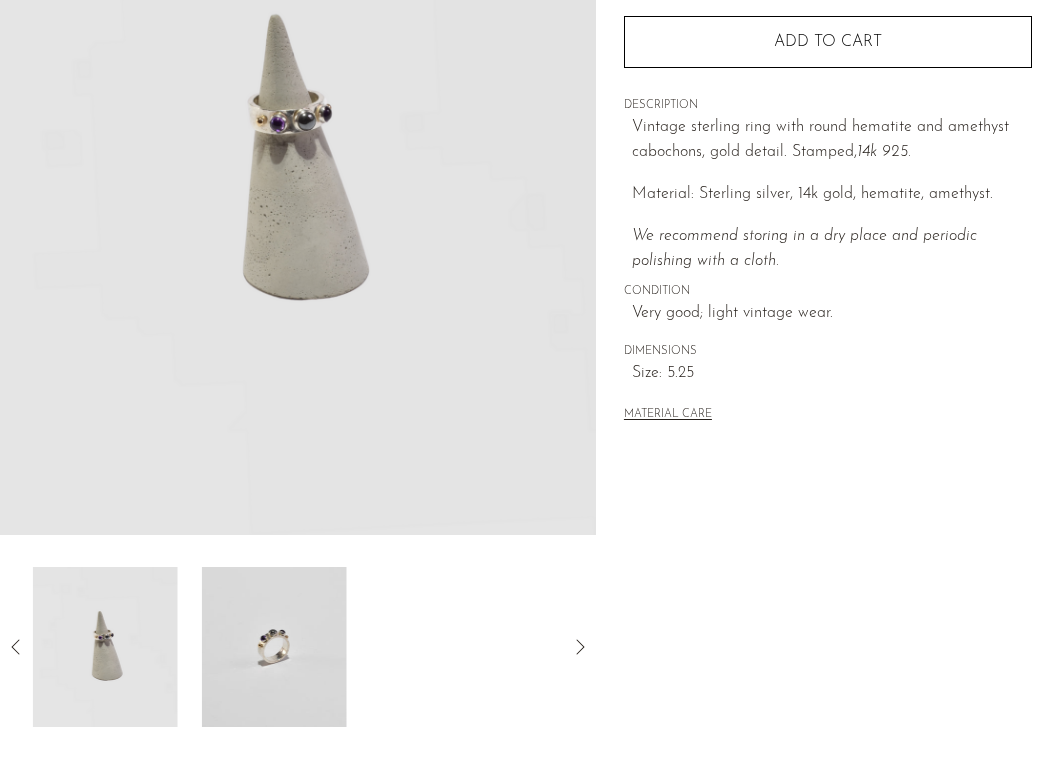 click at bounding box center [274, 647] 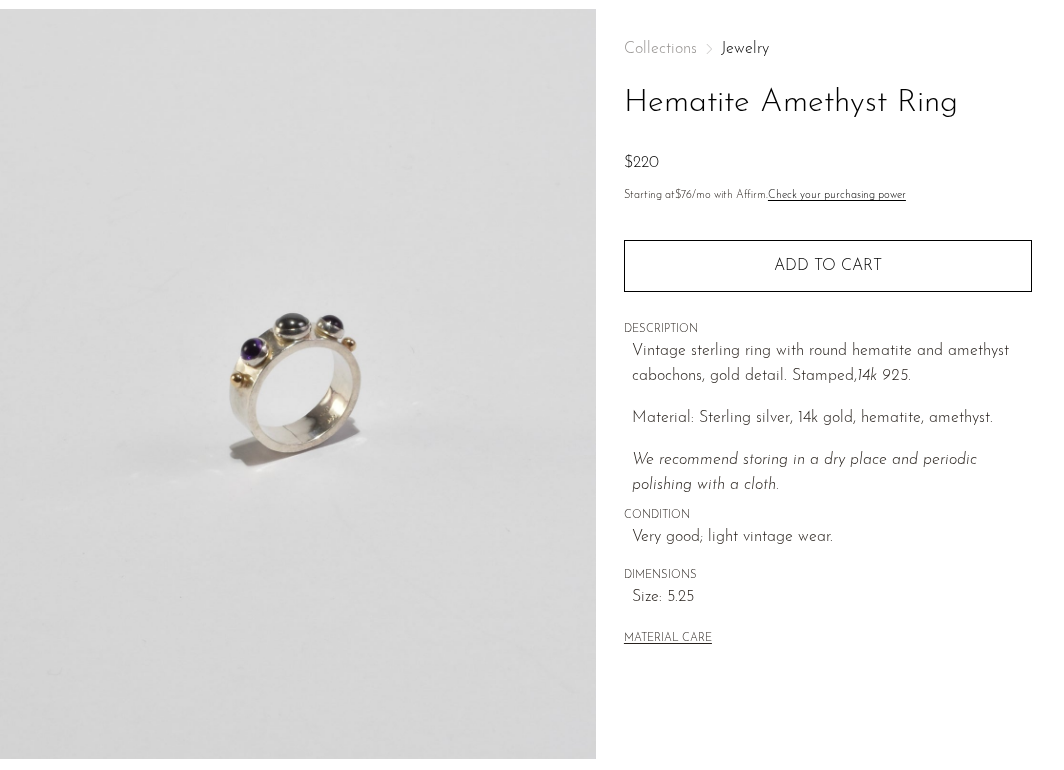 scroll, scrollTop: 73, scrollLeft: 0, axis: vertical 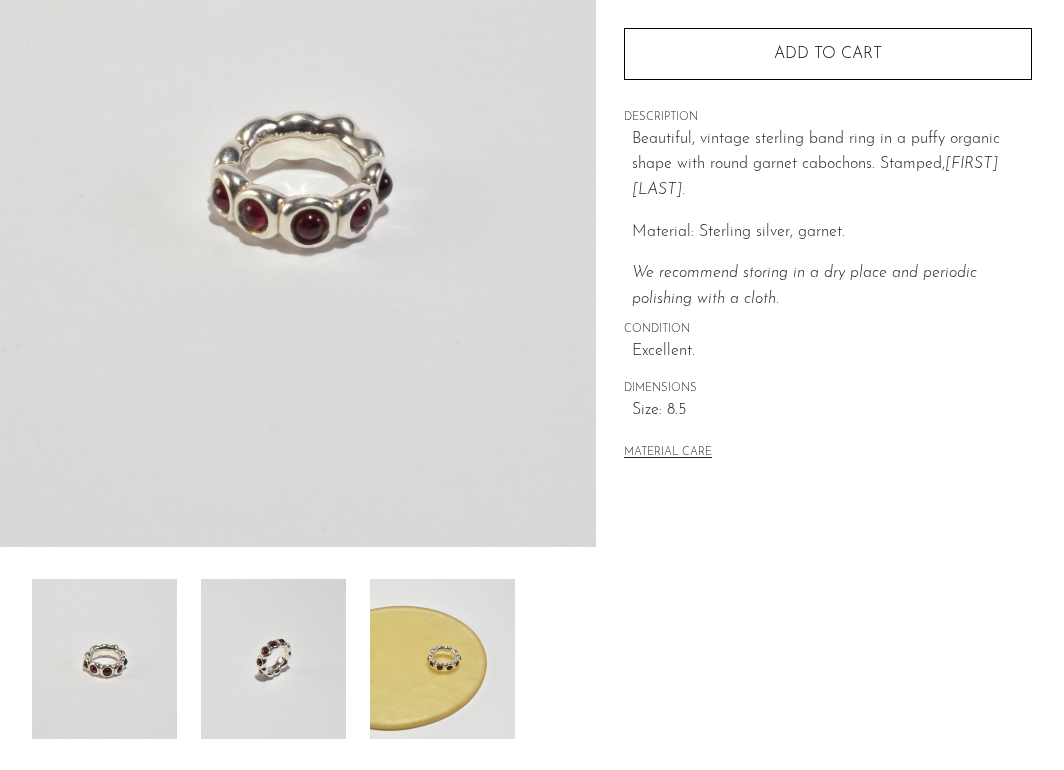 click at bounding box center [273, 659] 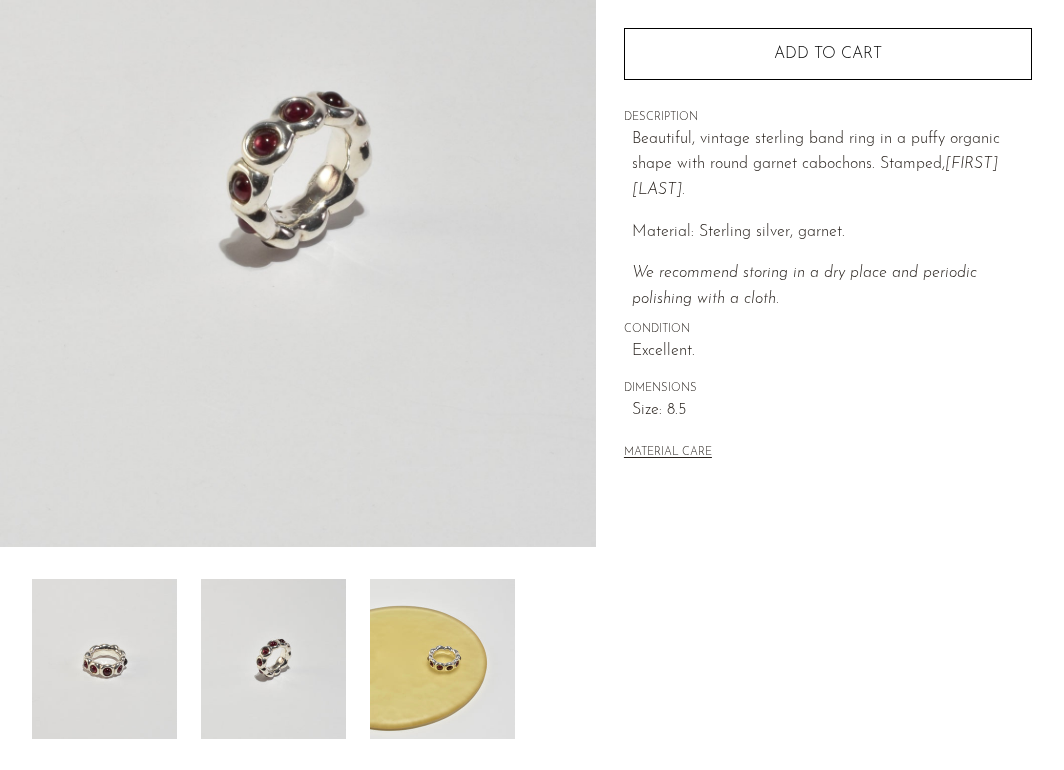 click at bounding box center (442, 659) 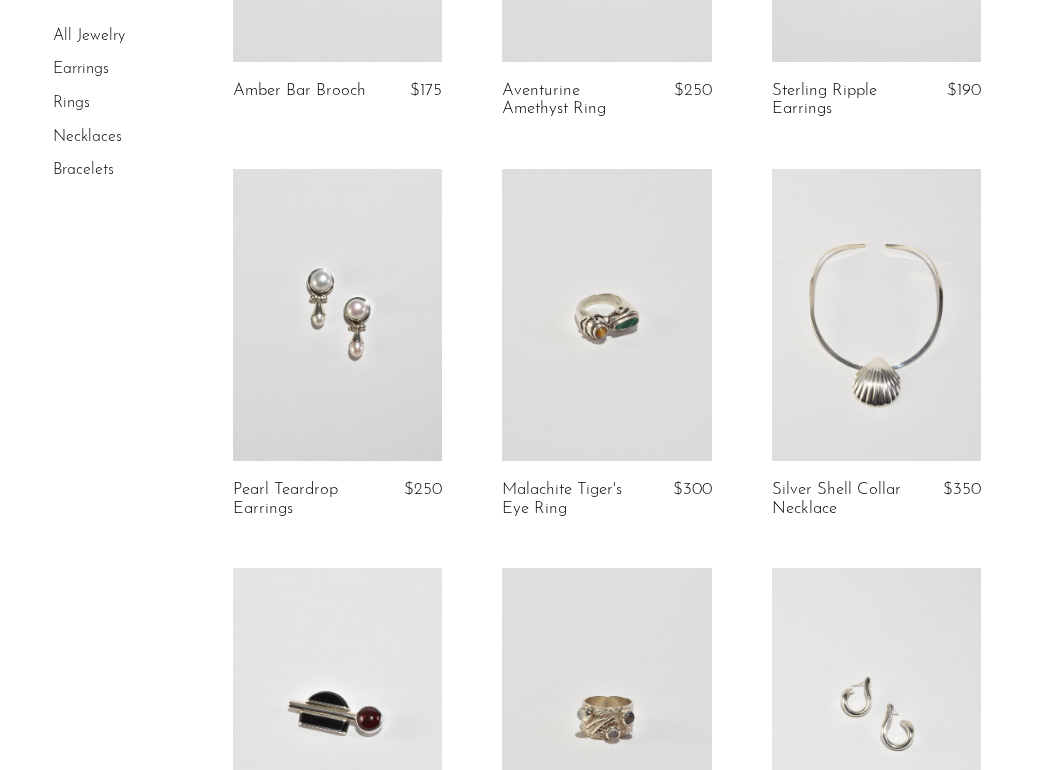 scroll, scrollTop: 590, scrollLeft: 0, axis: vertical 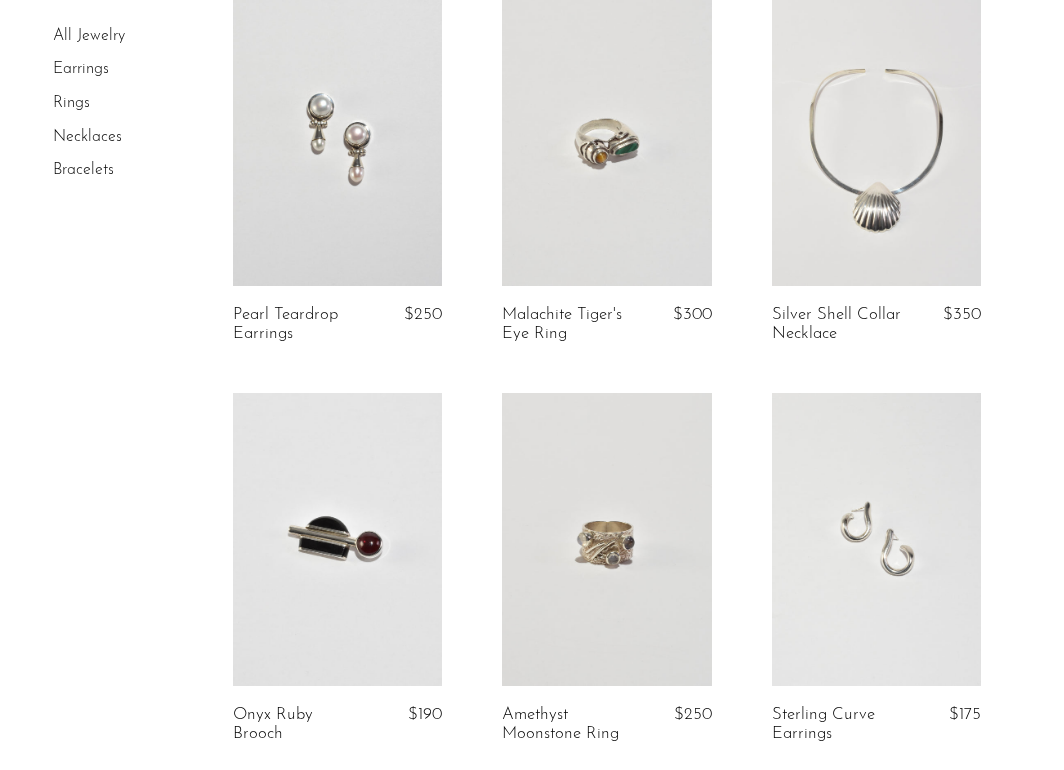 click at bounding box center [606, 539] 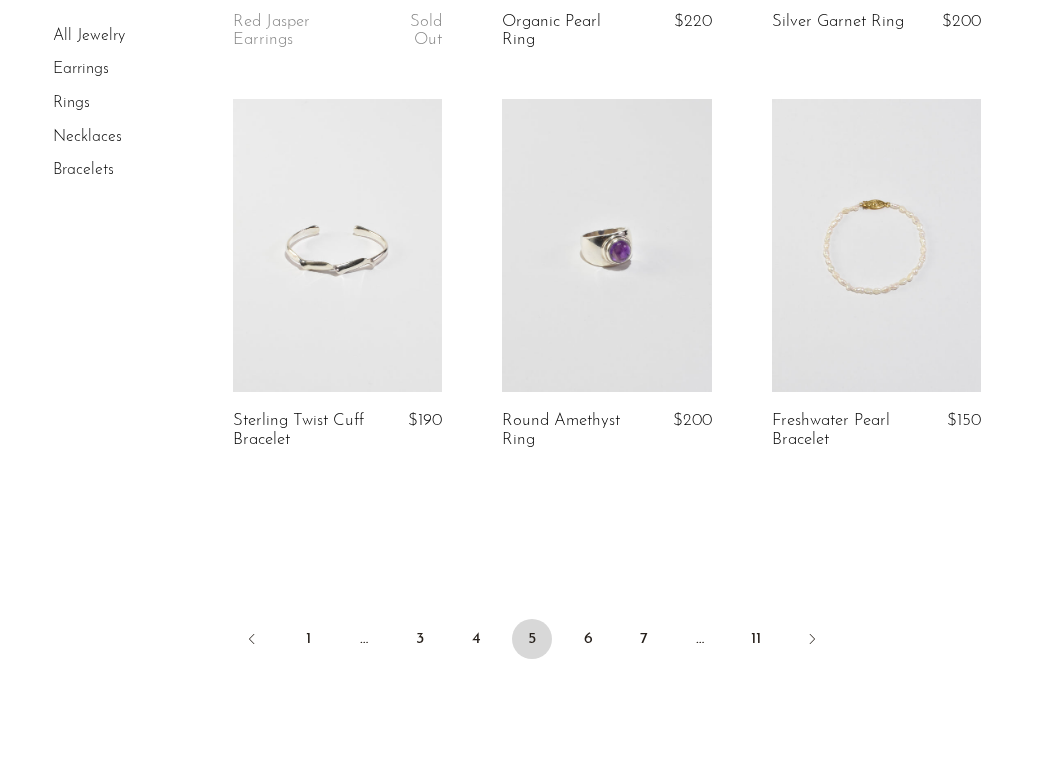 scroll, scrollTop: 4695, scrollLeft: 0, axis: vertical 